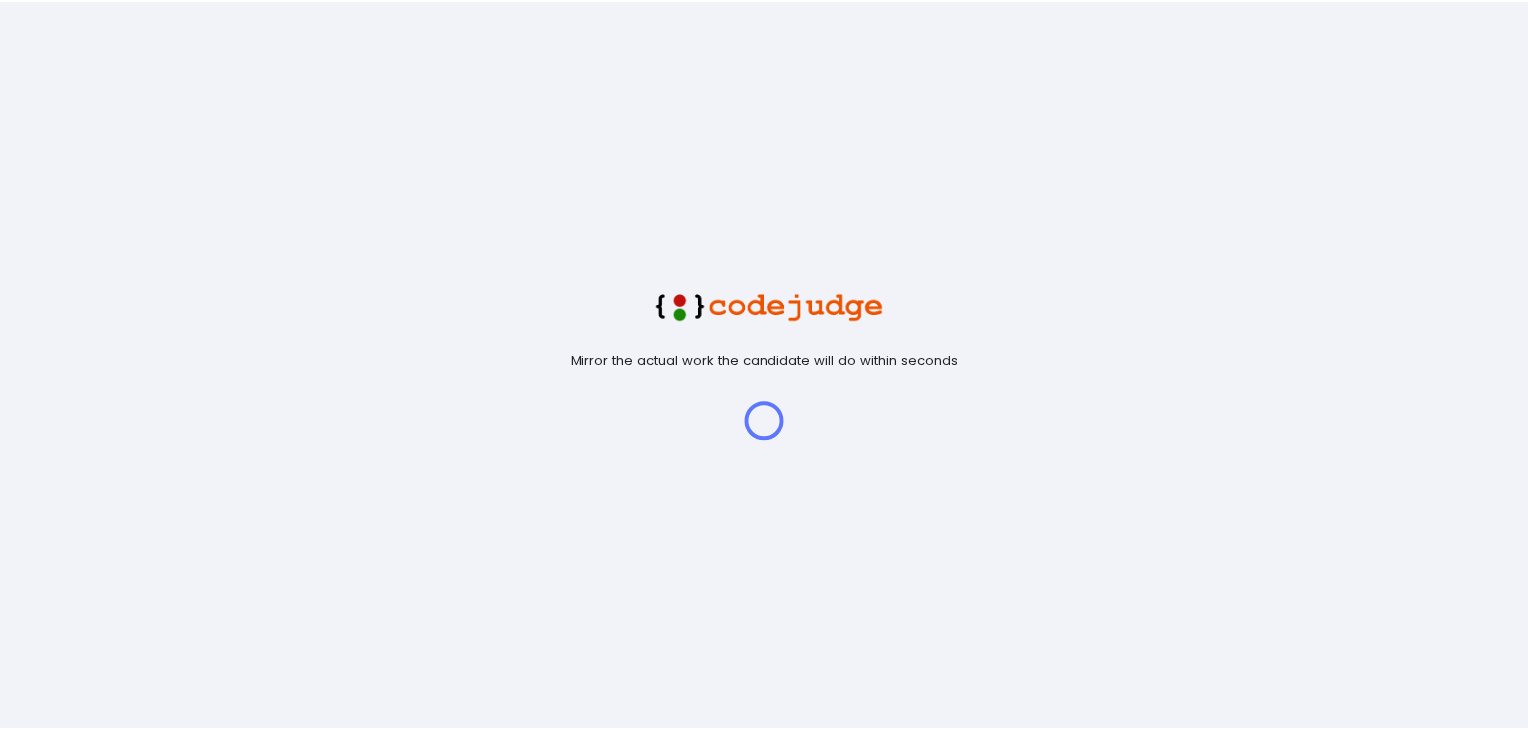 scroll, scrollTop: 0, scrollLeft: 0, axis: both 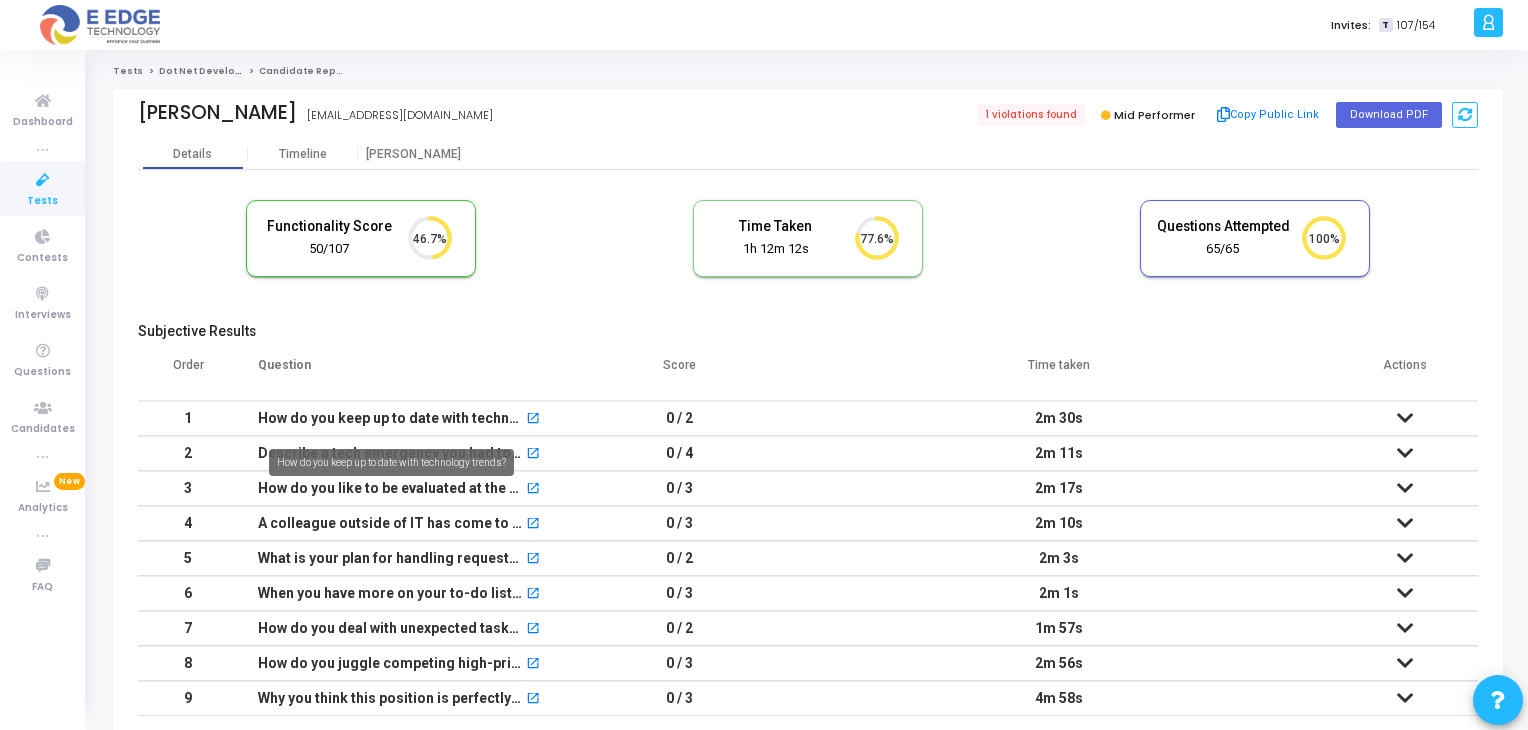 click on "How do you keep up to date with technology trends?" at bounding box center (391, 418) 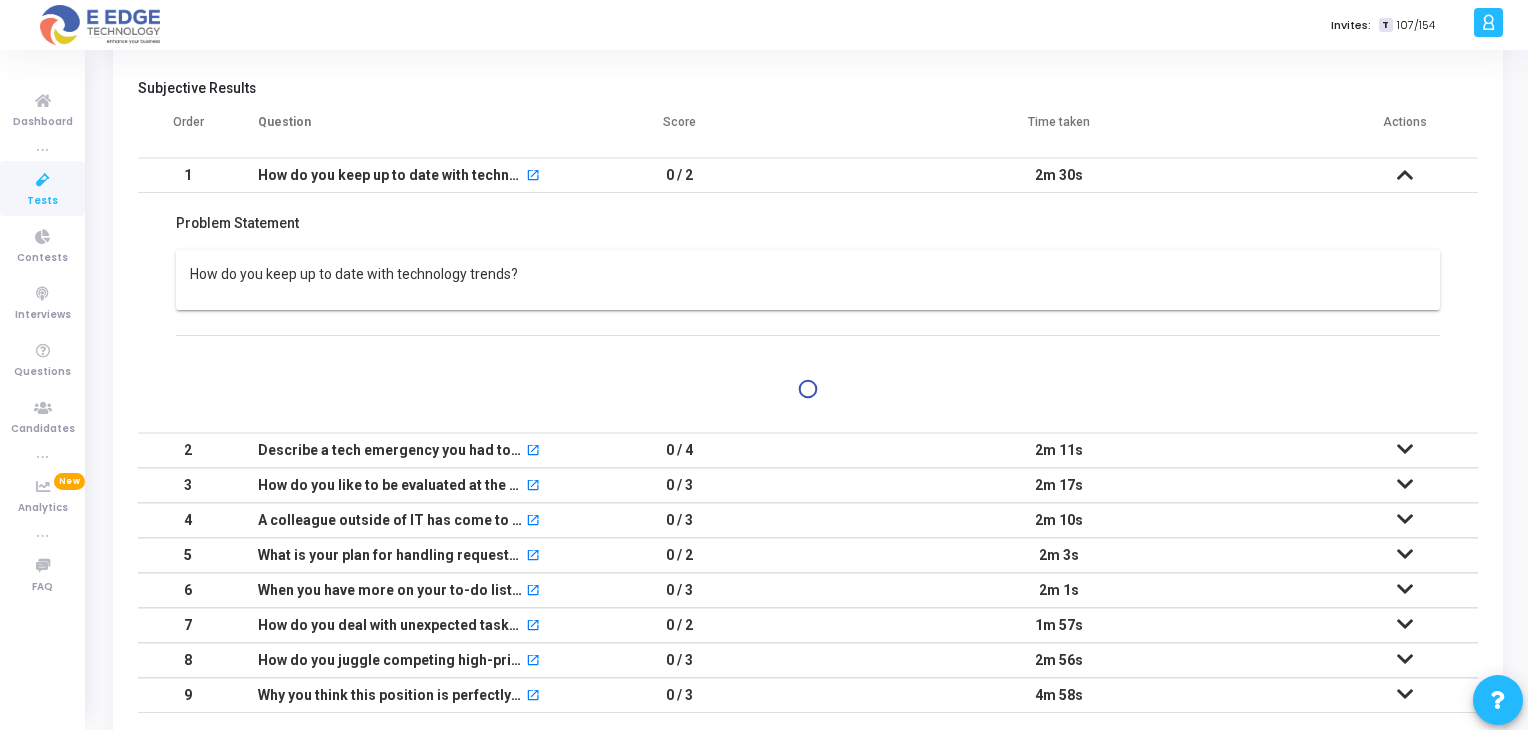scroll, scrollTop: 244, scrollLeft: 0, axis: vertical 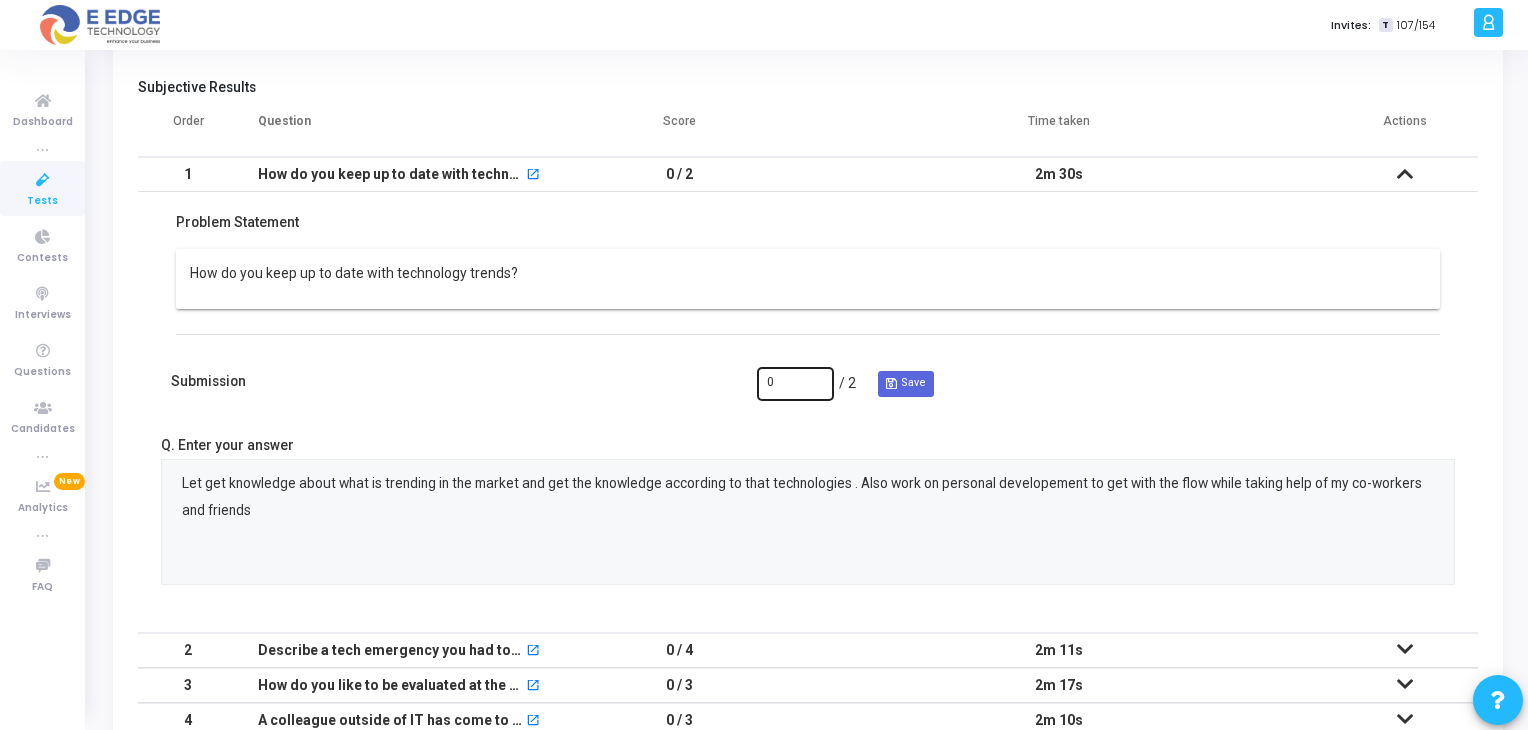 click on "0" at bounding box center [795, 381] 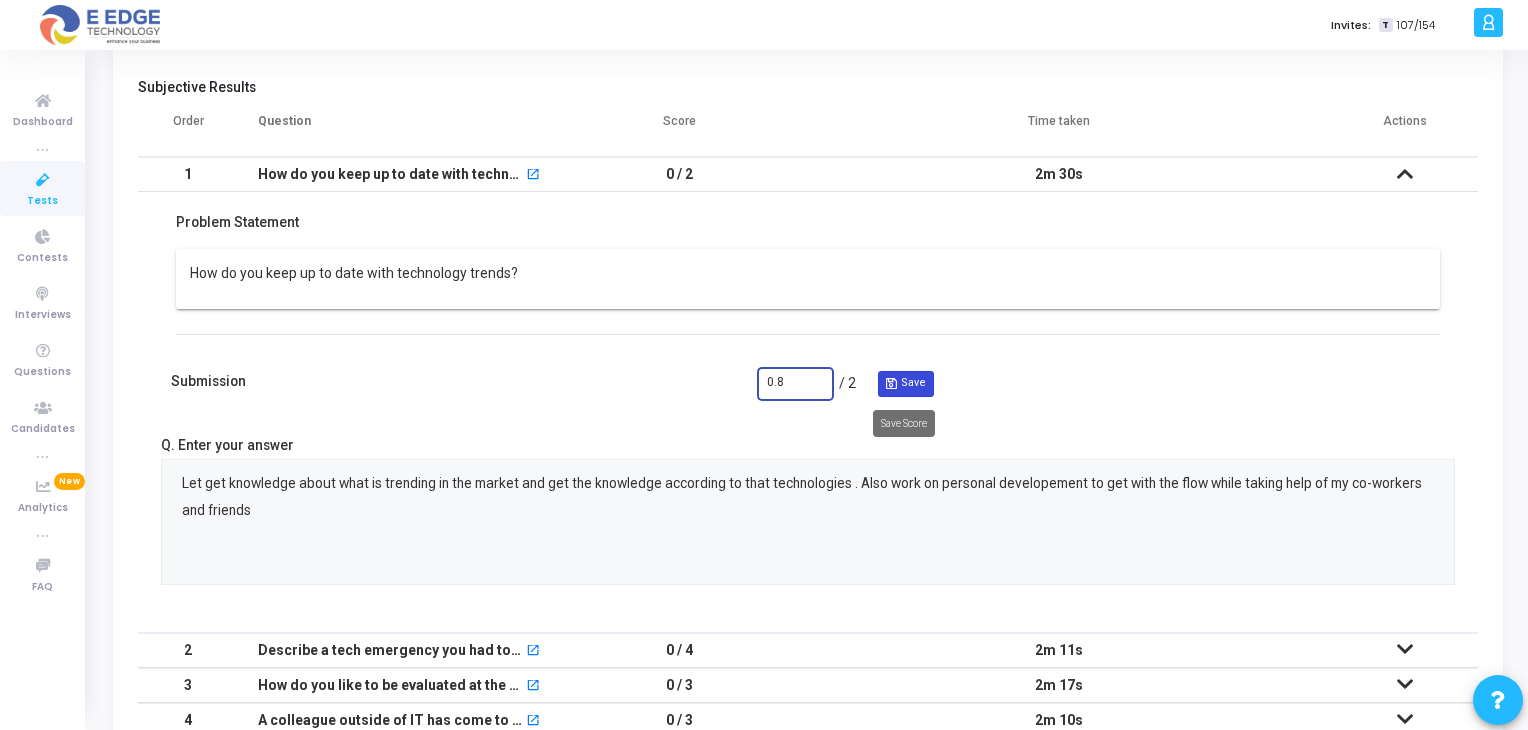 type on "0.8" 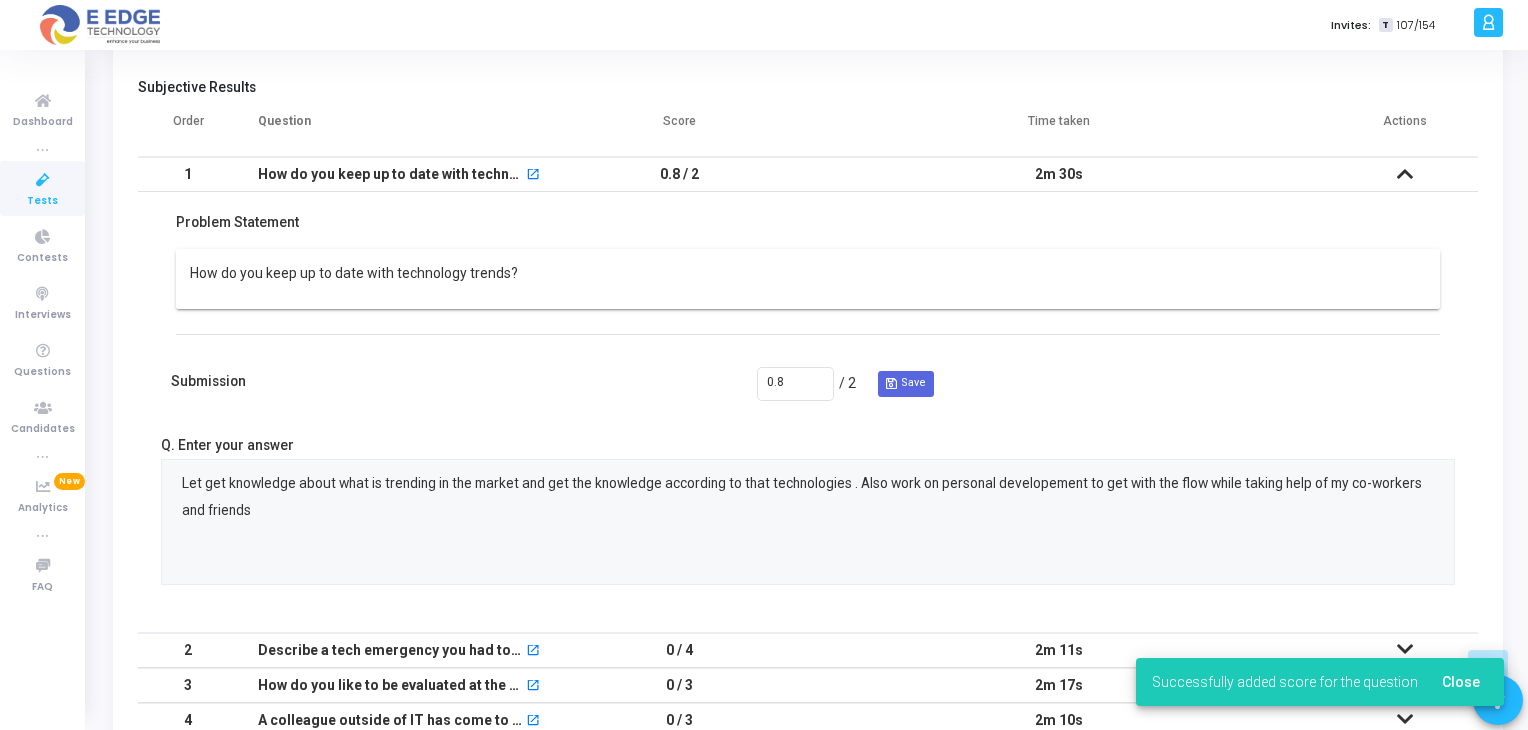 scroll, scrollTop: 360, scrollLeft: 0, axis: vertical 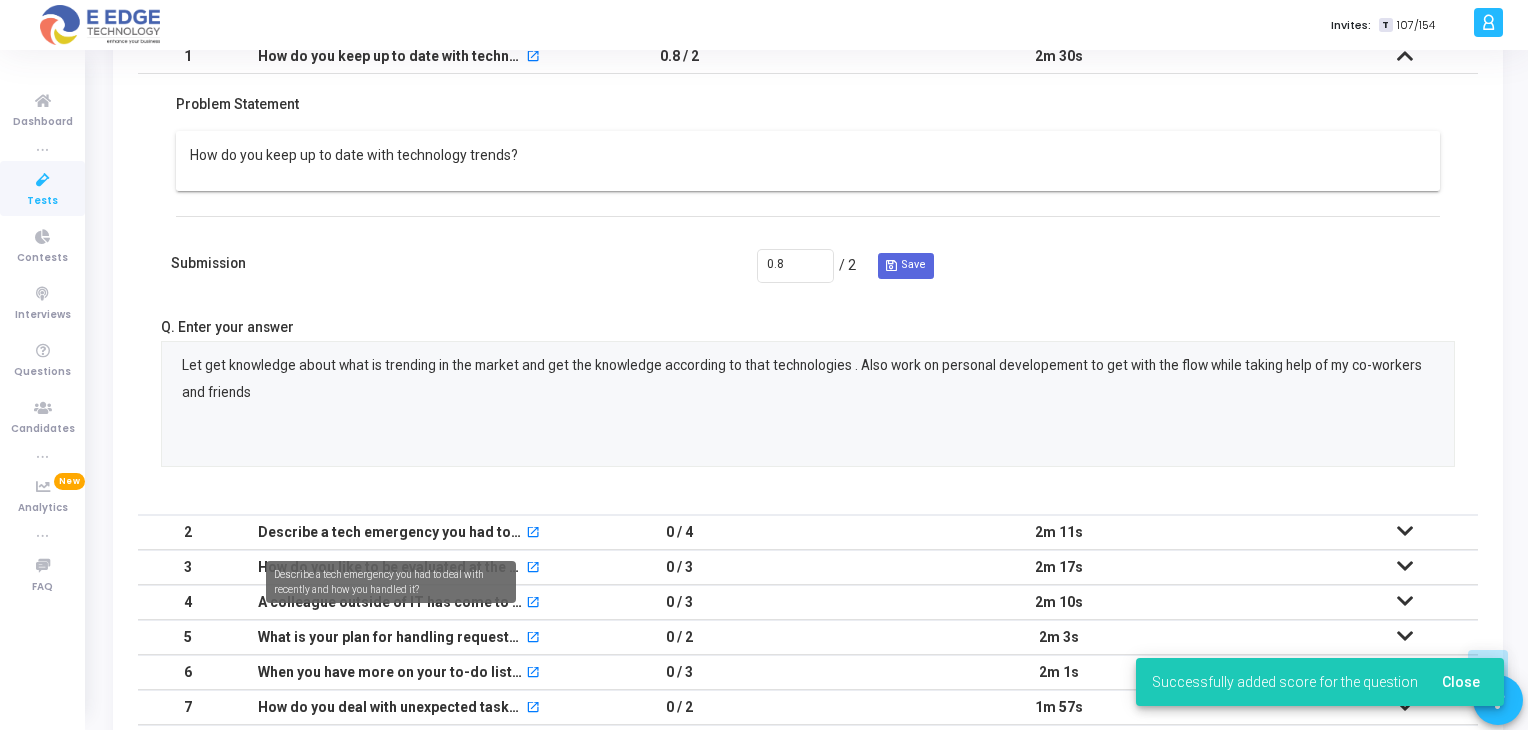 click on "Describe a tech emergency you had to deal with recently and how you handled it?" at bounding box center [391, 532] 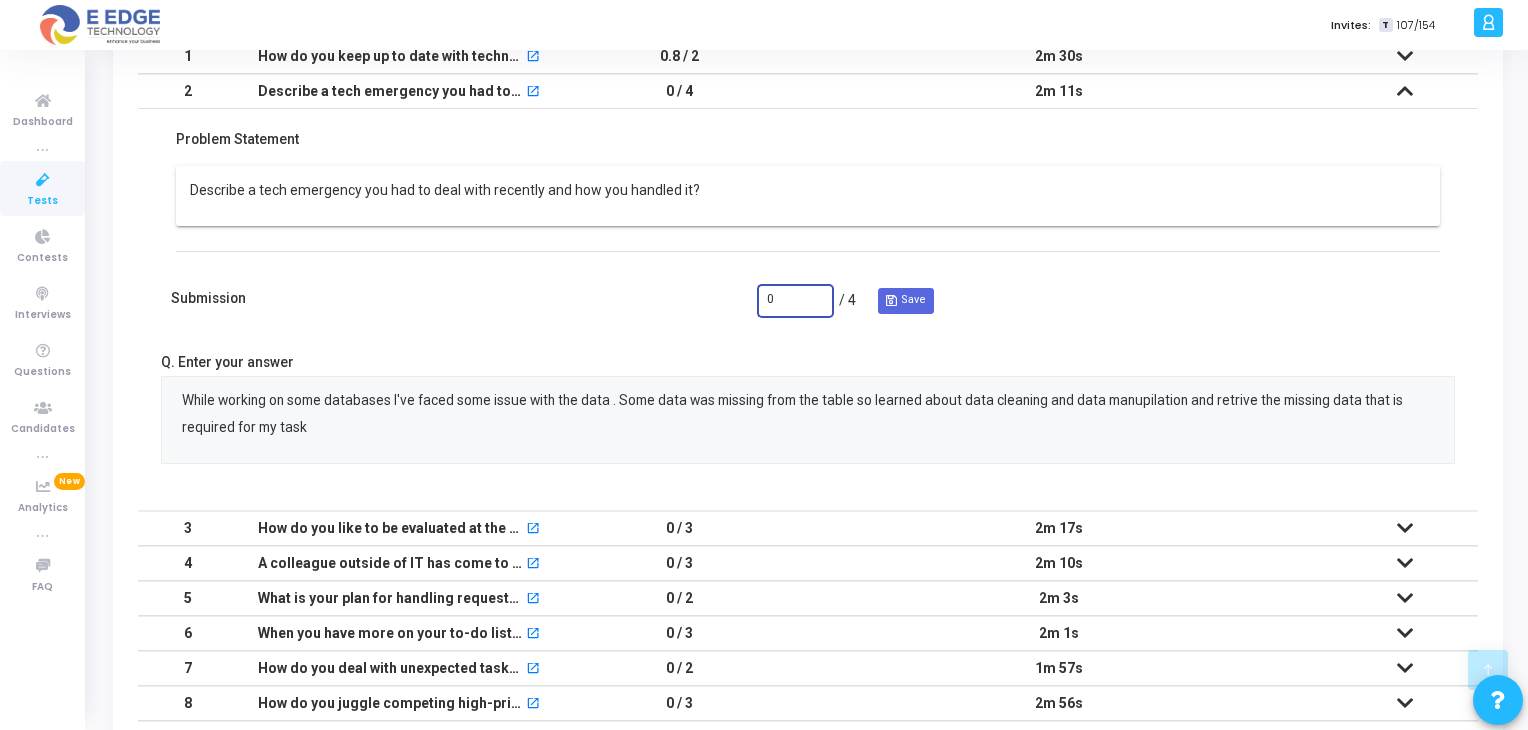 click on "0" at bounding box center (795, 300) 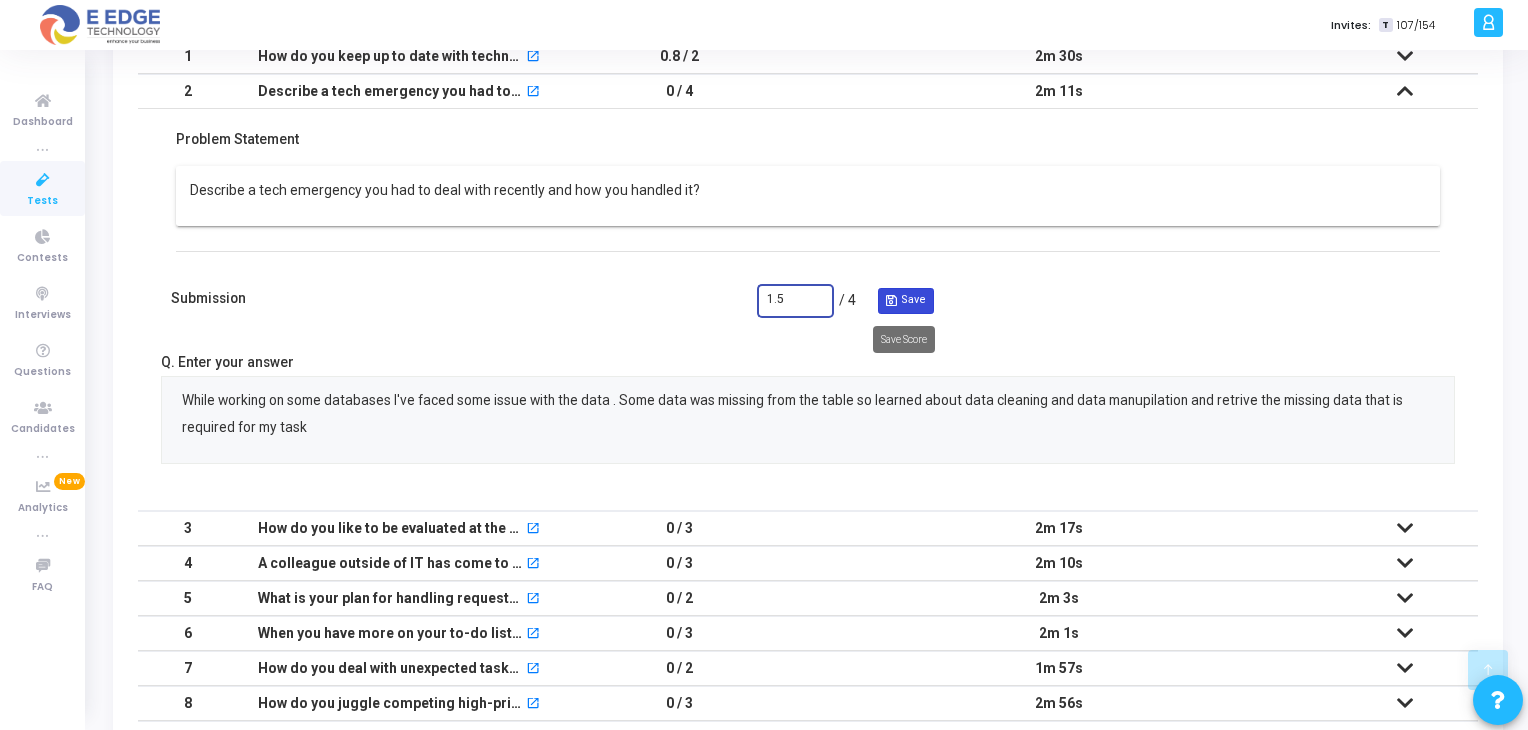 type on "1.5" 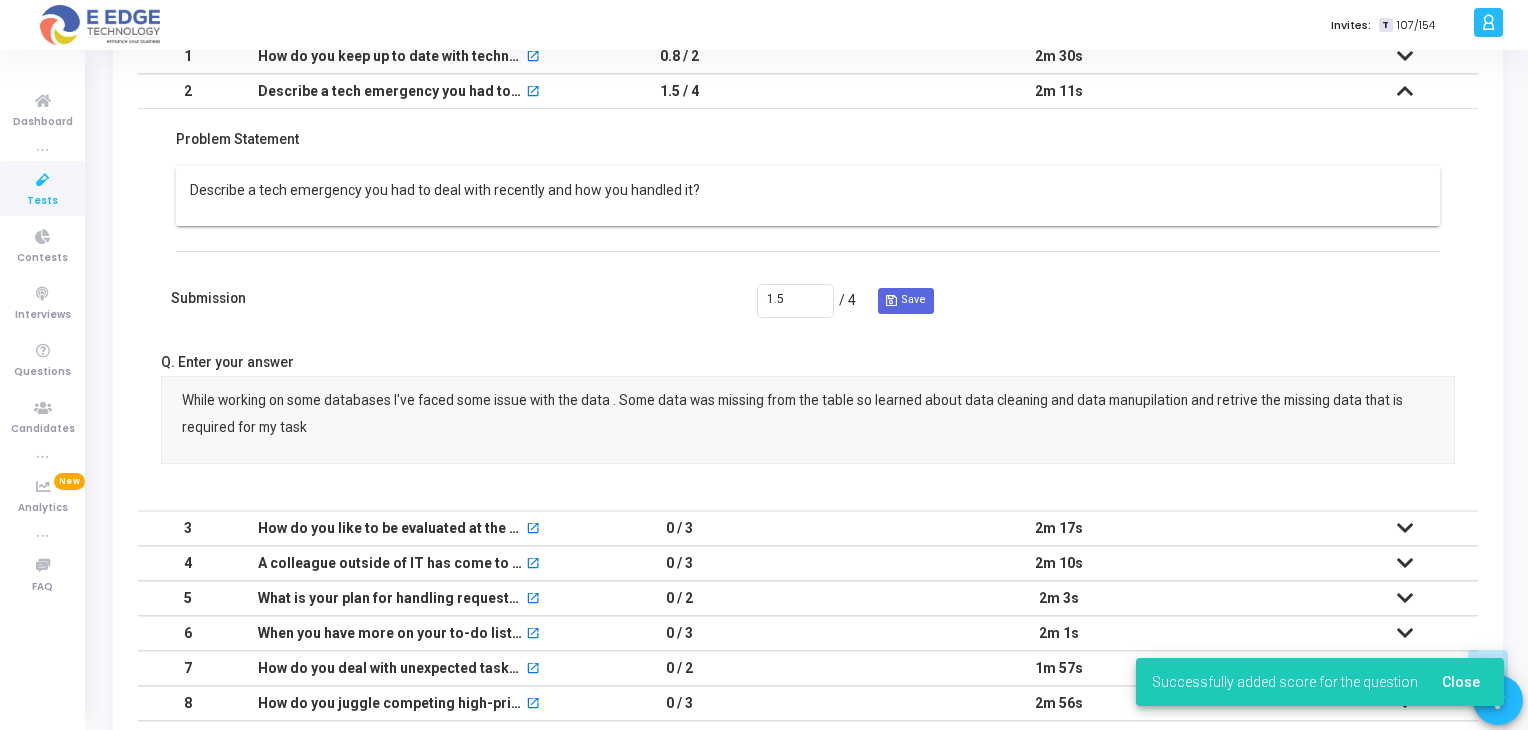 scroll, scrollTop: 8, scrollLeft: 8, axis: both 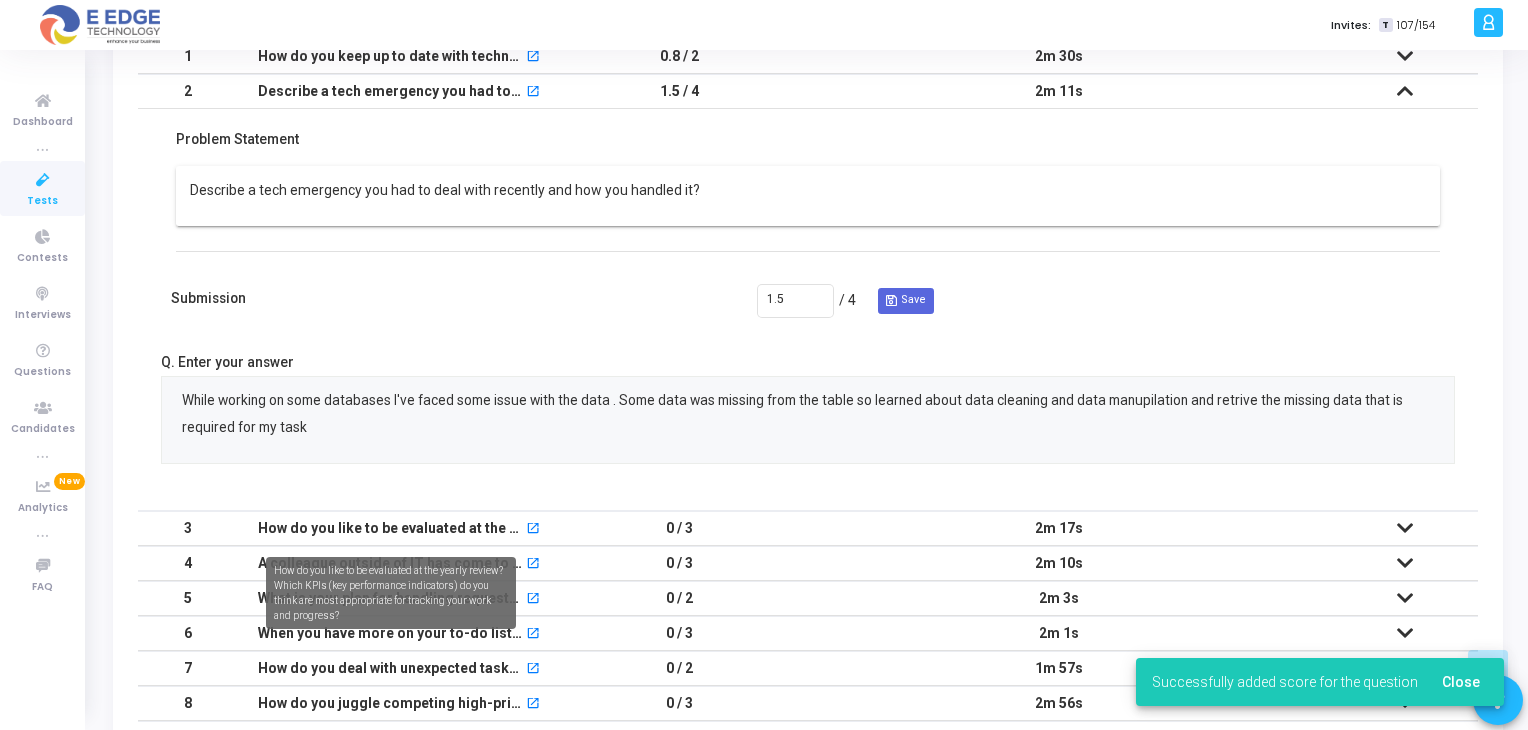 click on "How do you like to be evaluated at the yearly review? Which KPIs (key performance indicators) do you think are most appropriate for tracking your work and progress?" at bounding box center (391, 528) 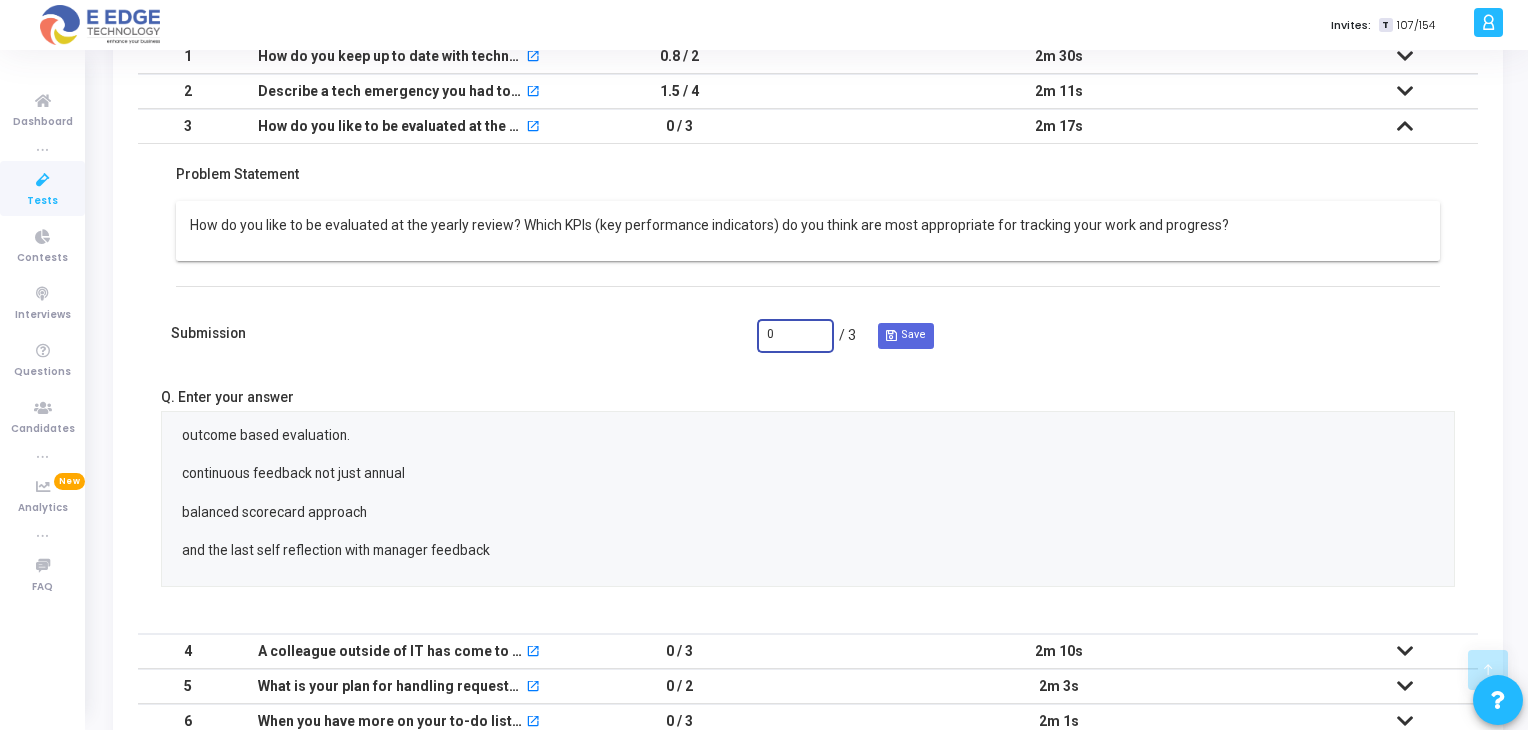 click on "0" at bounding box center (795, 335) 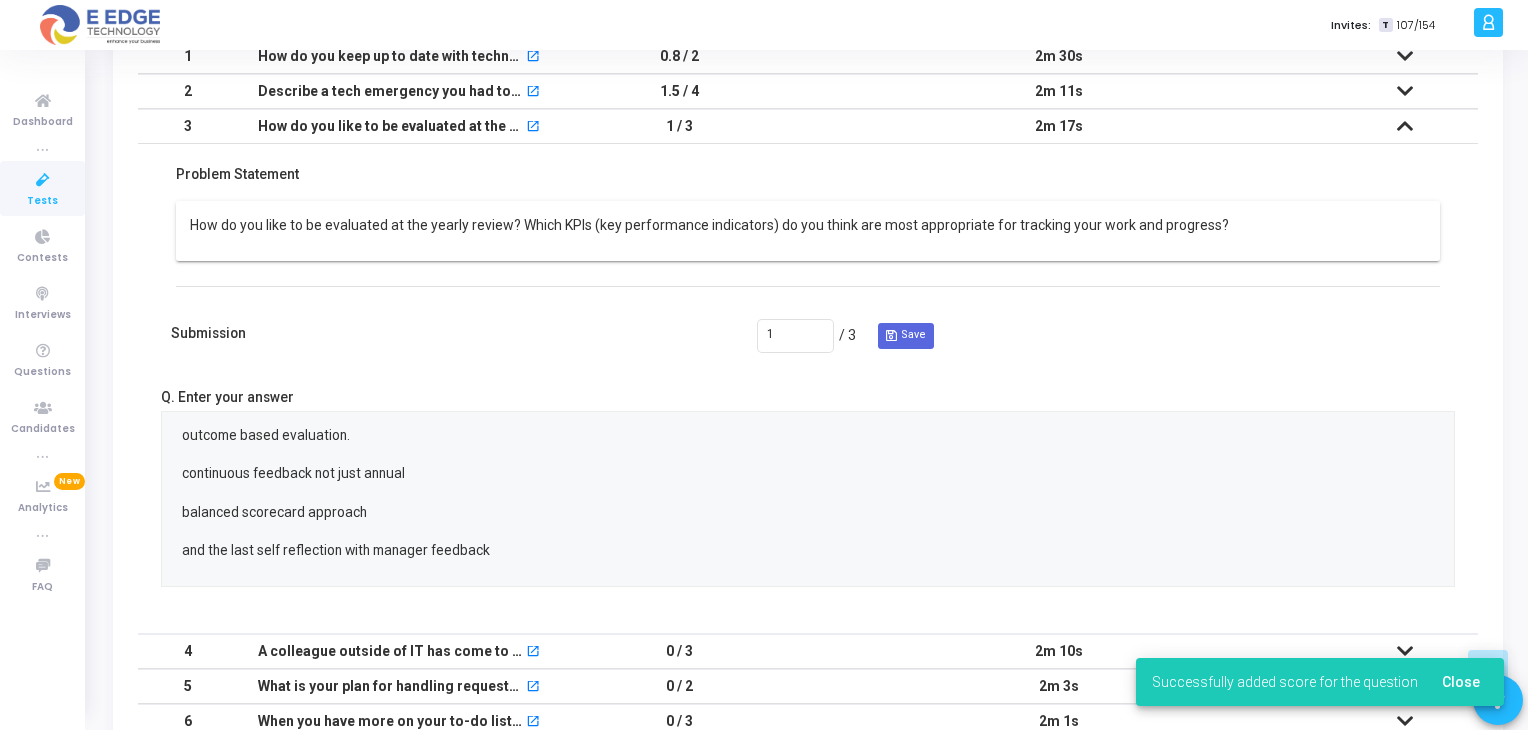 scroll, scrollTop: 8, scrollLeft: 8, axis: both 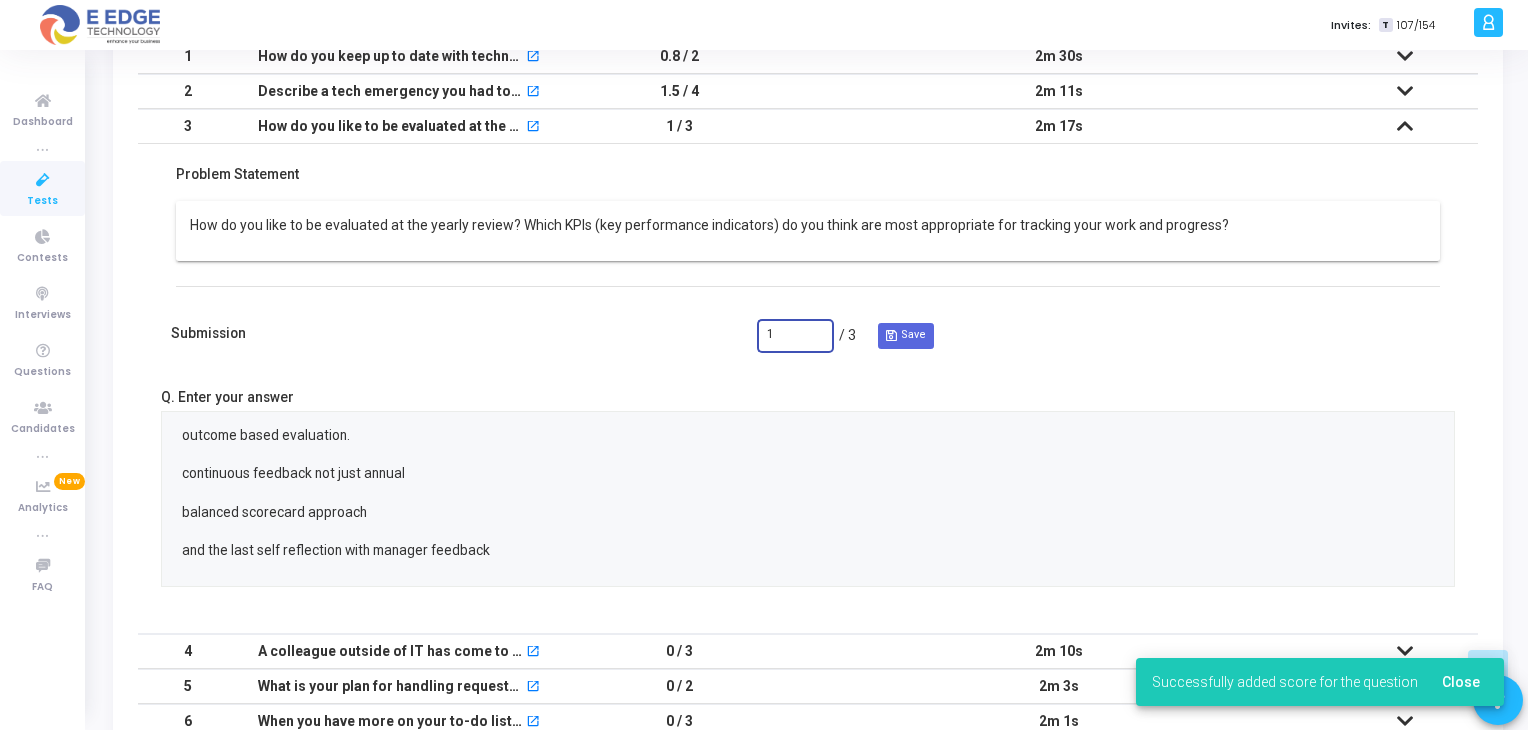 click on "1" at bounding box center [795, 335] 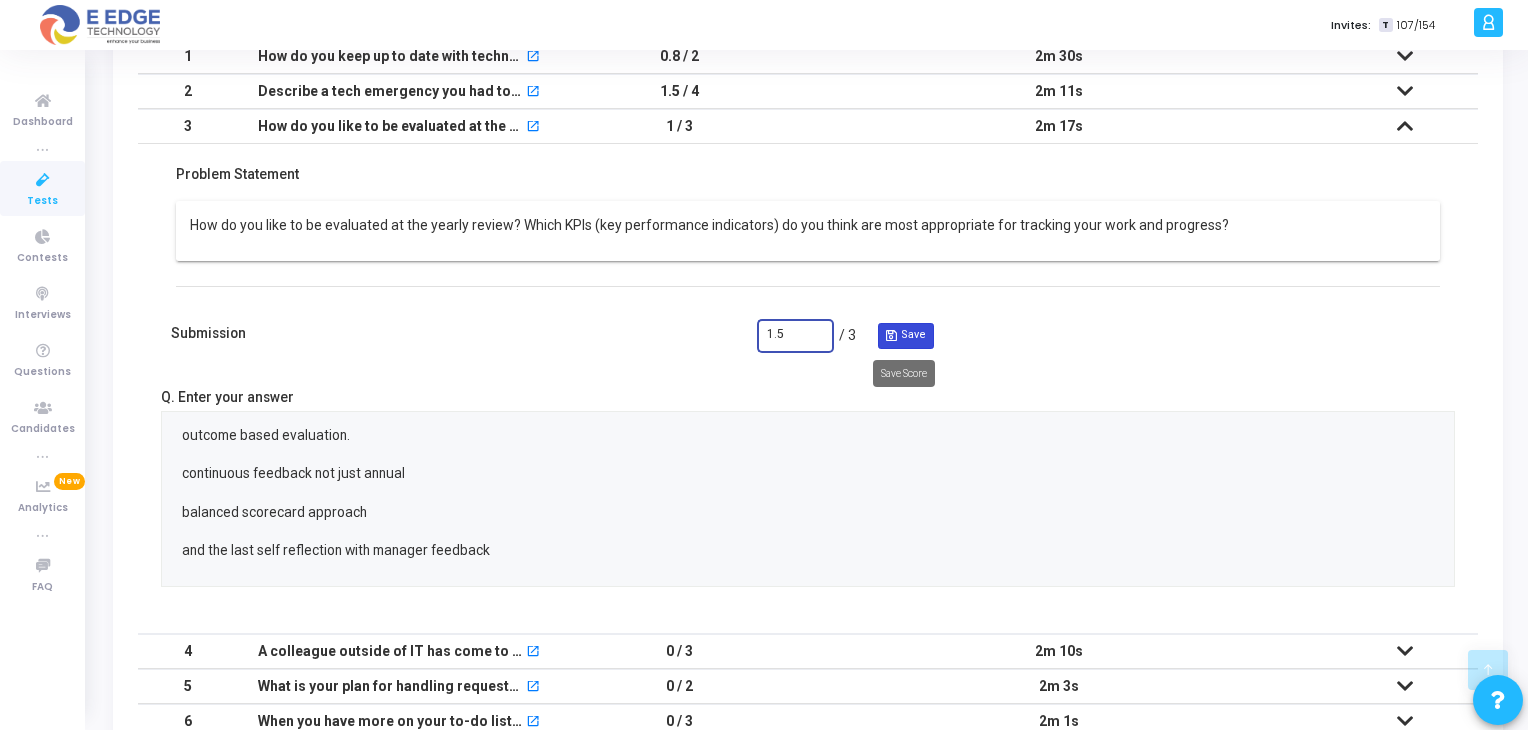type on "1.5" 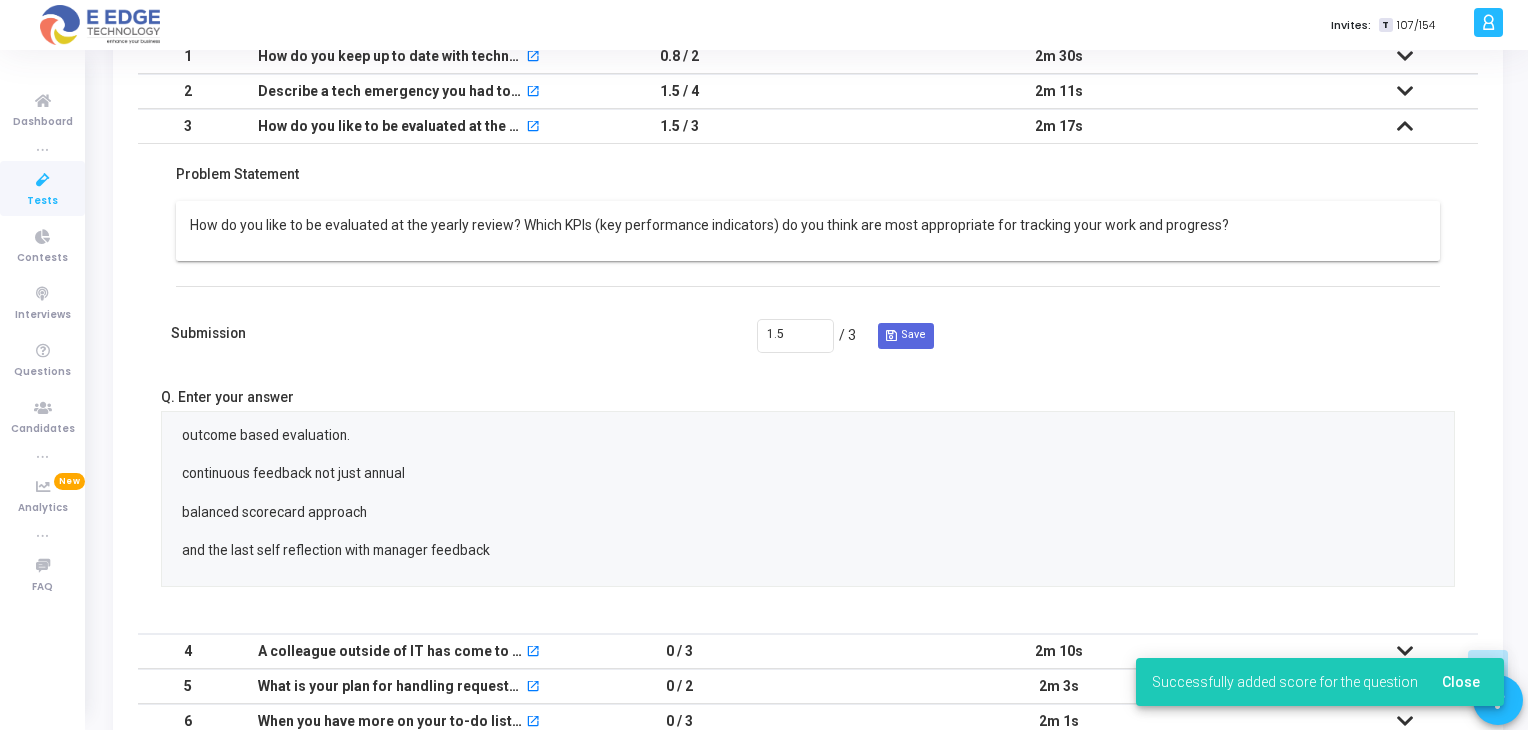 scroll, scrollTop: 8, scrollLeft: 8, axis: both 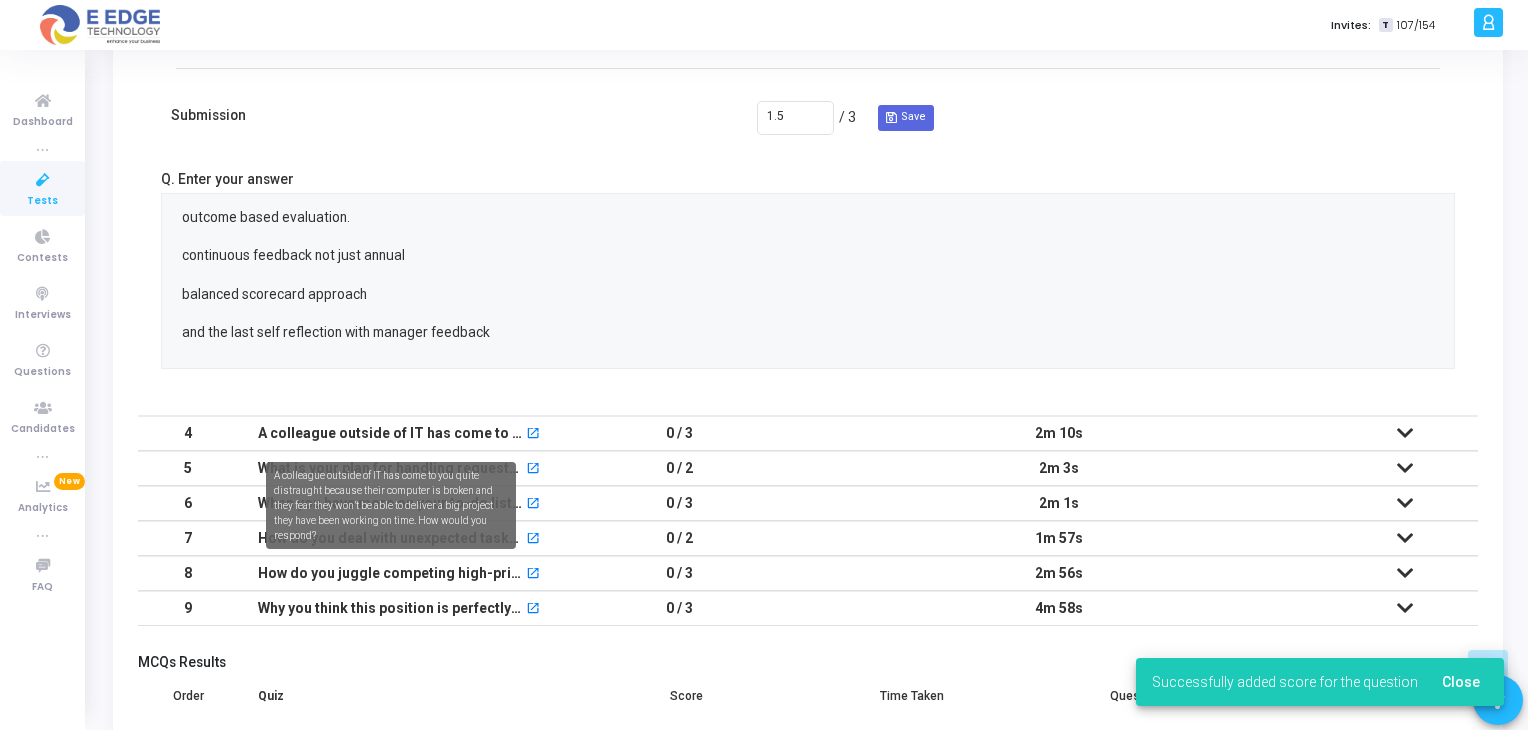 click on "A colleague outside of IT has come to you quite distraught because their computer is broken and they fear they won’t be able to deliver a big project they have been working on time. How would you respond?" at bounding box center [391, 433] 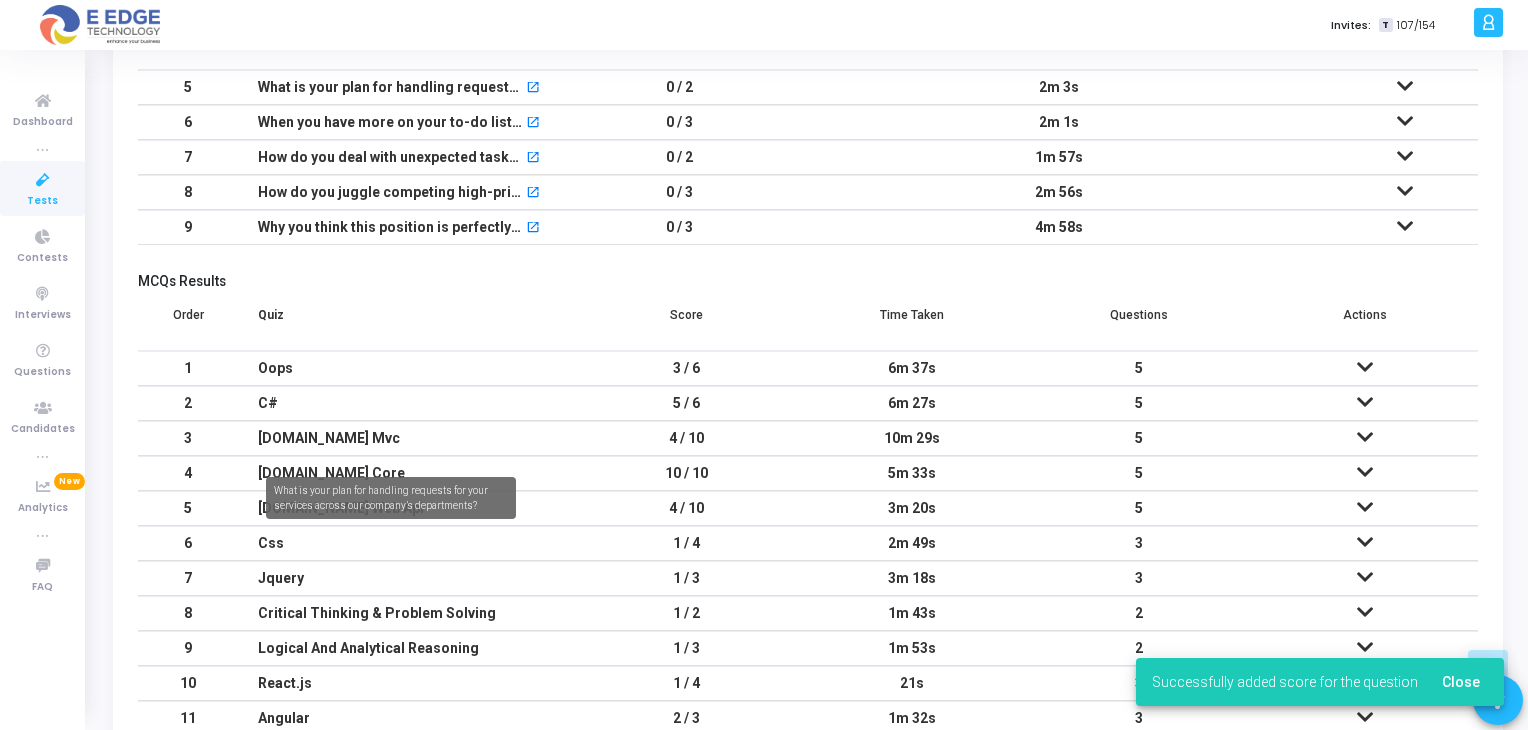 scroll, scrollTop: 427, scrollLeft: 0, axis: vertical 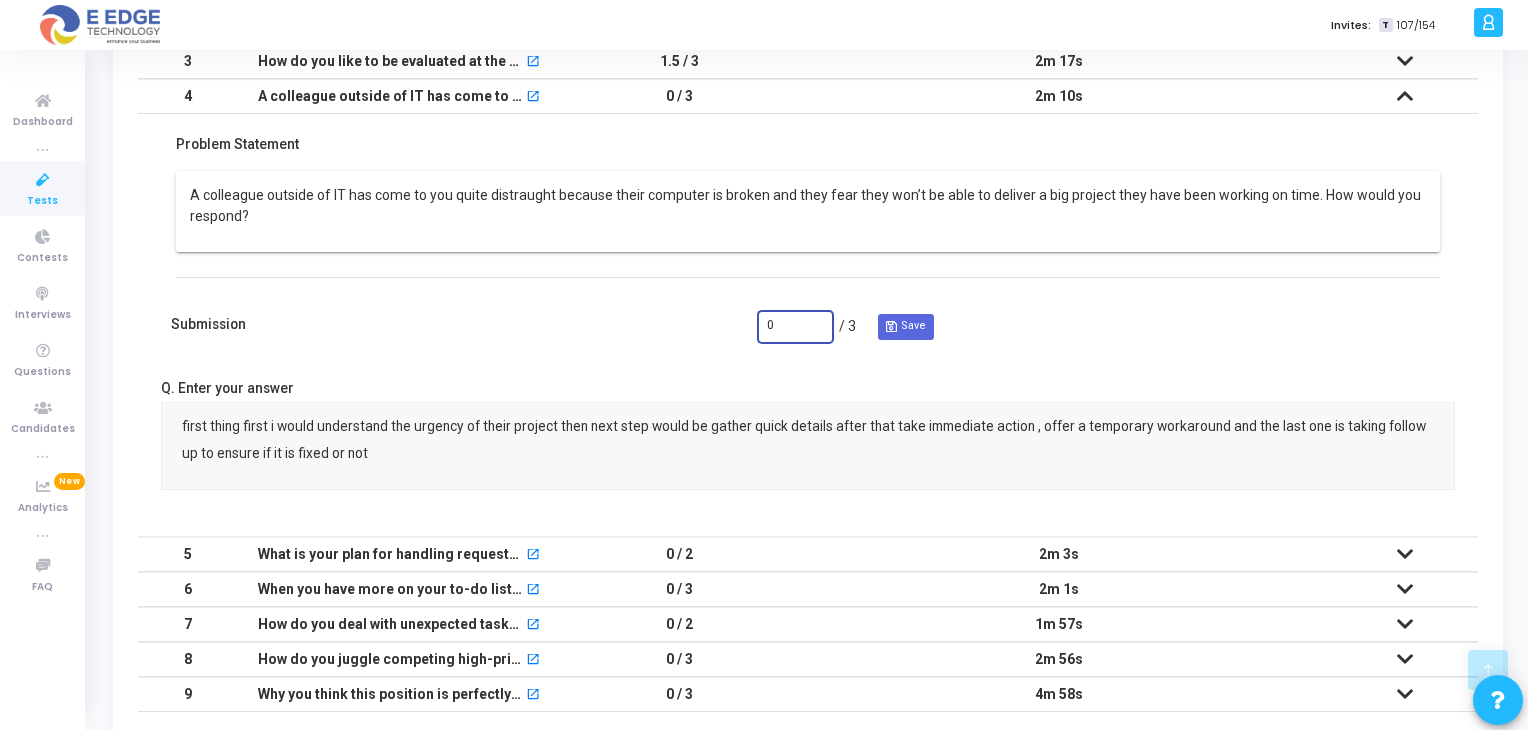 click on "0" at bounding box center [795, 326] 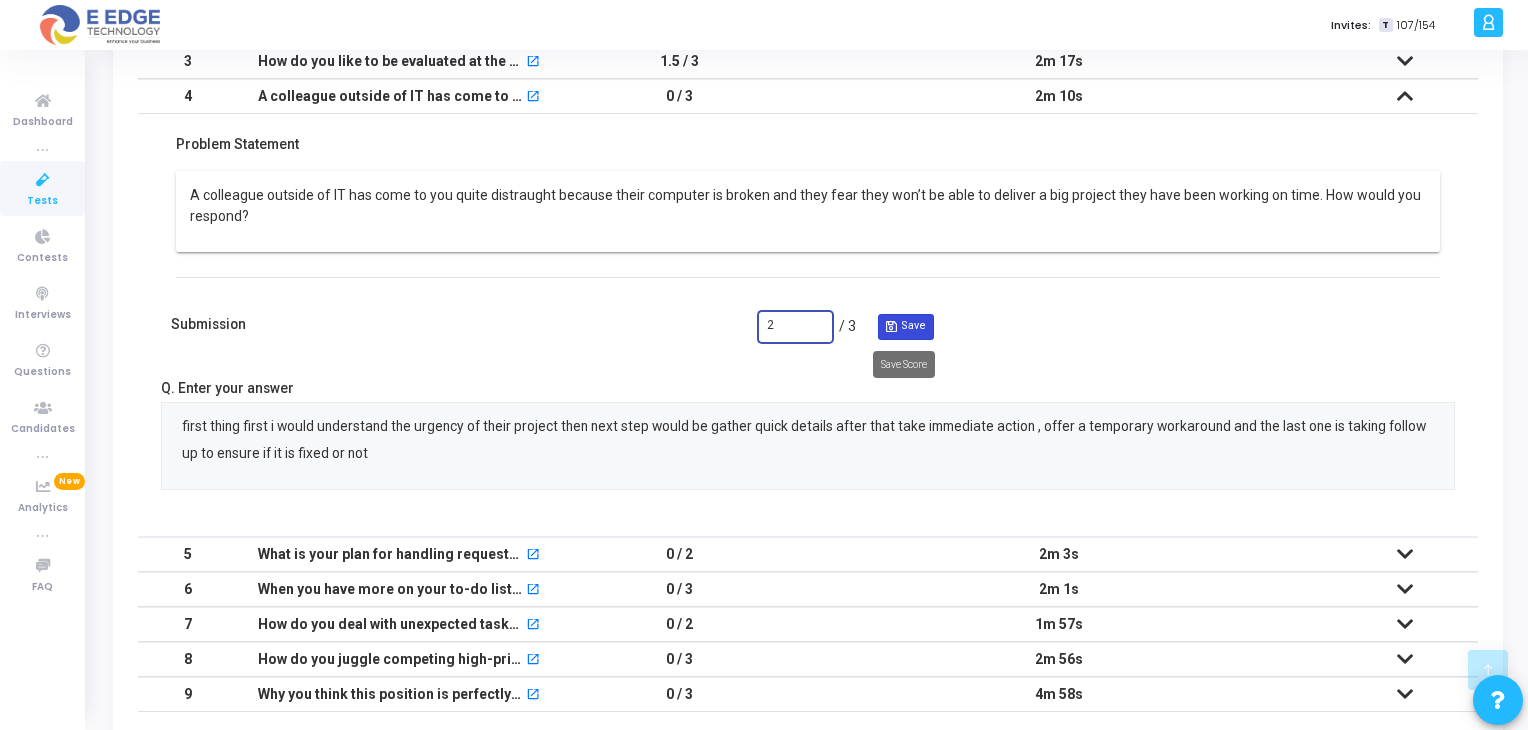 type on "2" 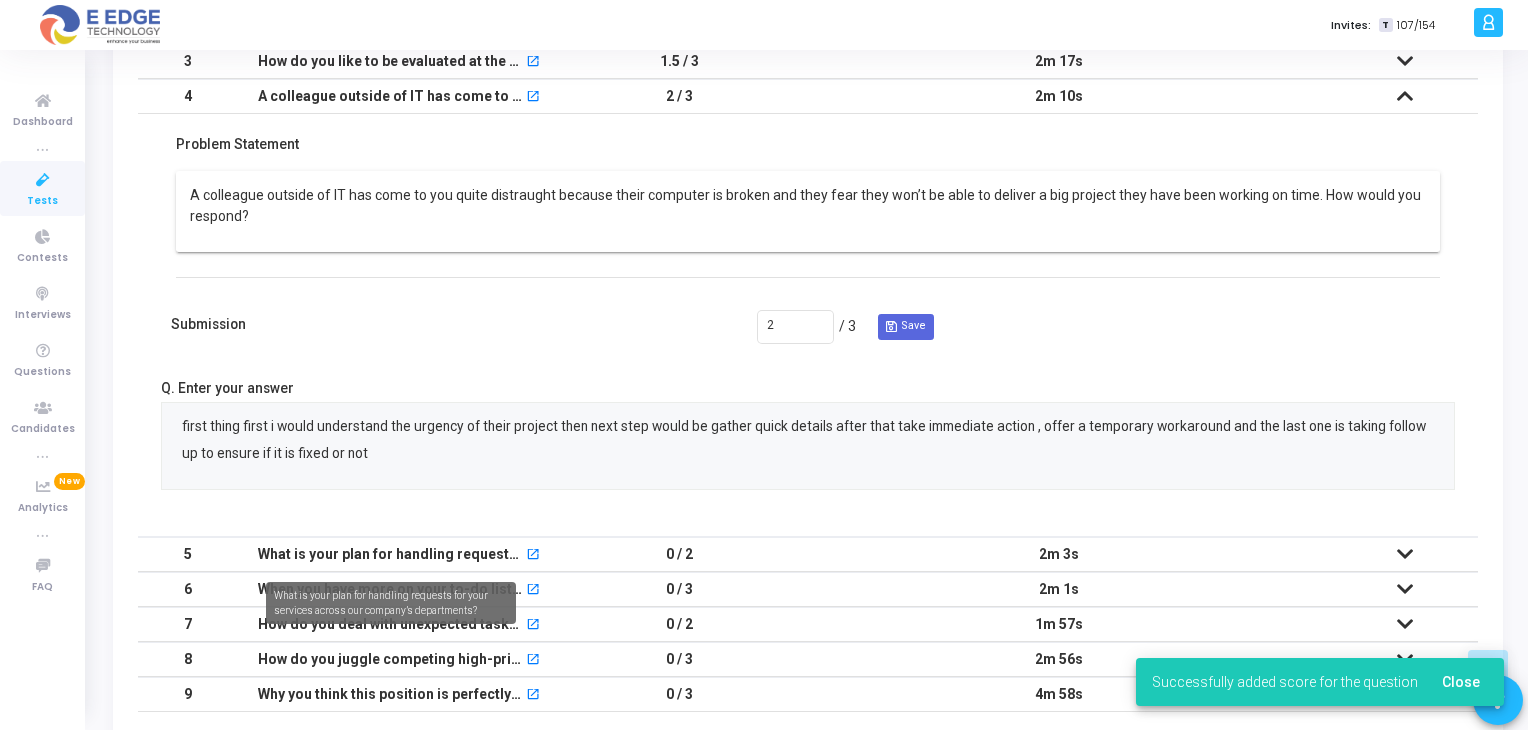 click on "What is your plan for handling requests for your services across our company’s departments?" at bounding box center [391, 554] 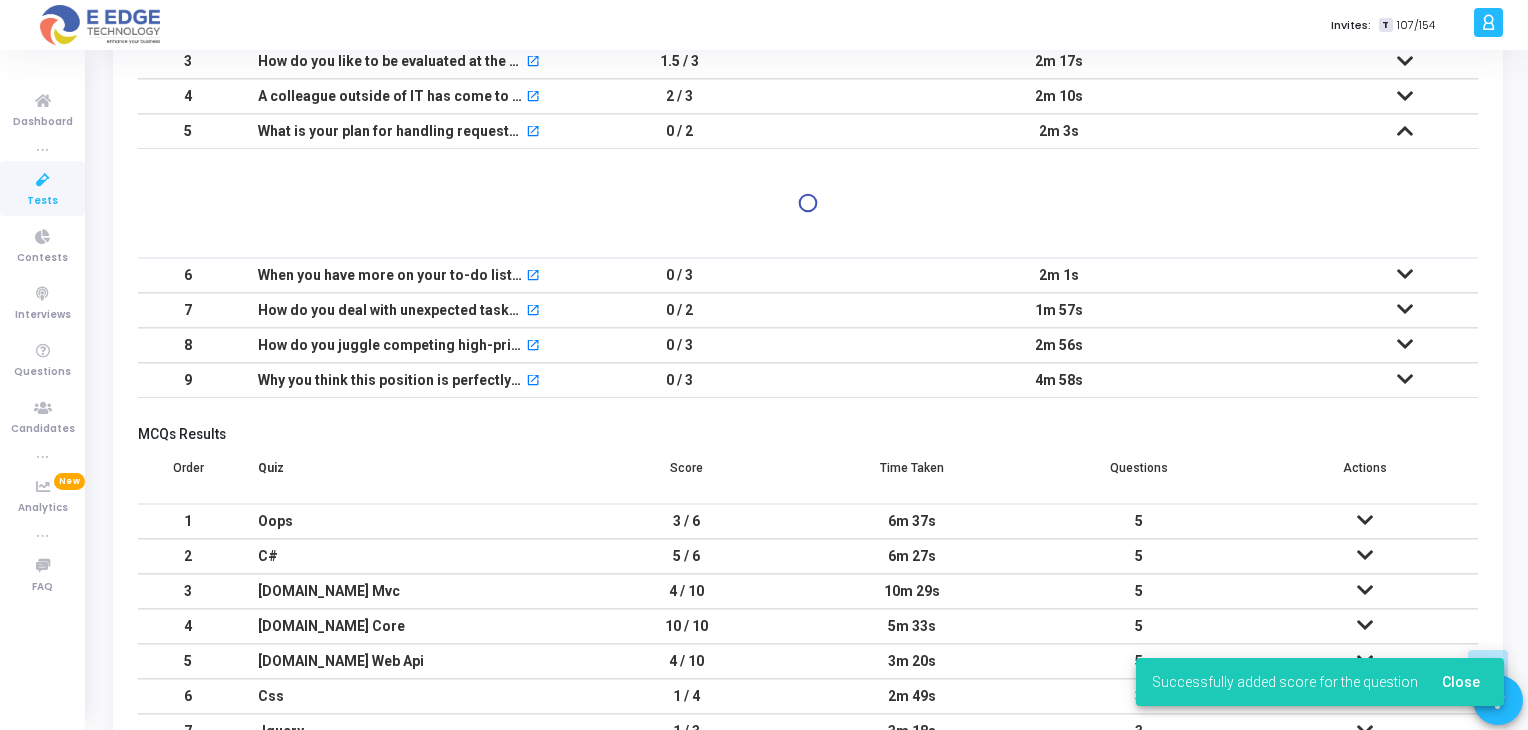scroll, scrollTop: 8, scrollLeft: 8, axis: both 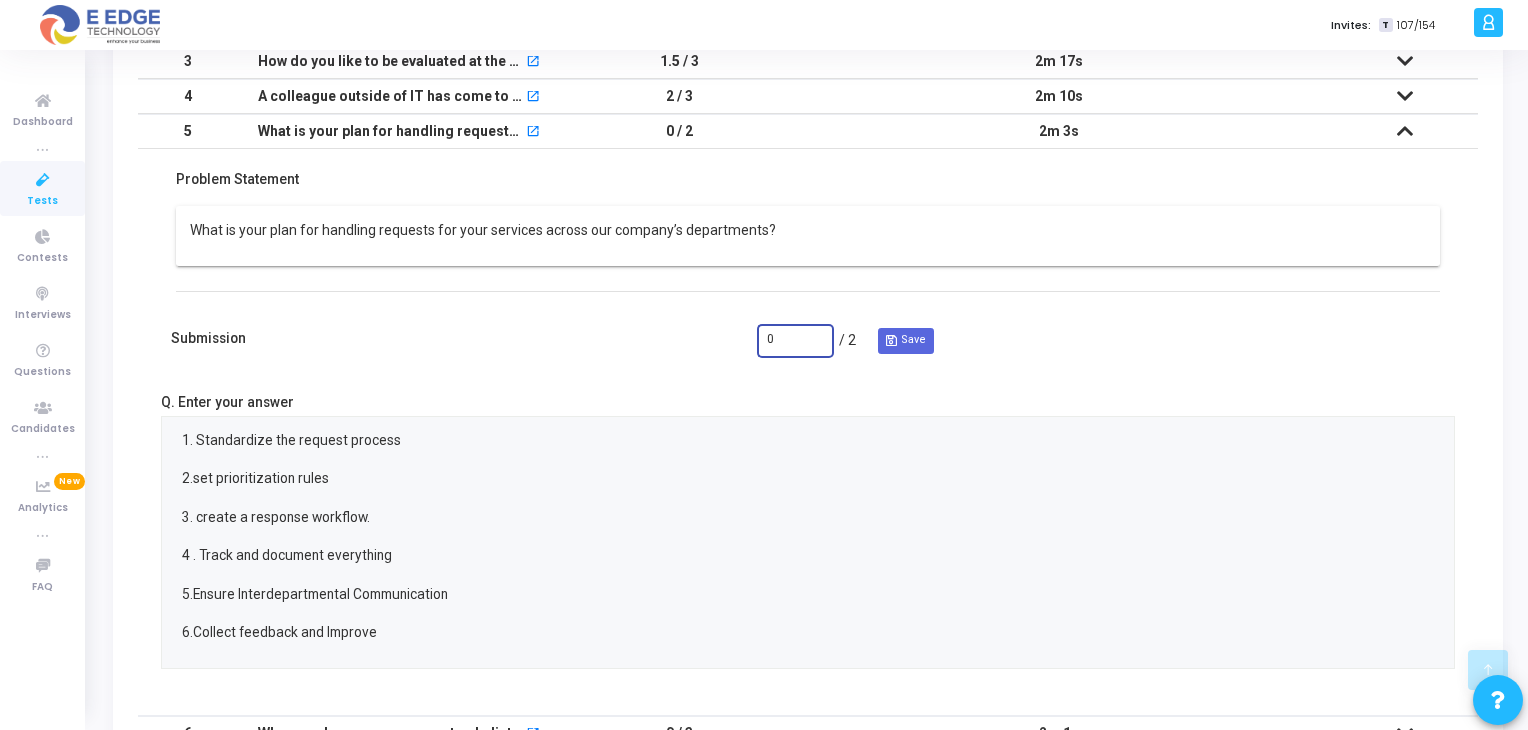 click on "0" at bounding box center (795, 340) 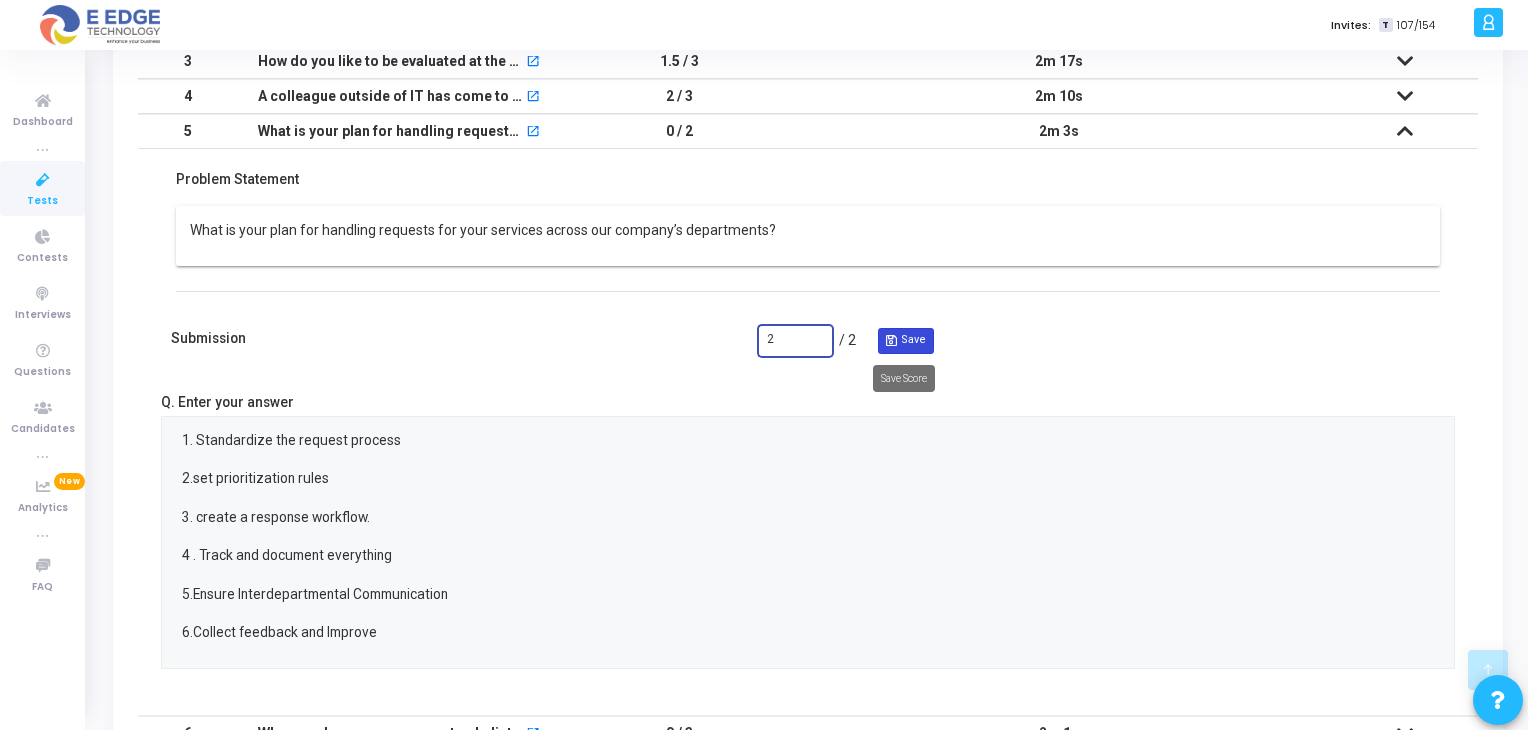 type on "2" 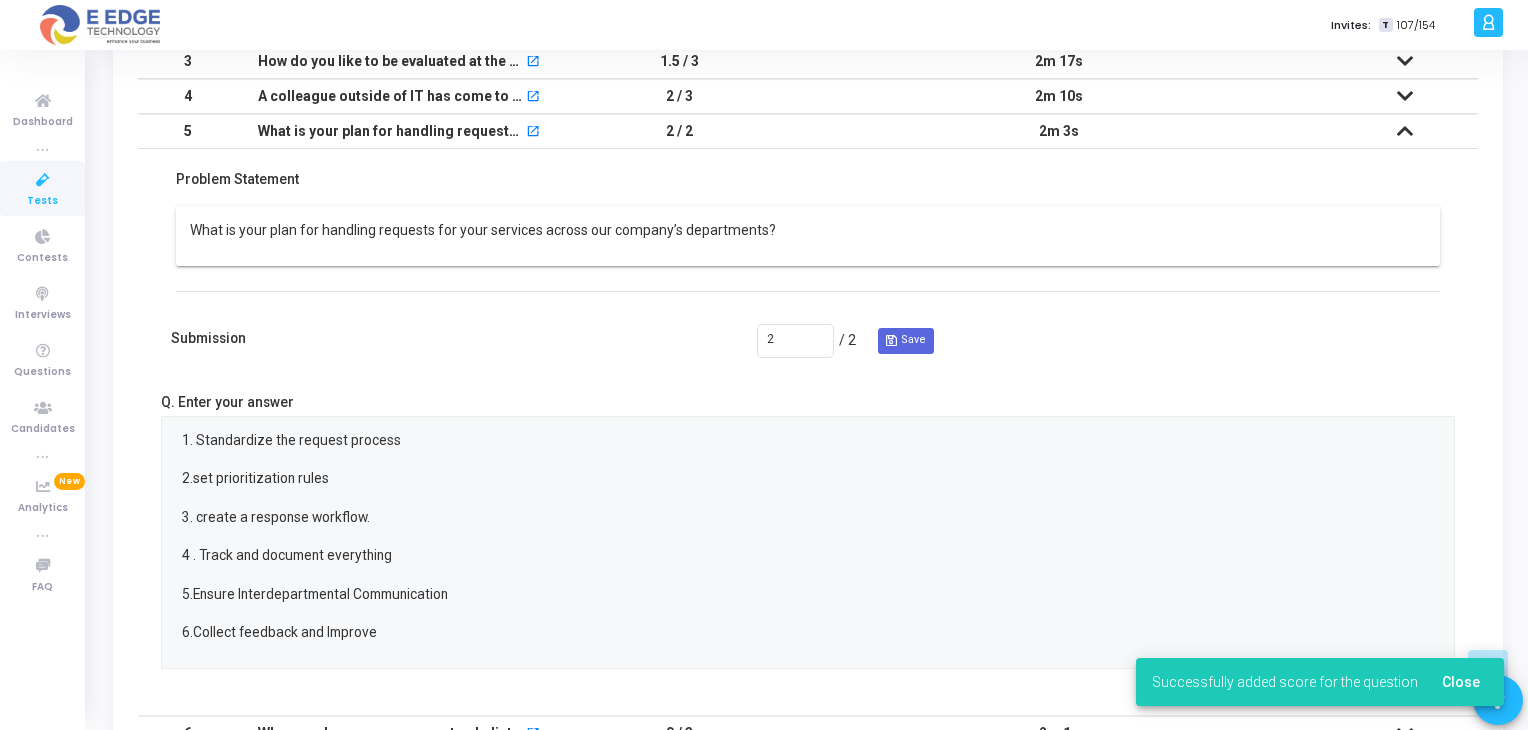 scroll, scrollTop: 8, scrollLeft: 8, axis: both 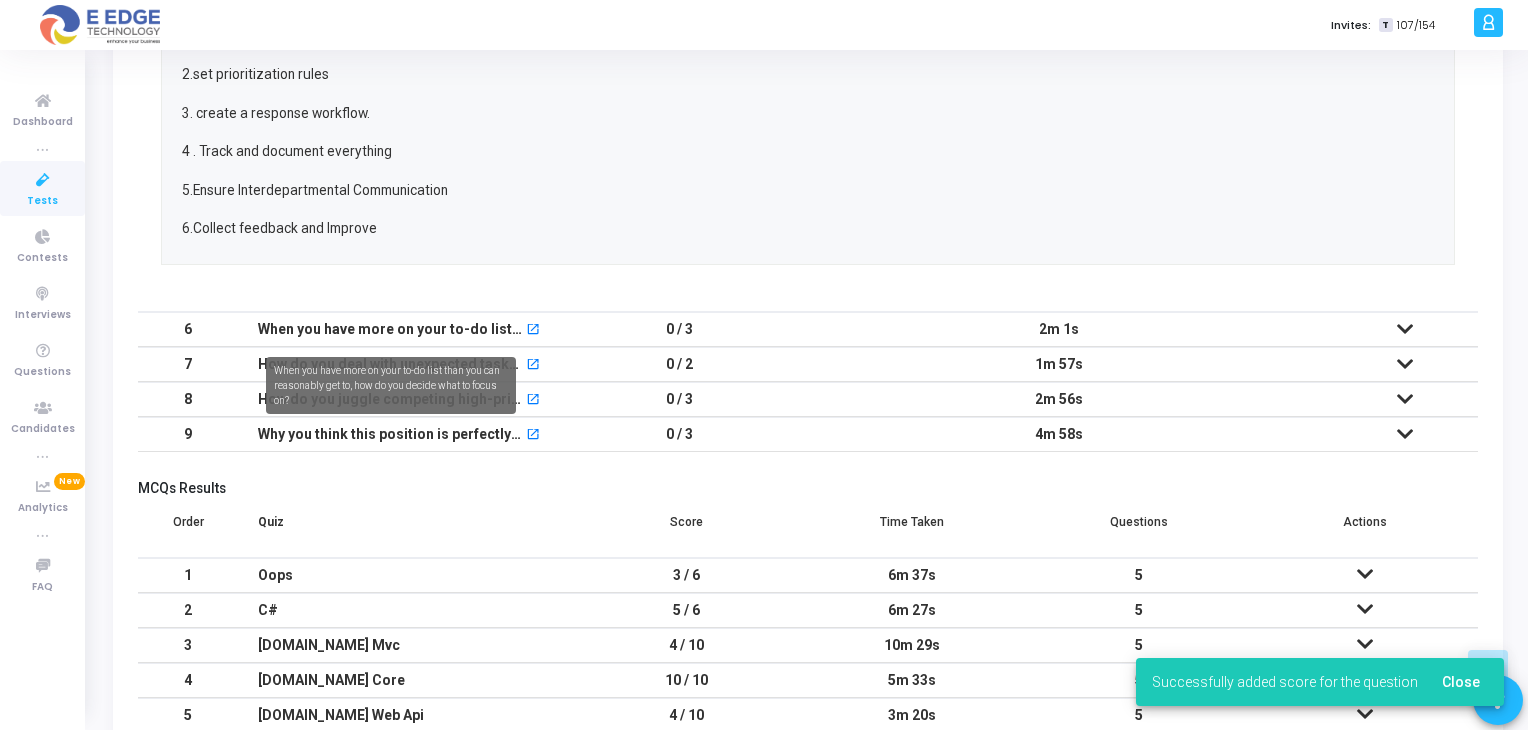 click on "When you have more on your to-do list than you can reasonably get to, how do you decide what to focus on?" at bounding box center (391, 329) 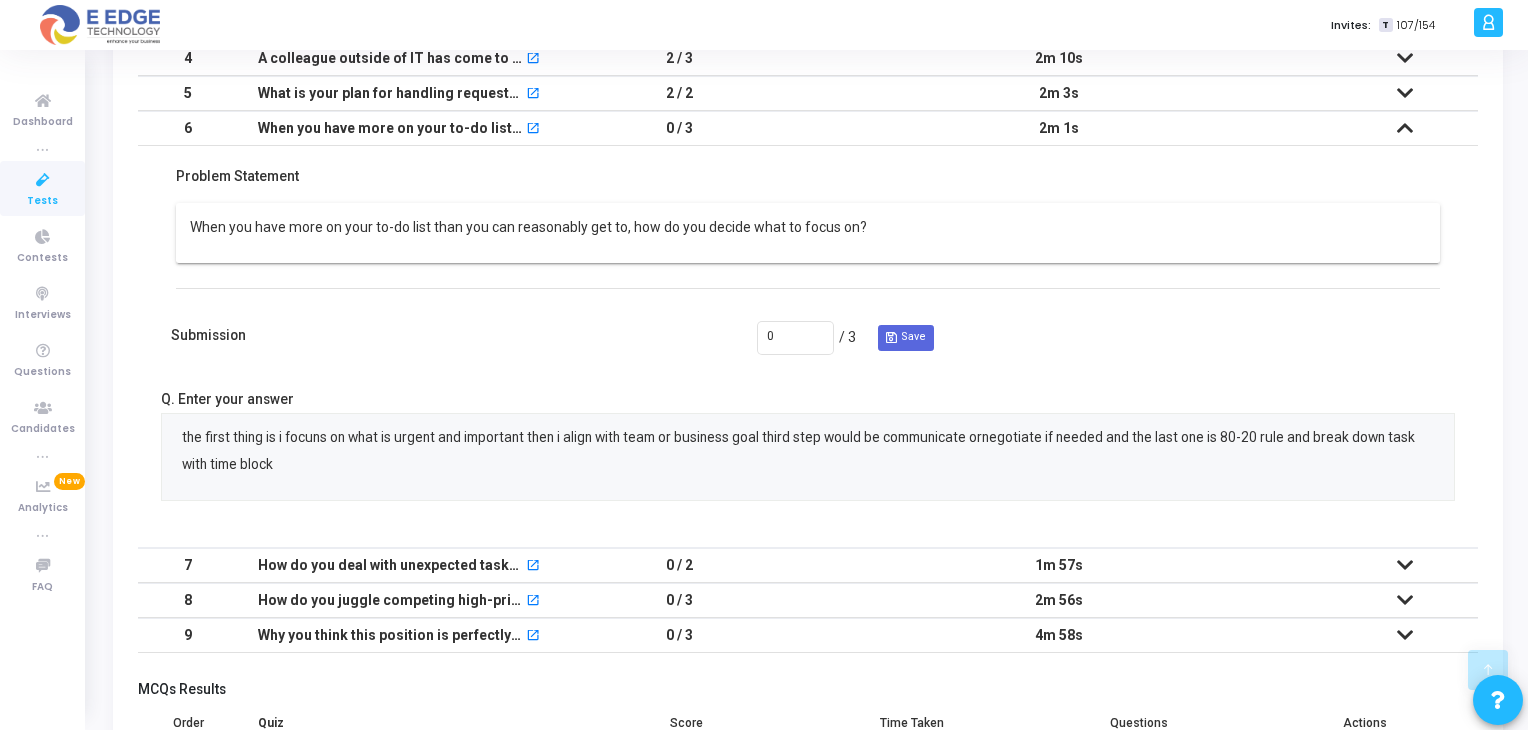 scroll, scrollTop: 462, scrollLeft: 0, axis: vertical 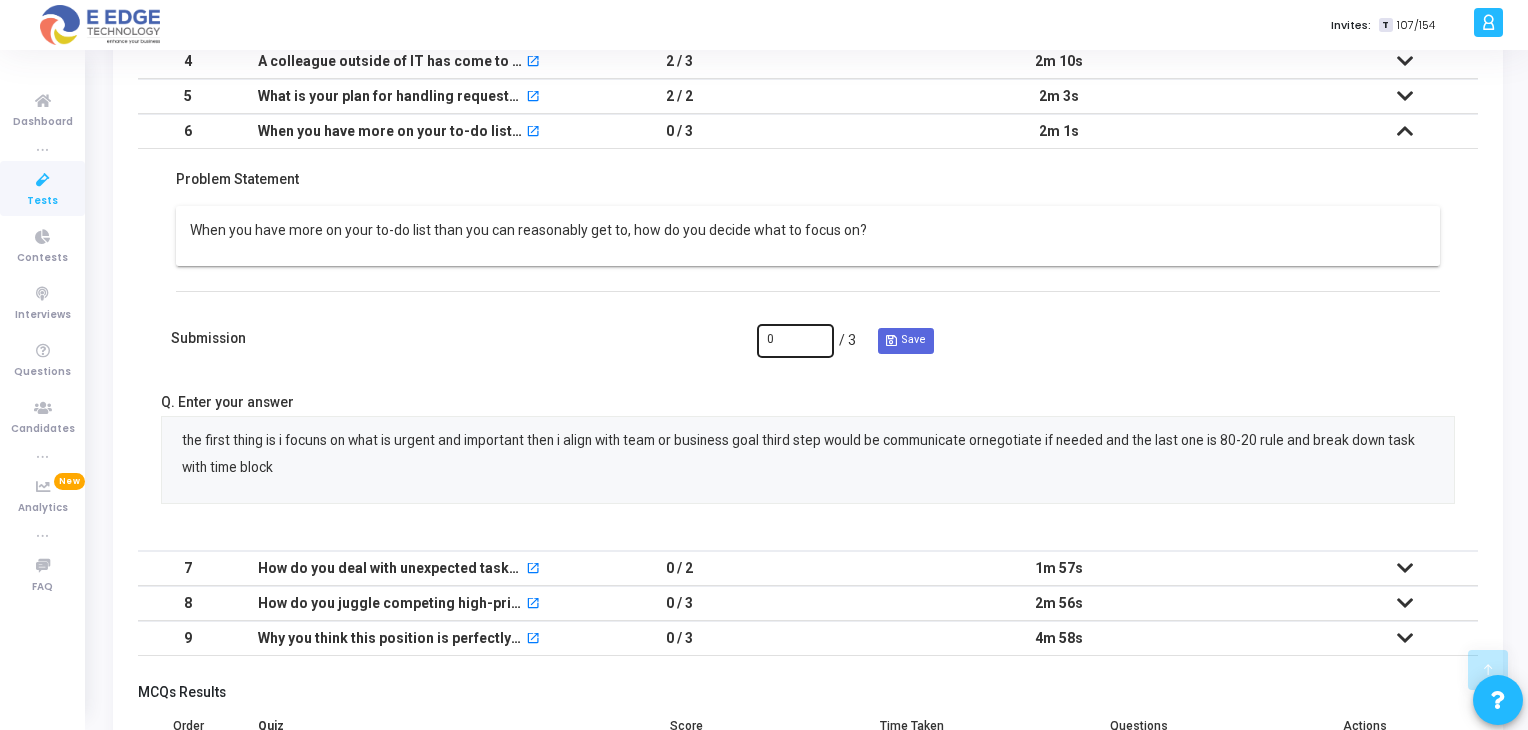 click on "0" at bounding box center [795, 338] 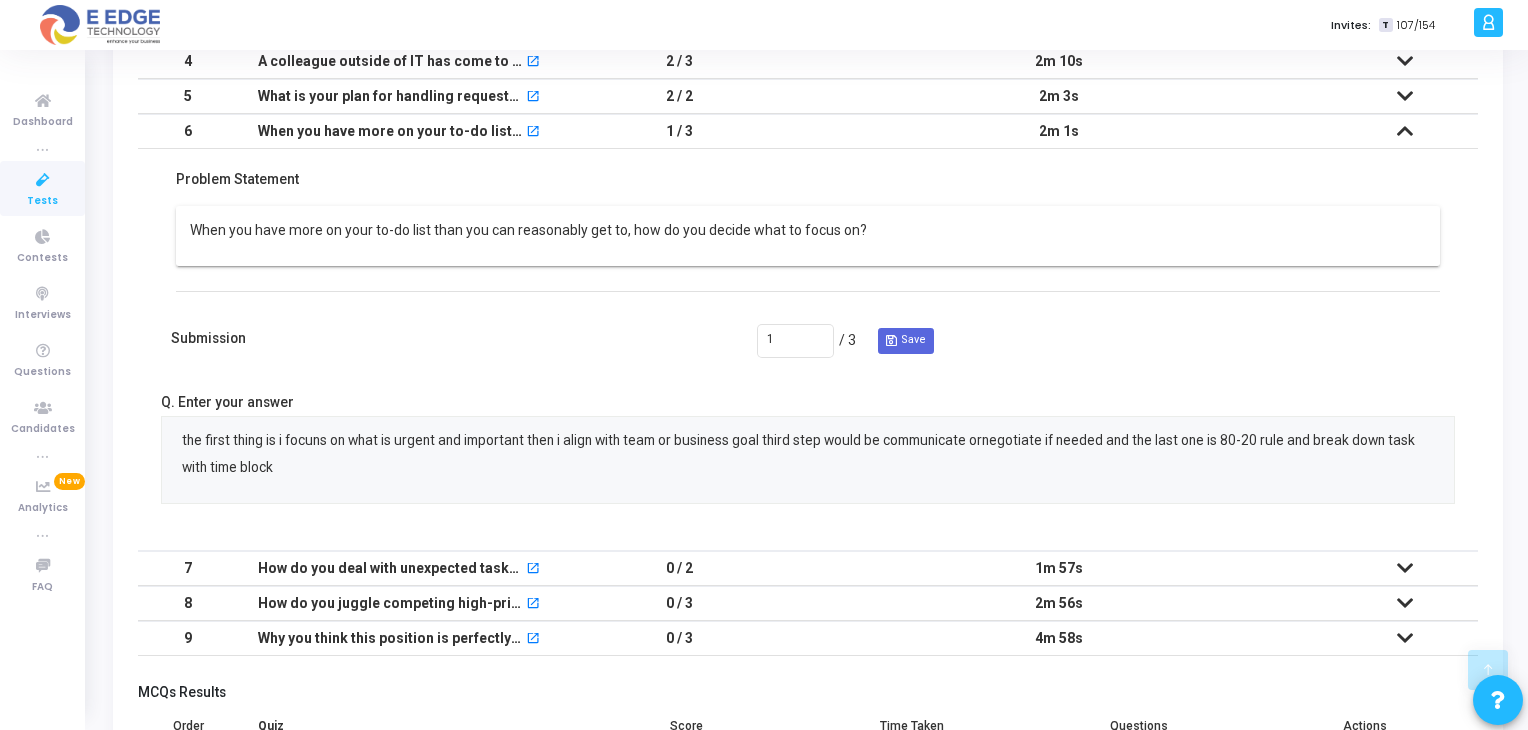 scroll, scrollTop: 8, scrollLeft: 8, axis: both 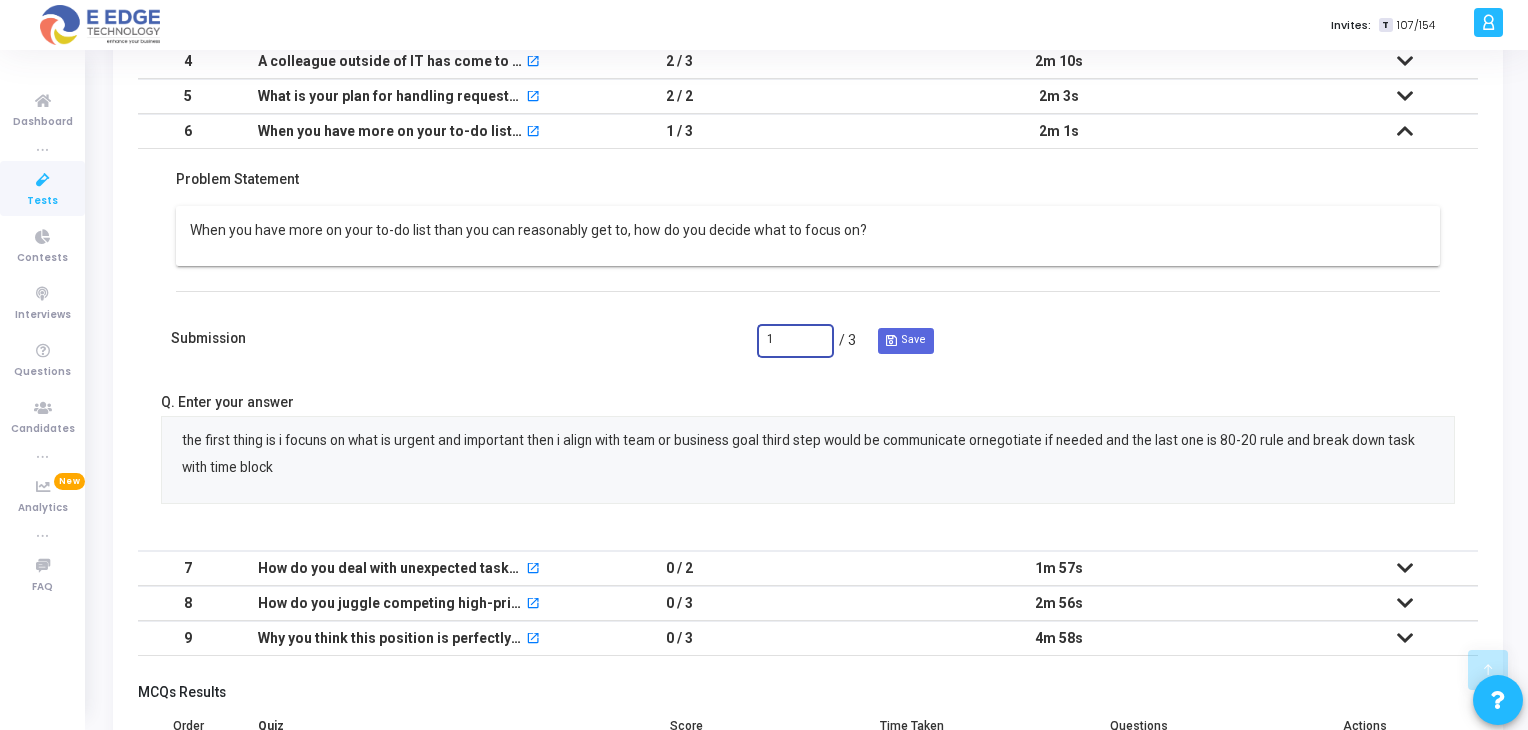 click on "1" at bounding box center (795, 340) 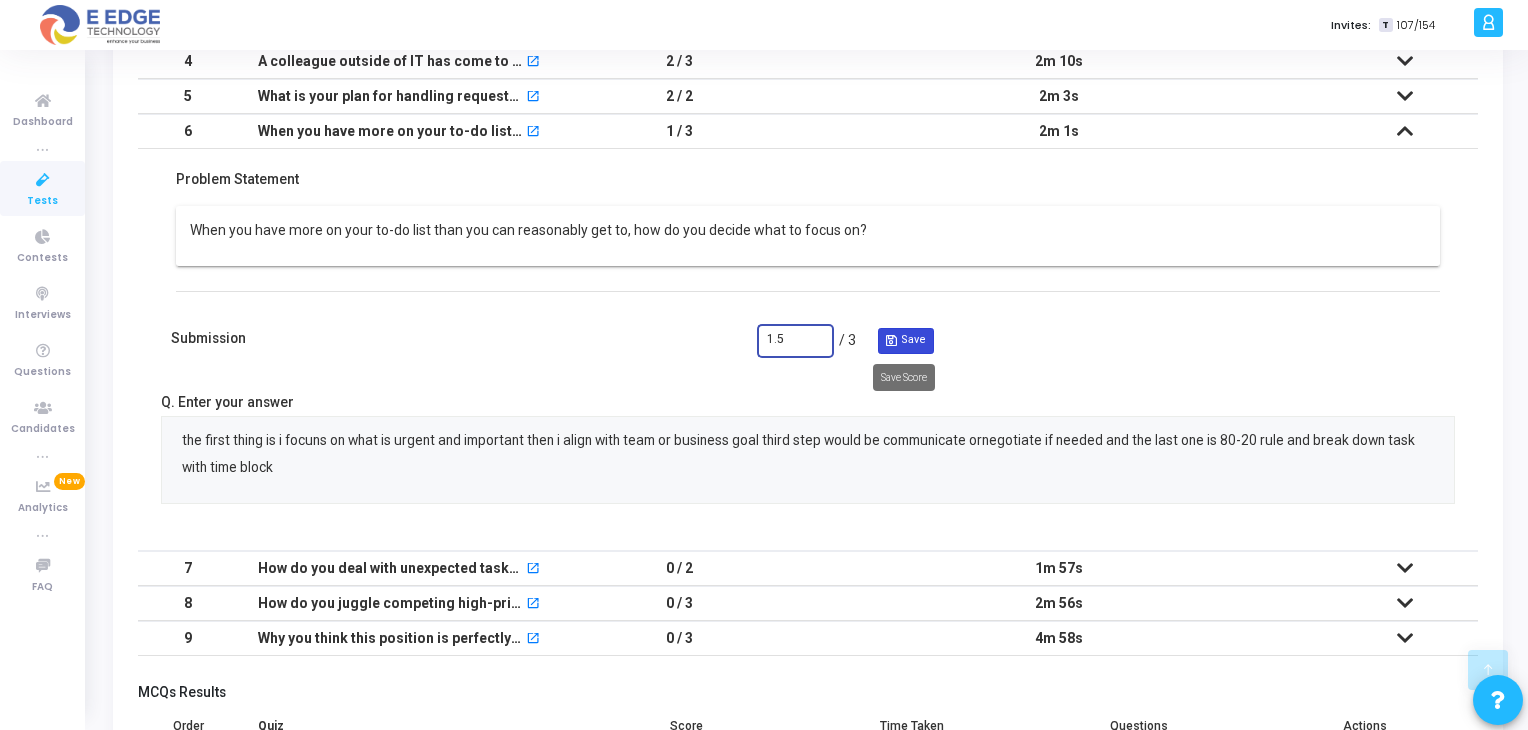 type on "1.5" 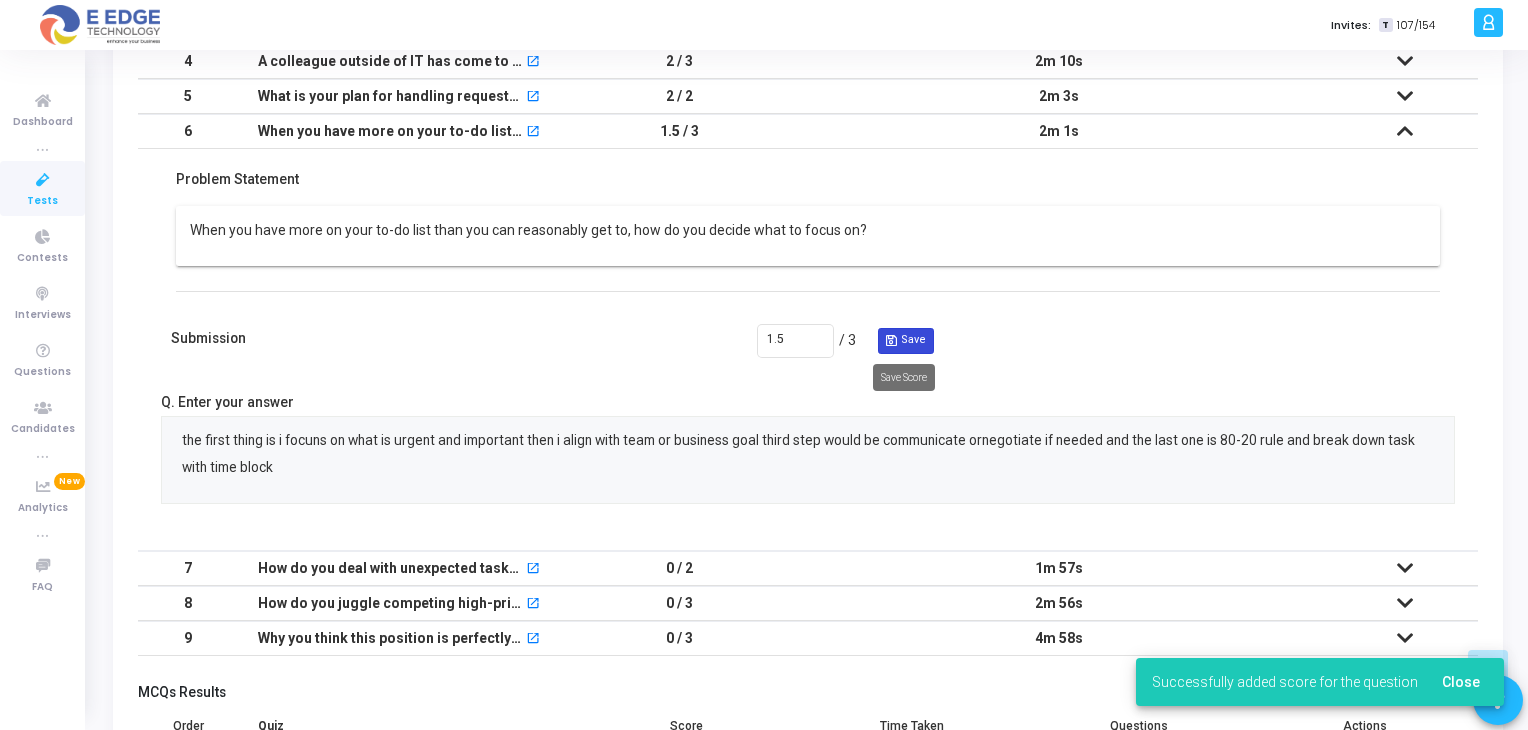 scroll, scrollTop: 8, scrollLeft: 8, axis: both 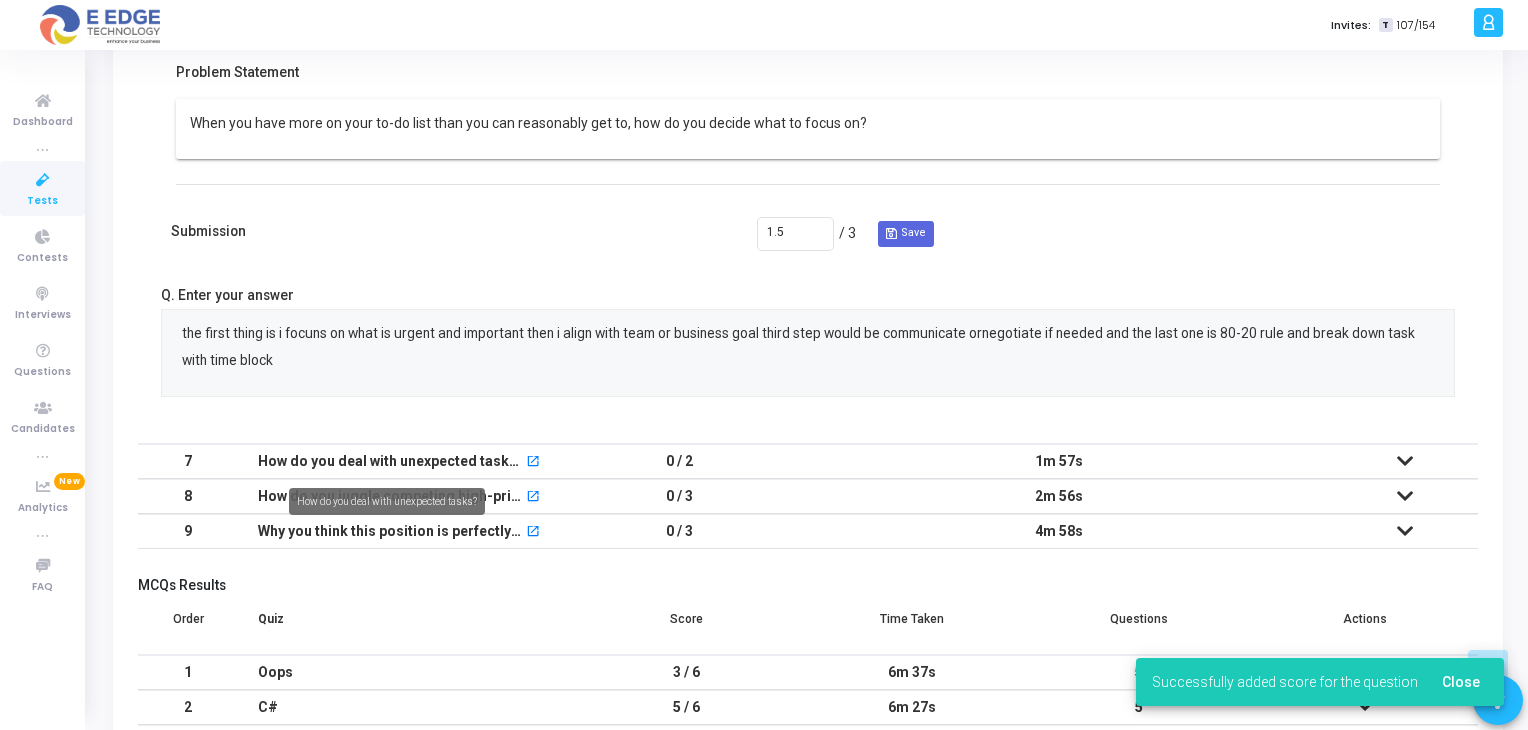 click on "How do you deal with unexpected tasks?" at bounding box center (391, 461) 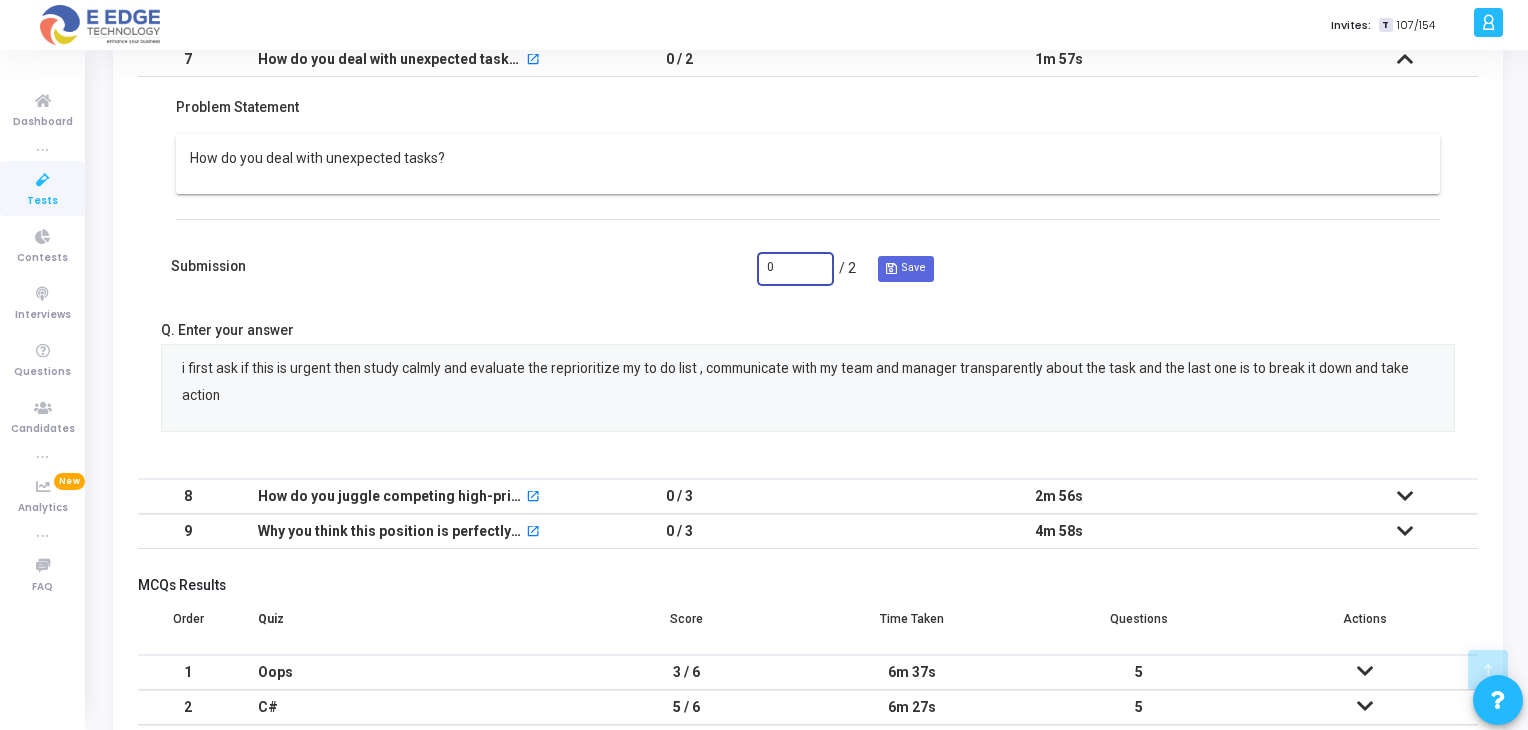 click on "0" at bounding box center [795, 268] 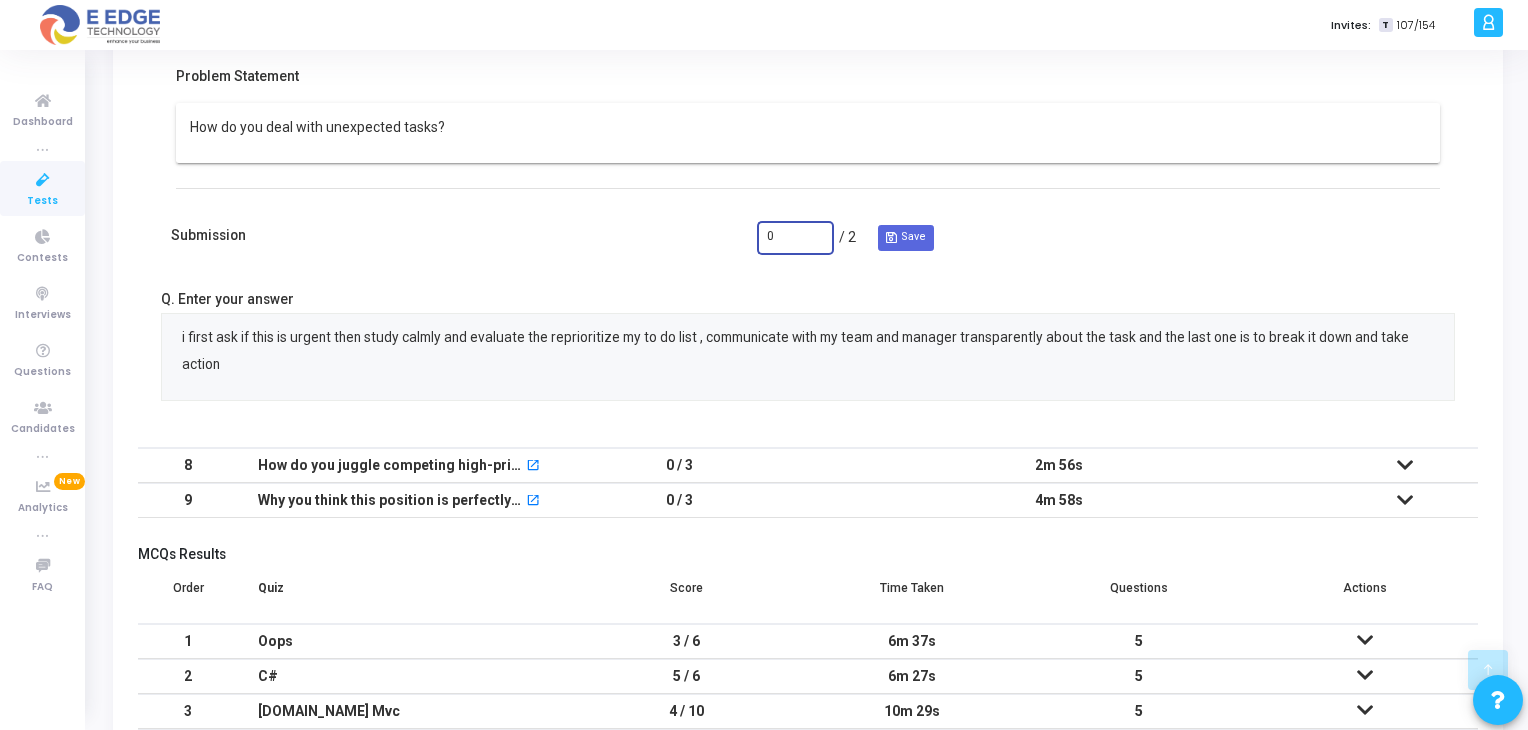 scroll, scrollTop: 601, scrollLeft: 0, axis: vertical 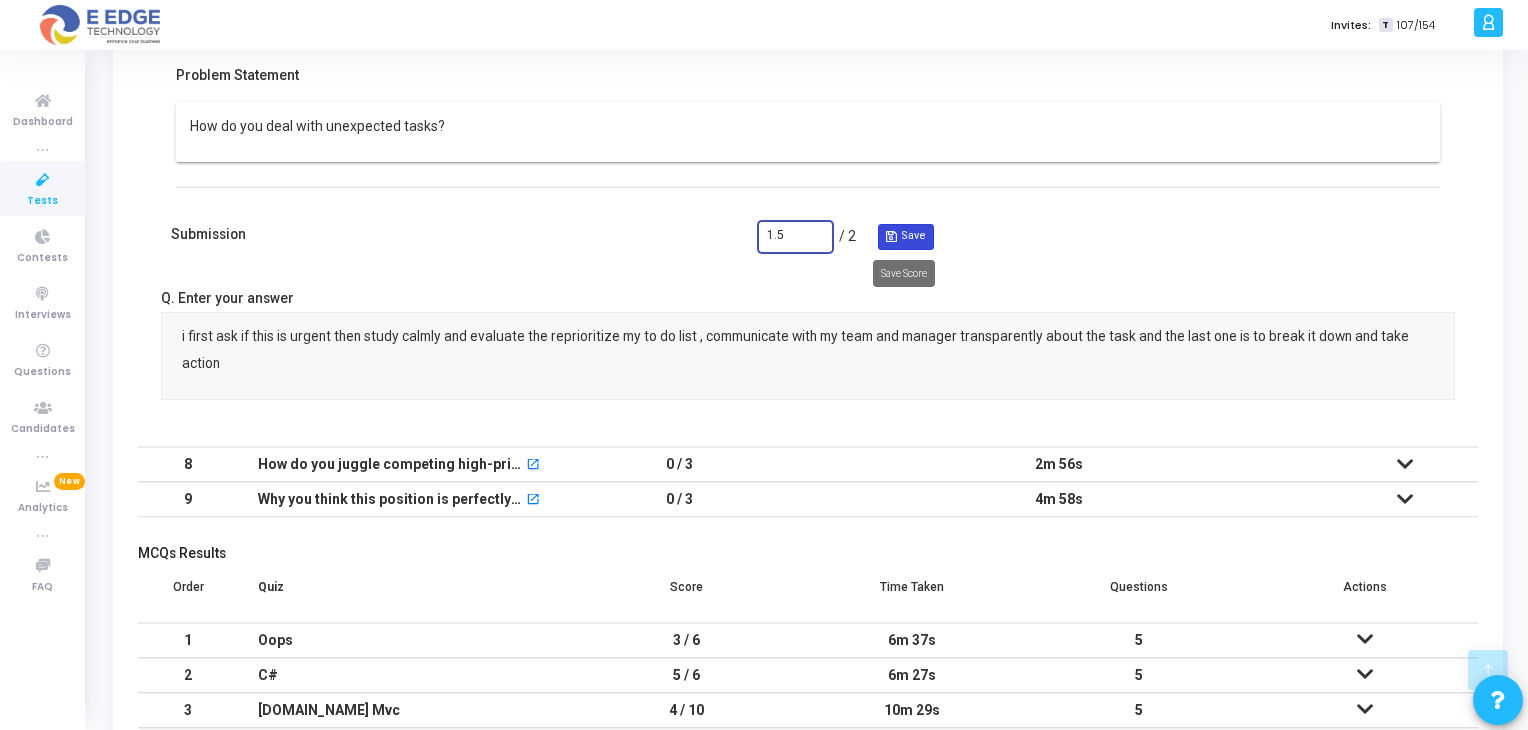 type on "1.5" 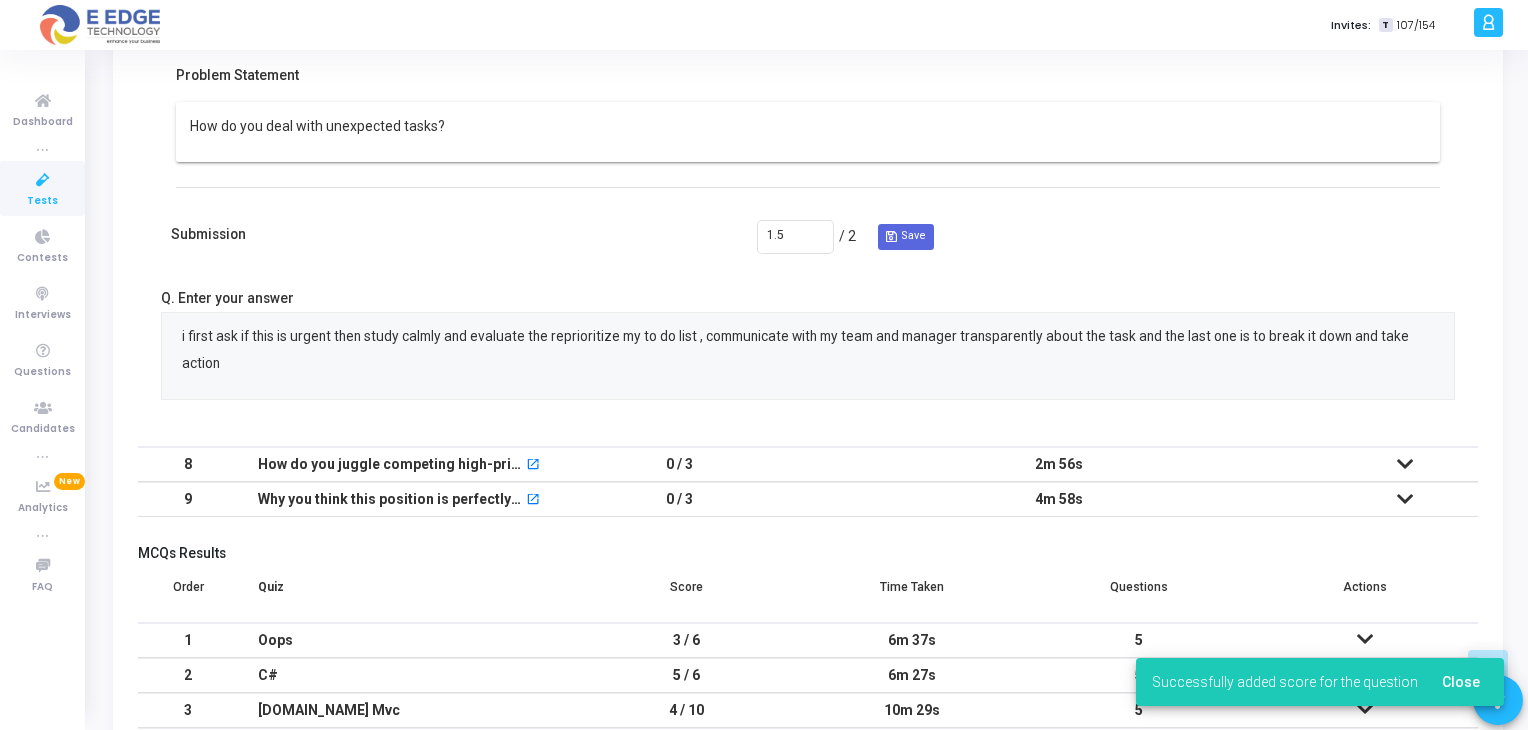 scroll, scrollTop: 8, scrollLeft: 8, axis: both 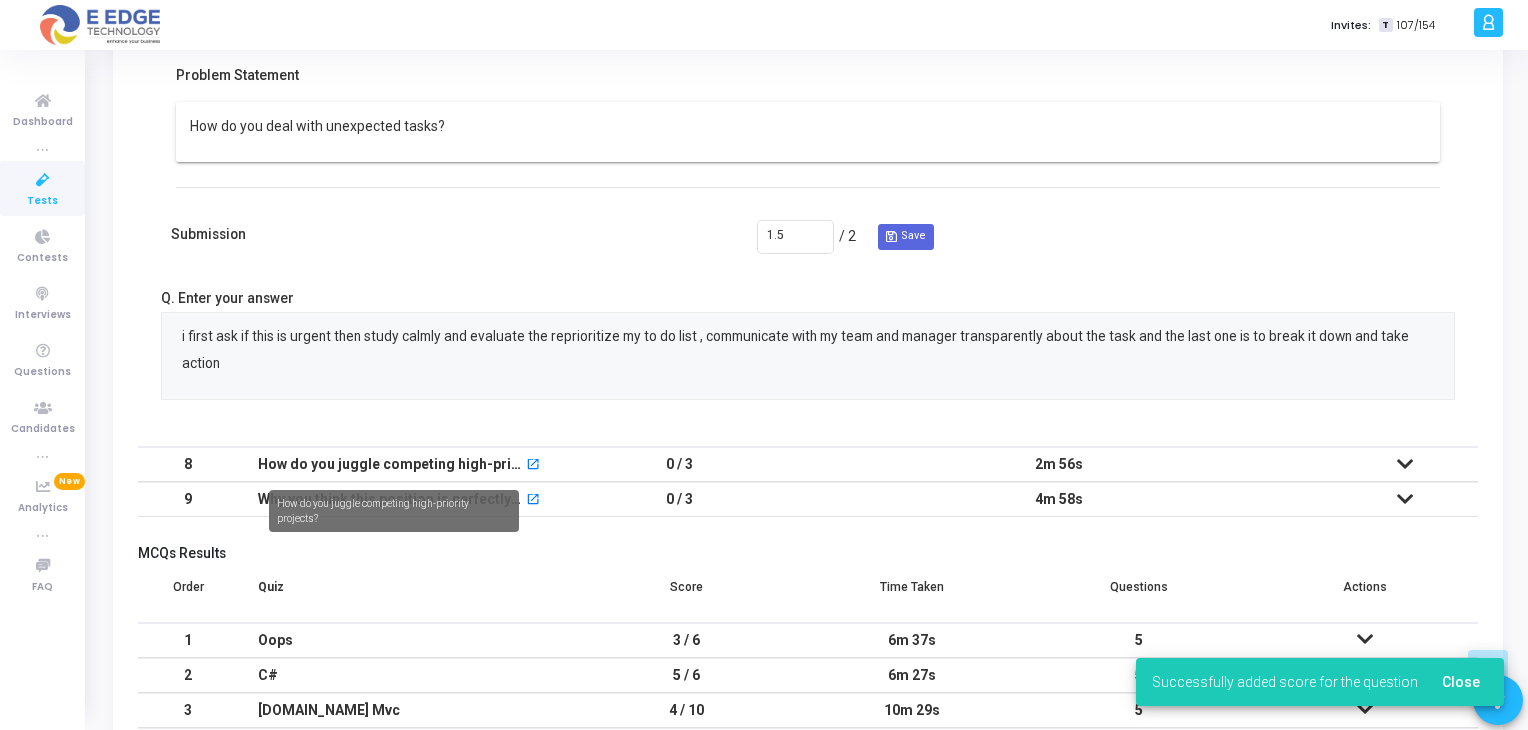 click on "How do you juggle competing high-priority projects?" at bounding box center [391, 464] 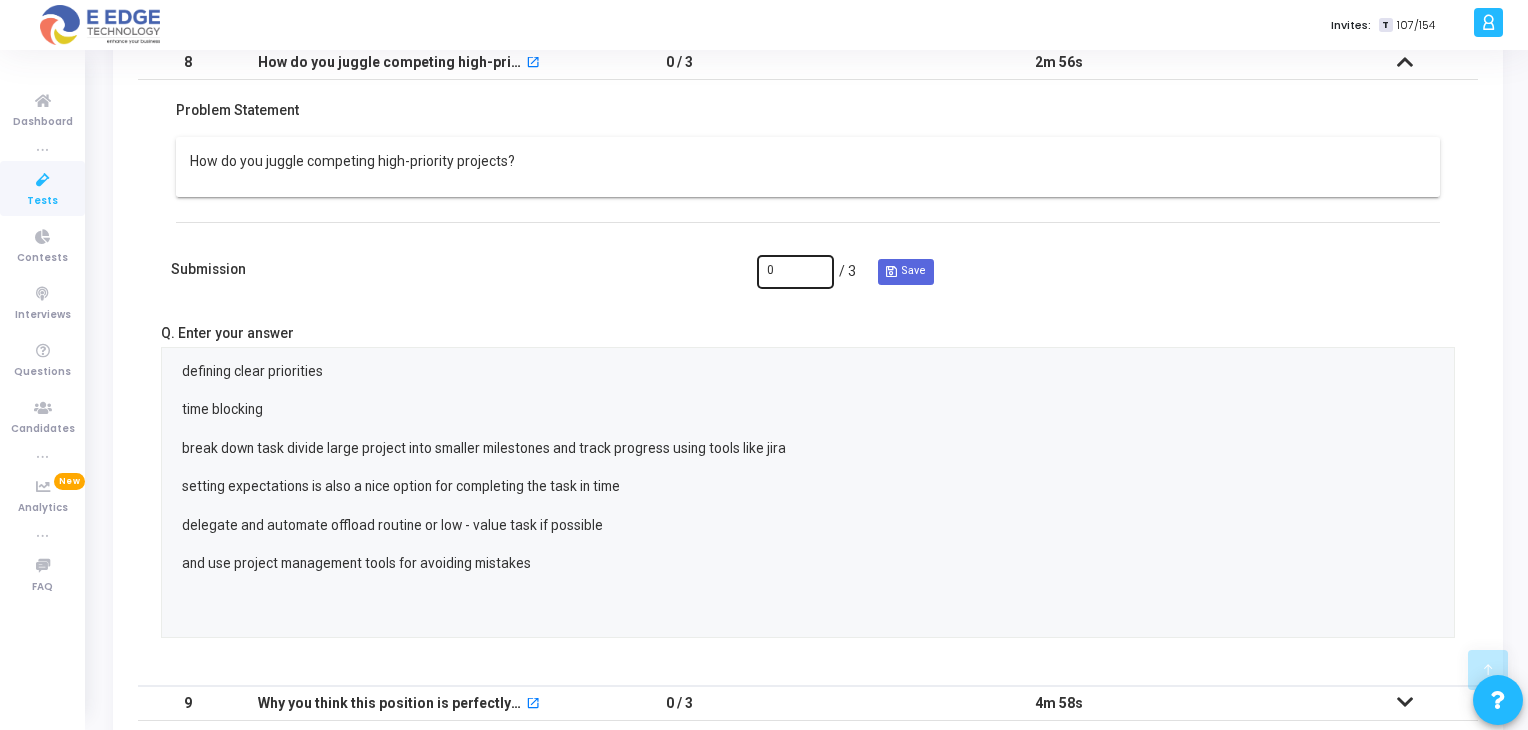 click on "0" at bounding box center [795, 269] 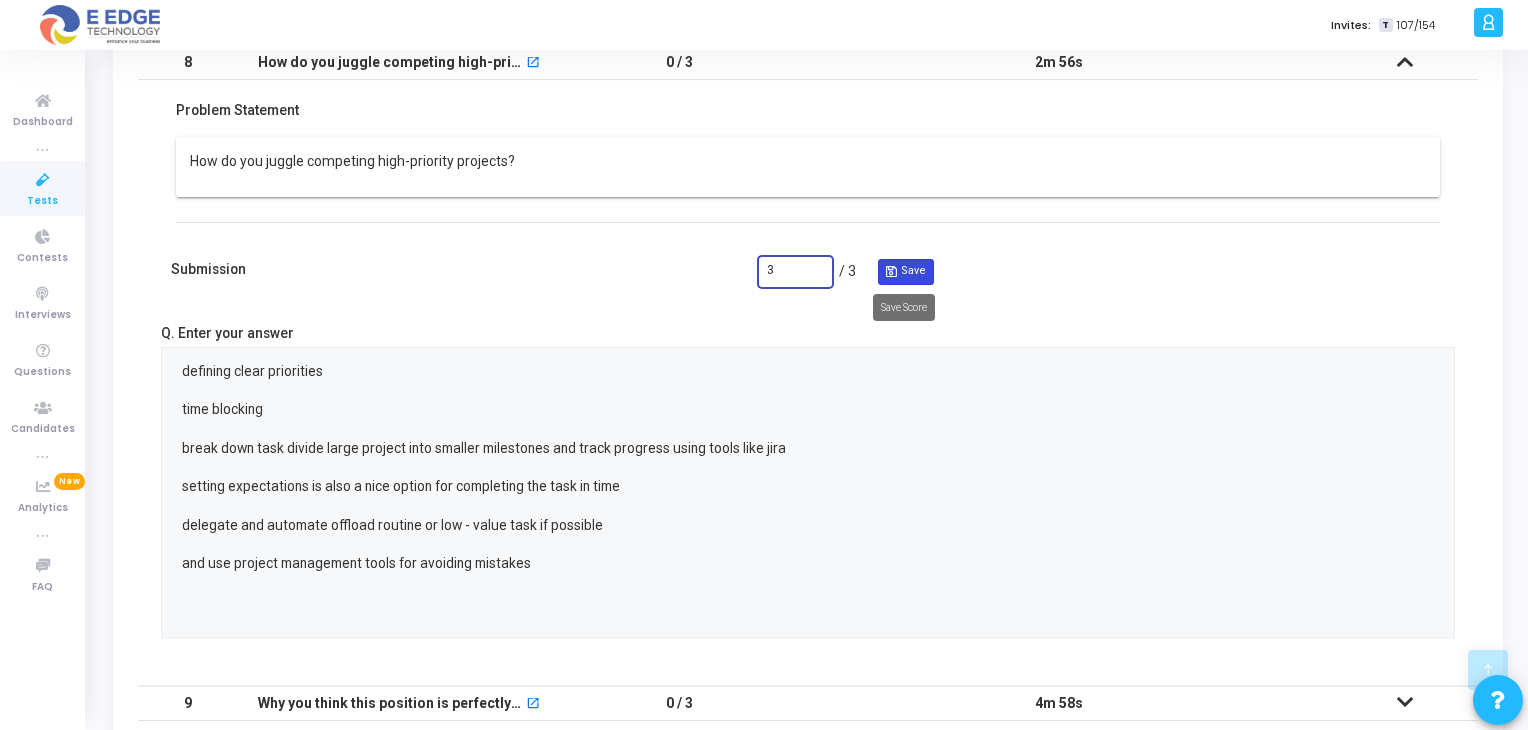 type on "3" 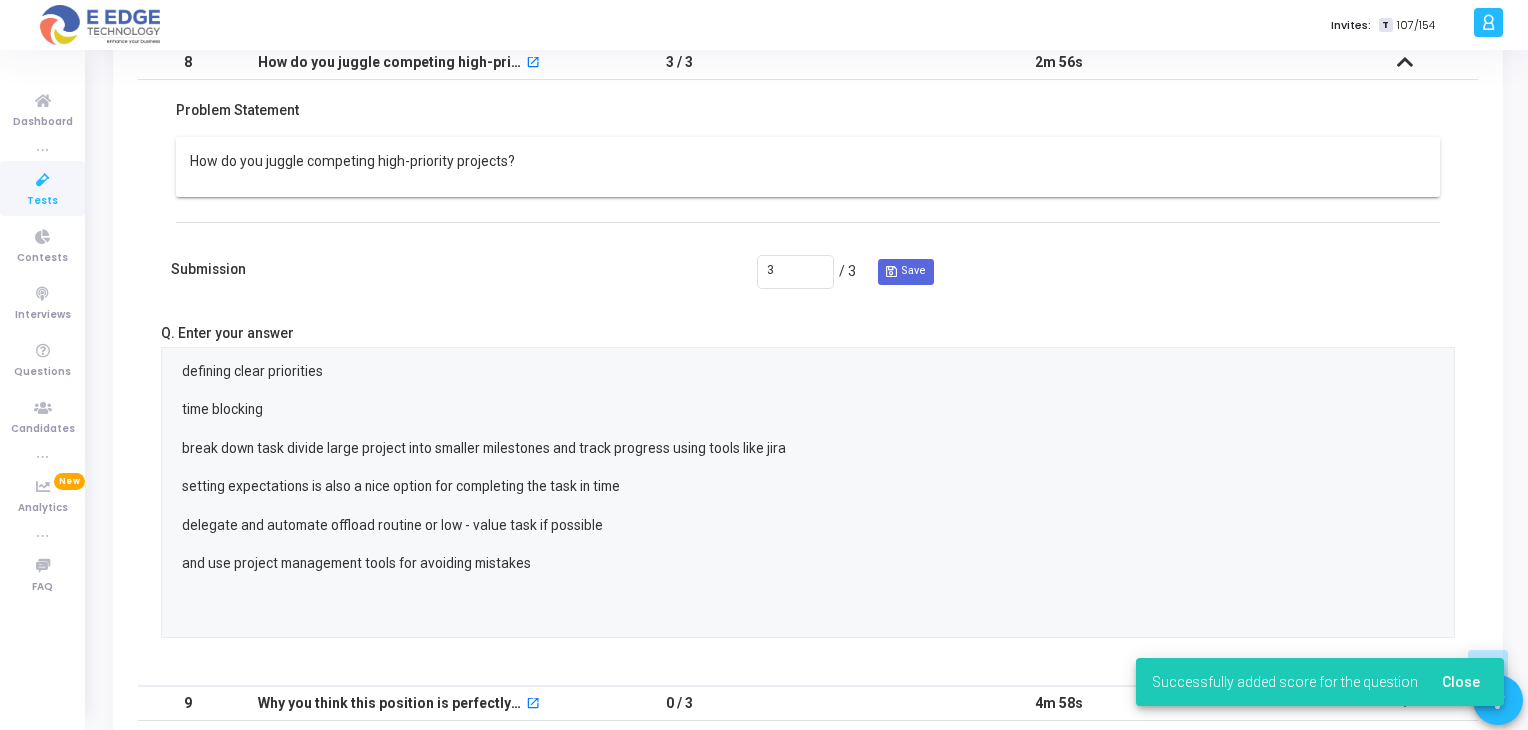 scroll, scrollTop: 8, scrollLeft: 8, axis: both 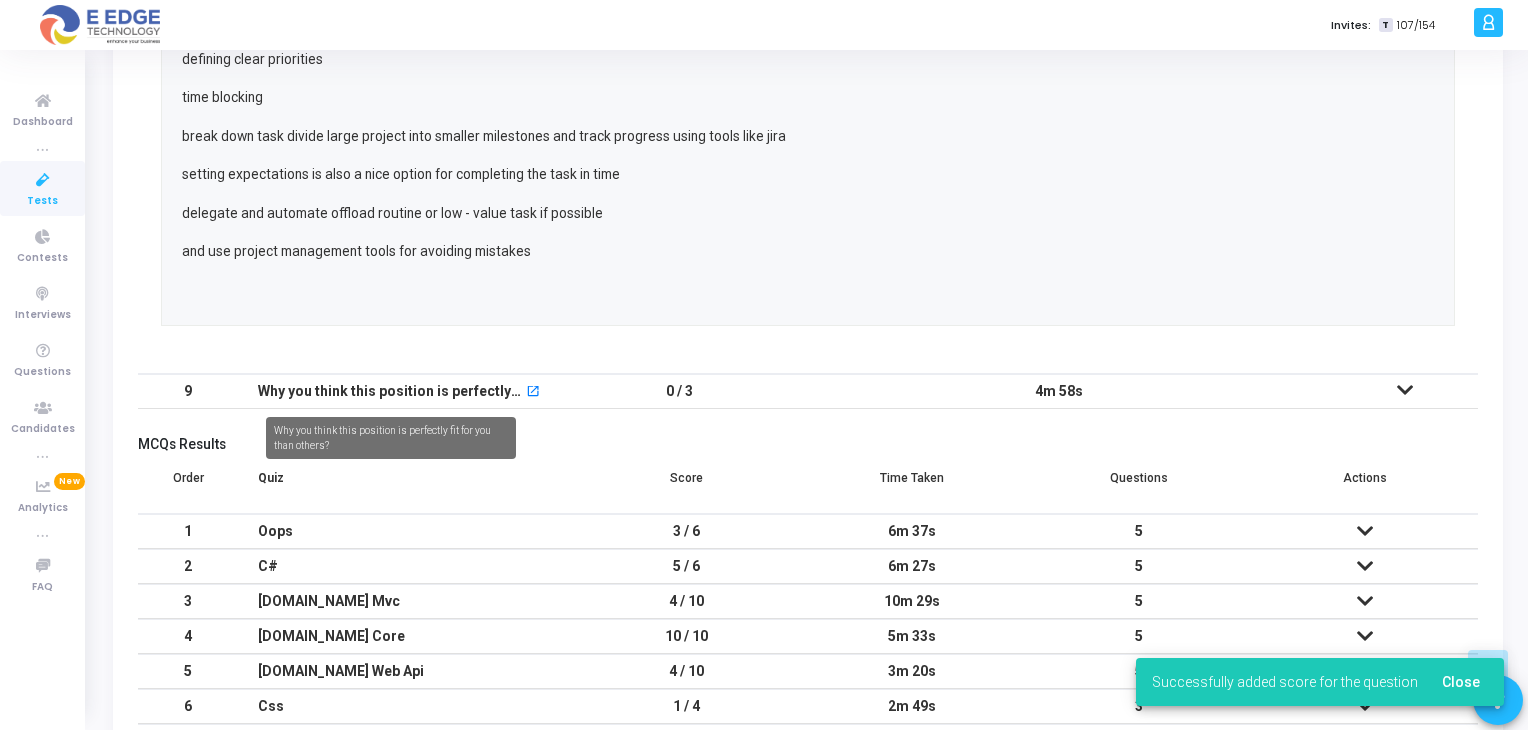 click on "Why you think this position is perfectly fit for you than others?" at bounding box center [391, 391] 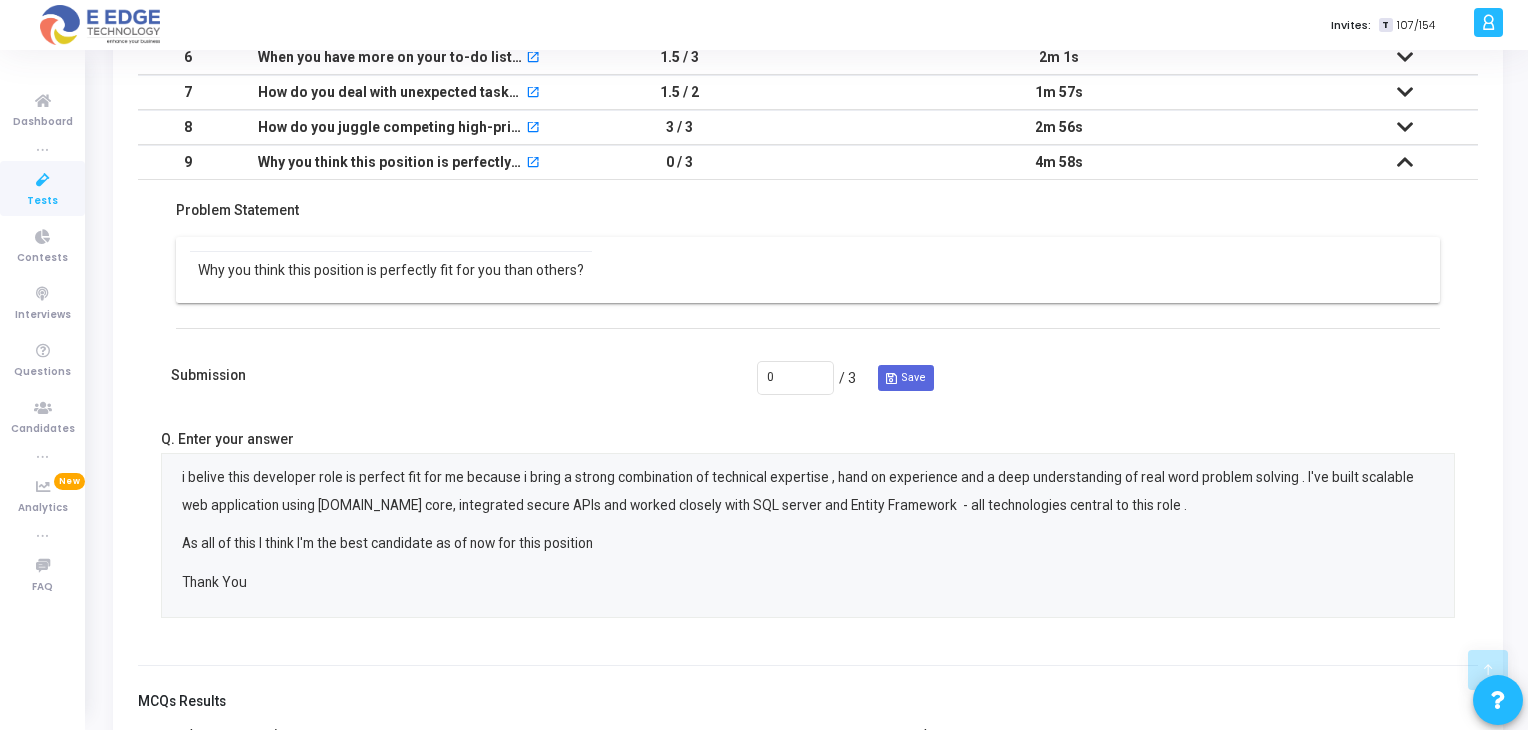 scroll, scrollTop: 538, scrollLeft: 0, axis: vertical 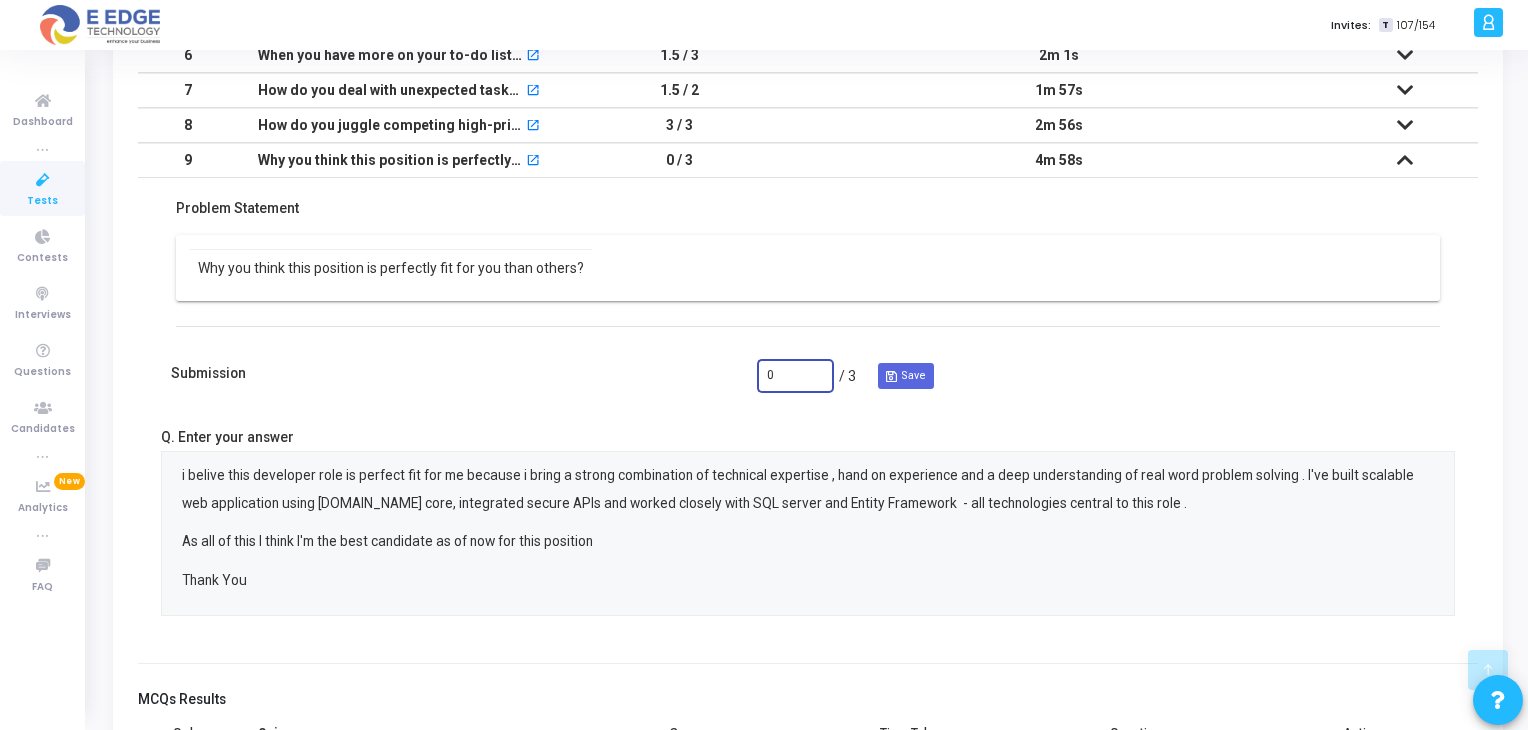 click on "0" at bounding box center (795, 376) 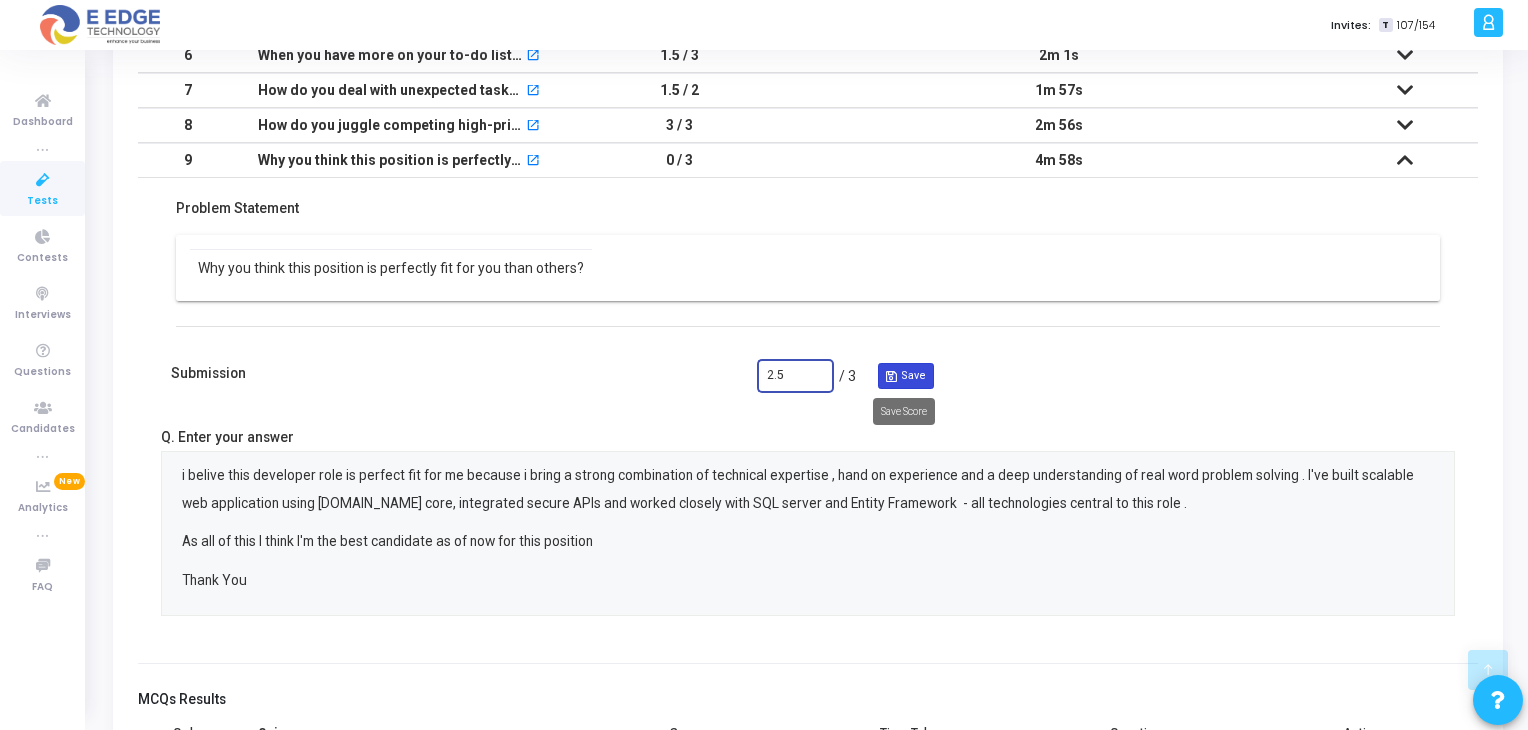 type on "2.5" 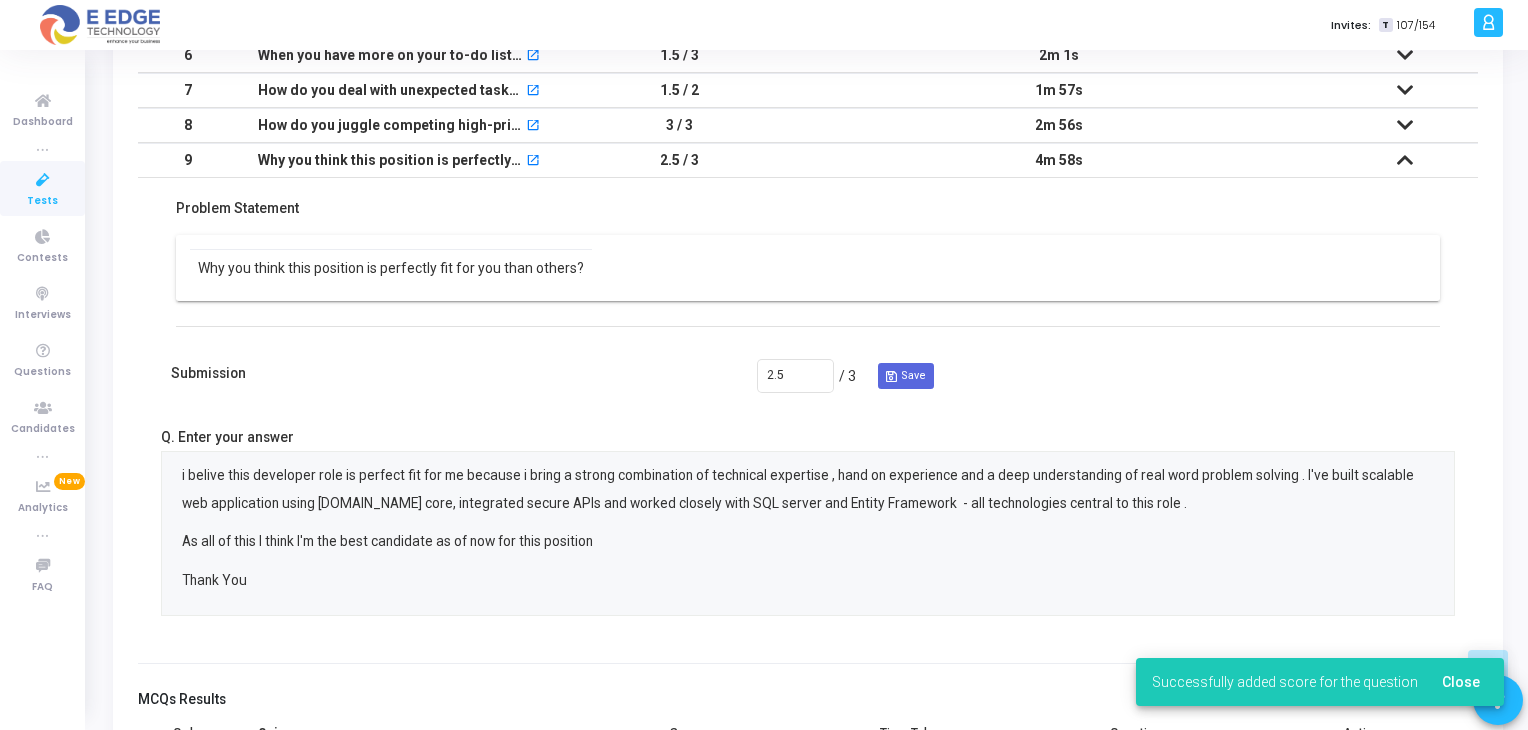 scroll, scrollTop: 8, scrollLeft: 8, axis: both 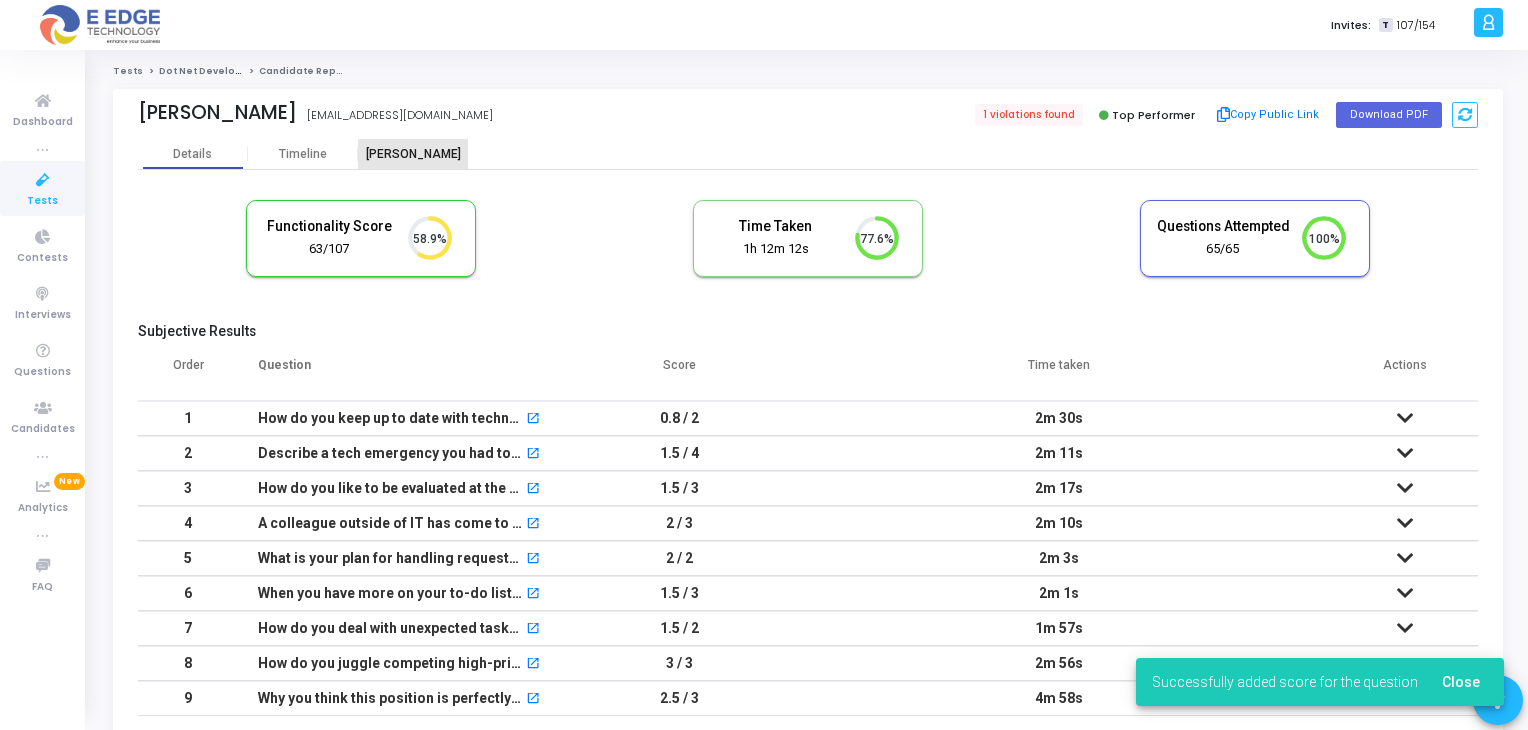 click on "Proctor" at bounding box center (413, 154) 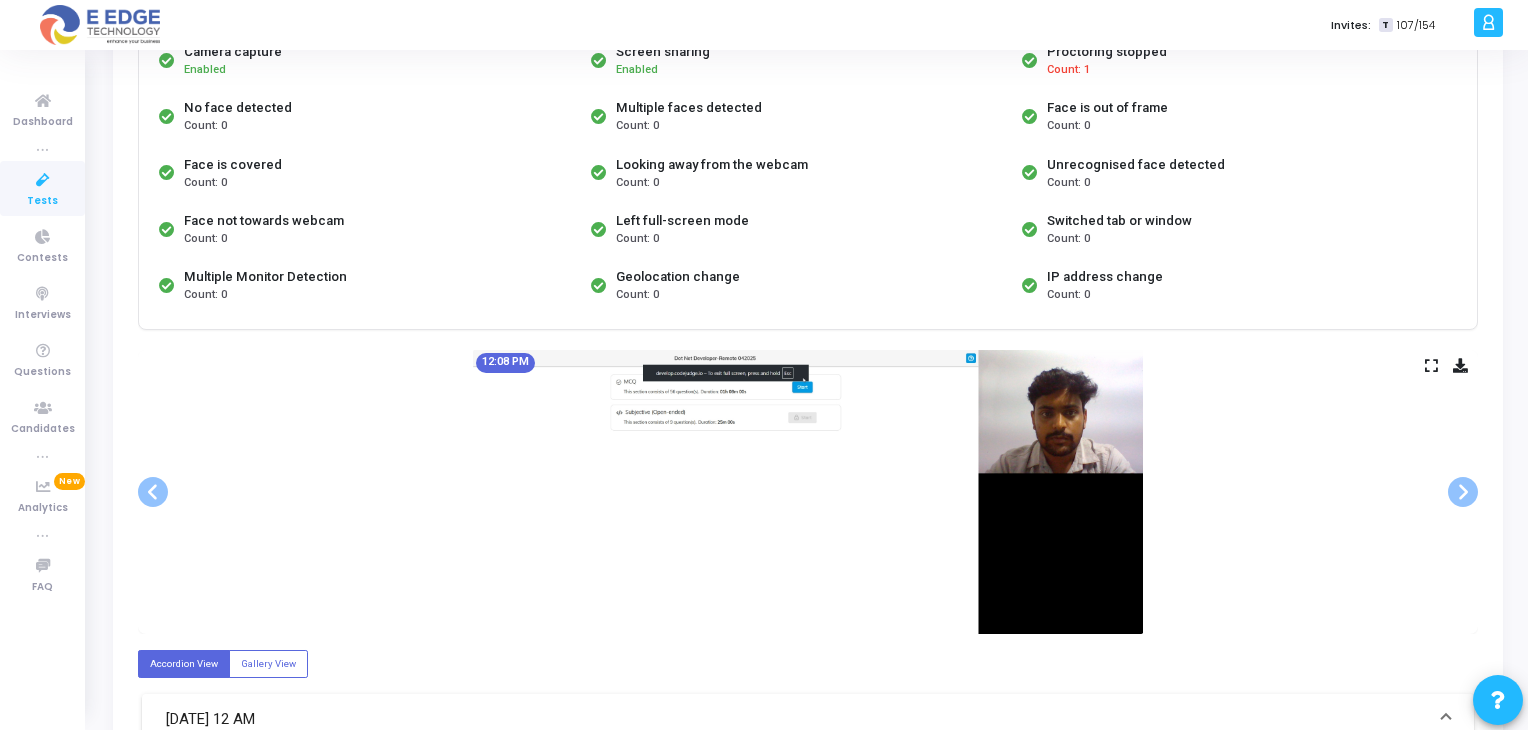 scroll, scrollTop: 0, scrollLeft: 0, axis: both 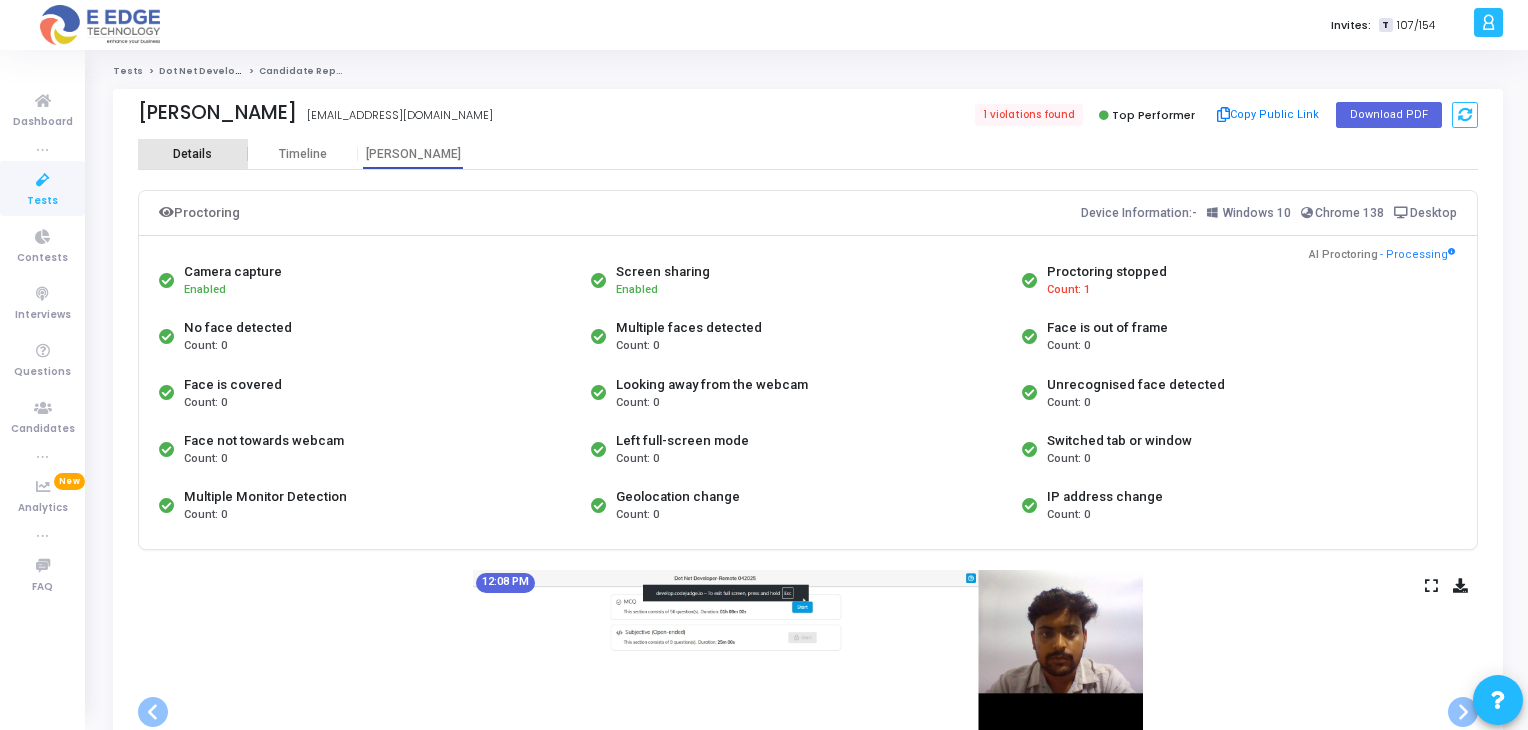 click on "Details" at bounding box center (192, 154) 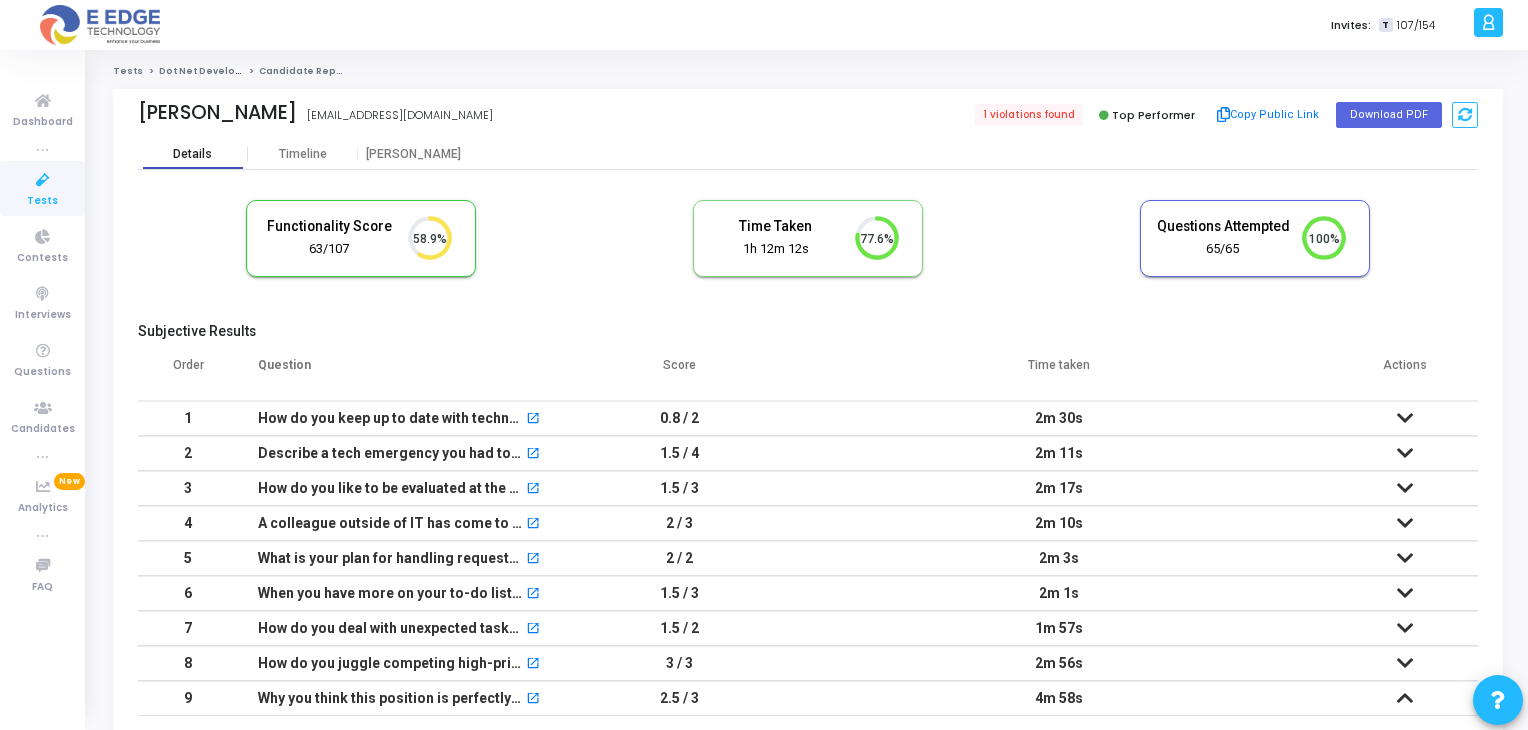 scroll, scrollTop: 8, scrollLeft: 8, axis: both 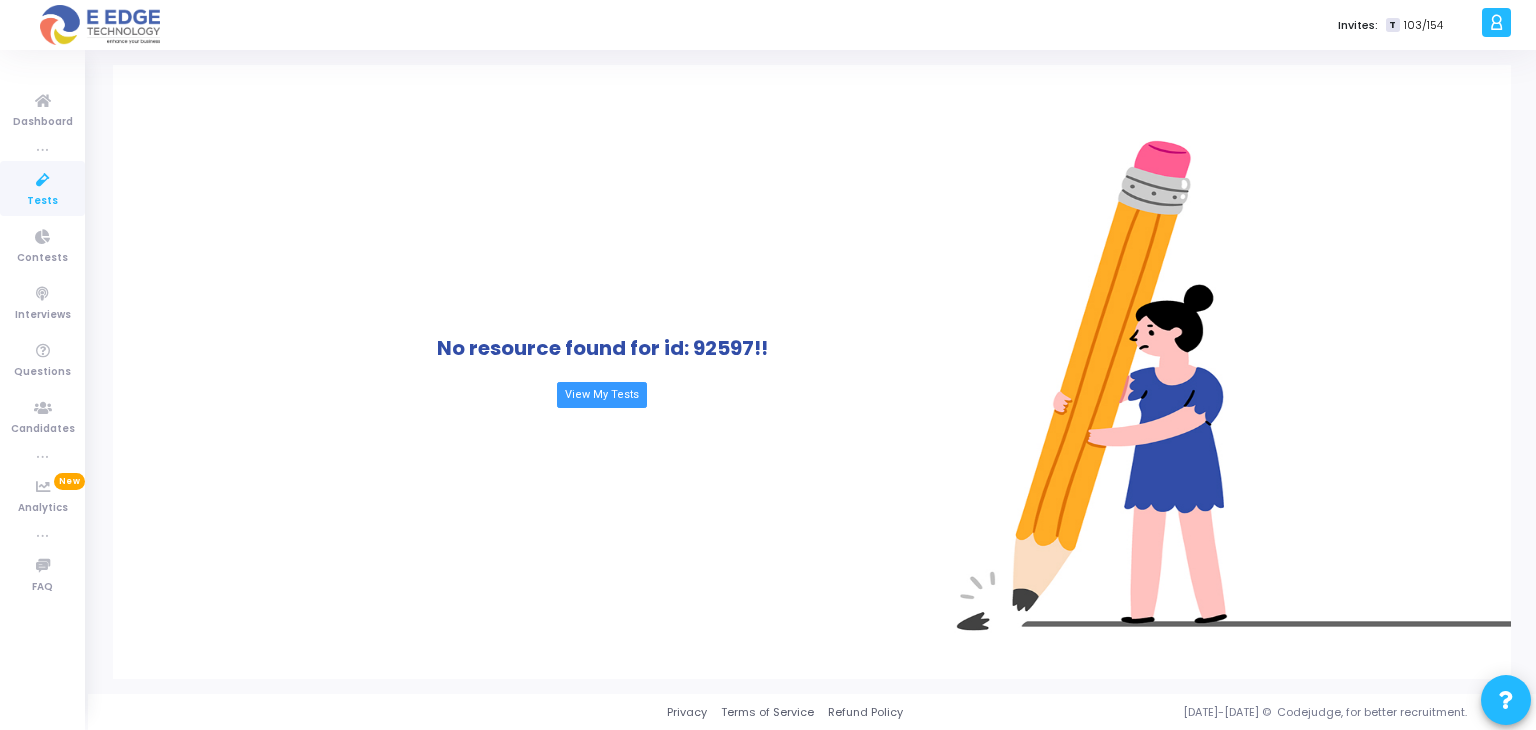 click at bounding box center [43, 180] 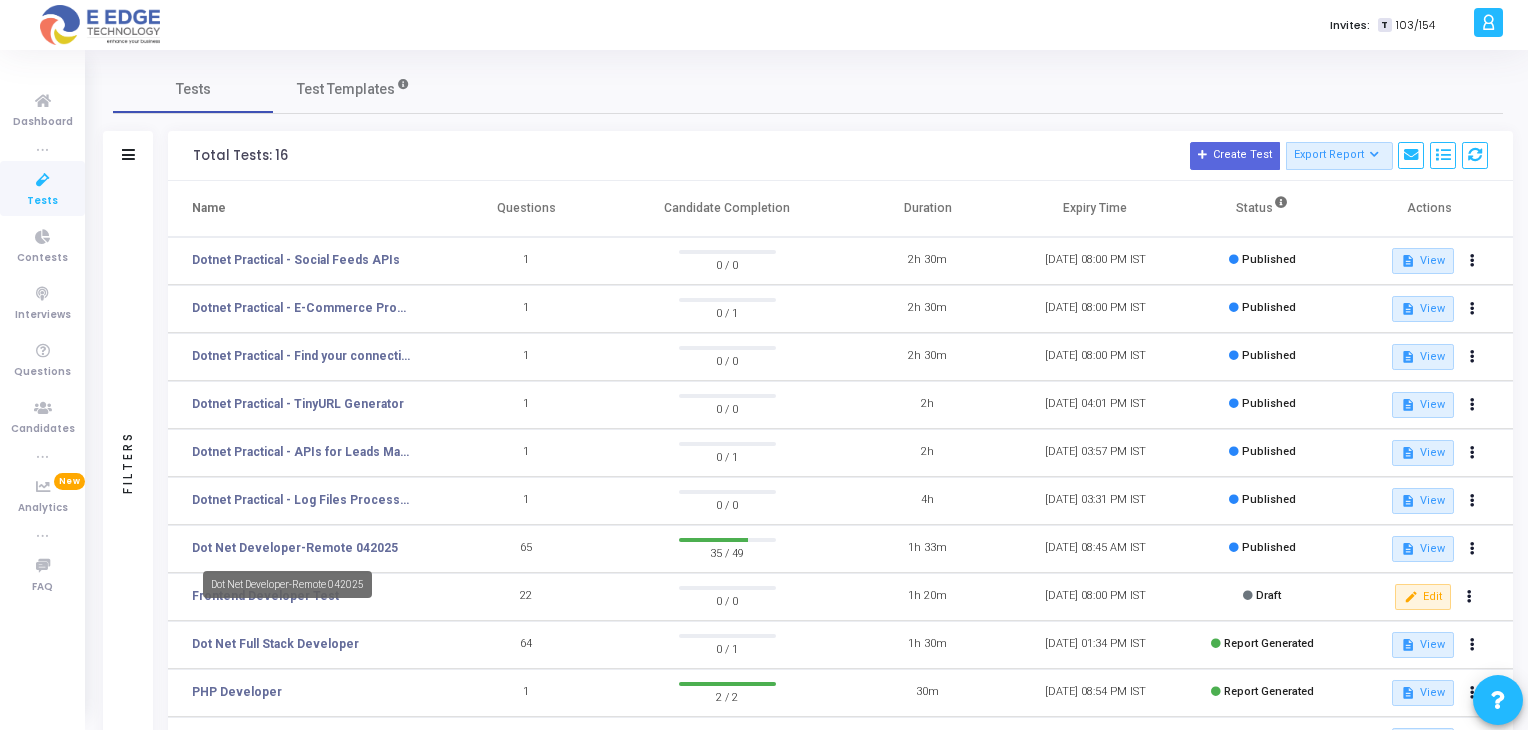 click on "Dot Net Developer-Remote 042025" at bounding box center [287, 584] 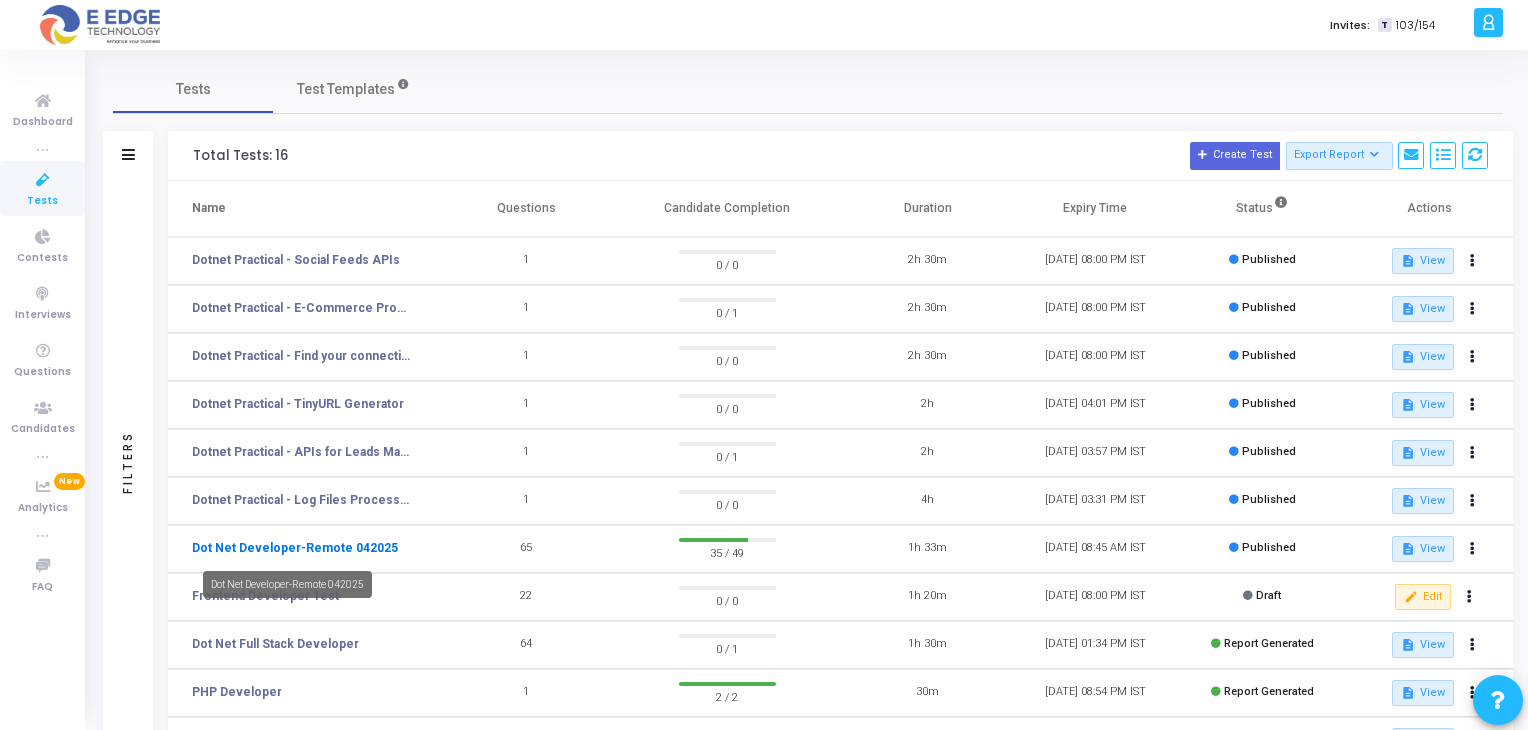 click on "Dot Net Developer-Remote 042025" 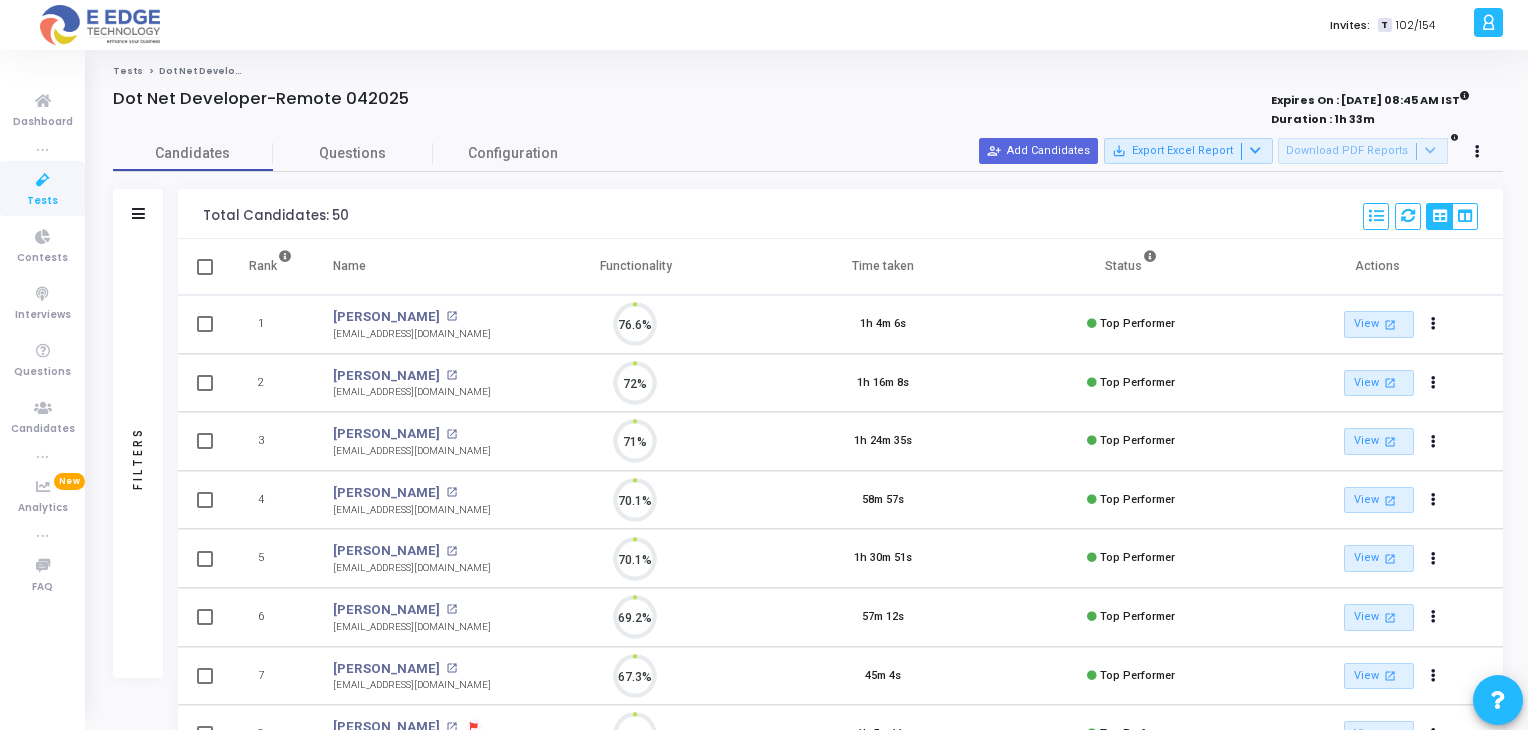 scroll, scrollTop: 8, scrollLeft: 8, axis: both 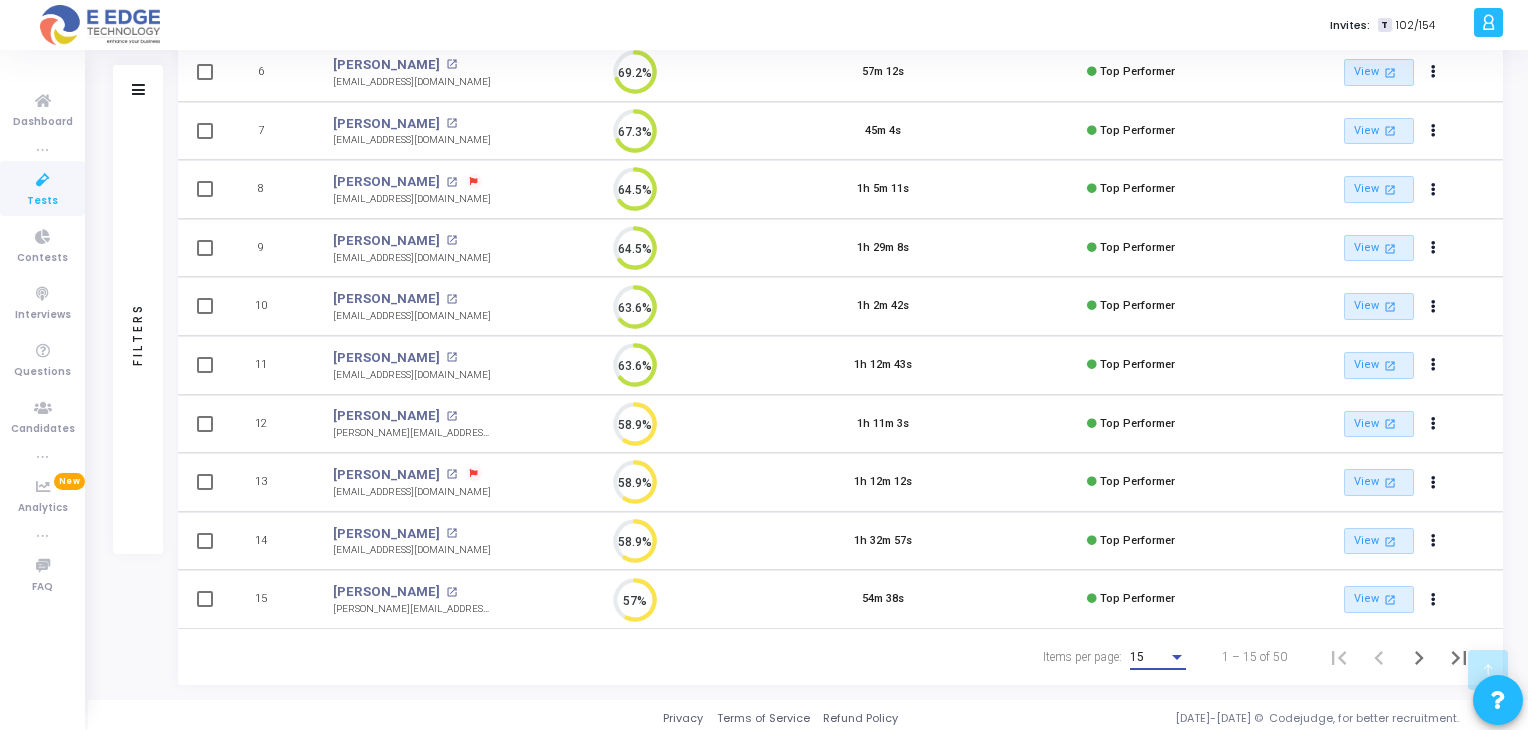 click on "15" at bounding box center (1149, 658) 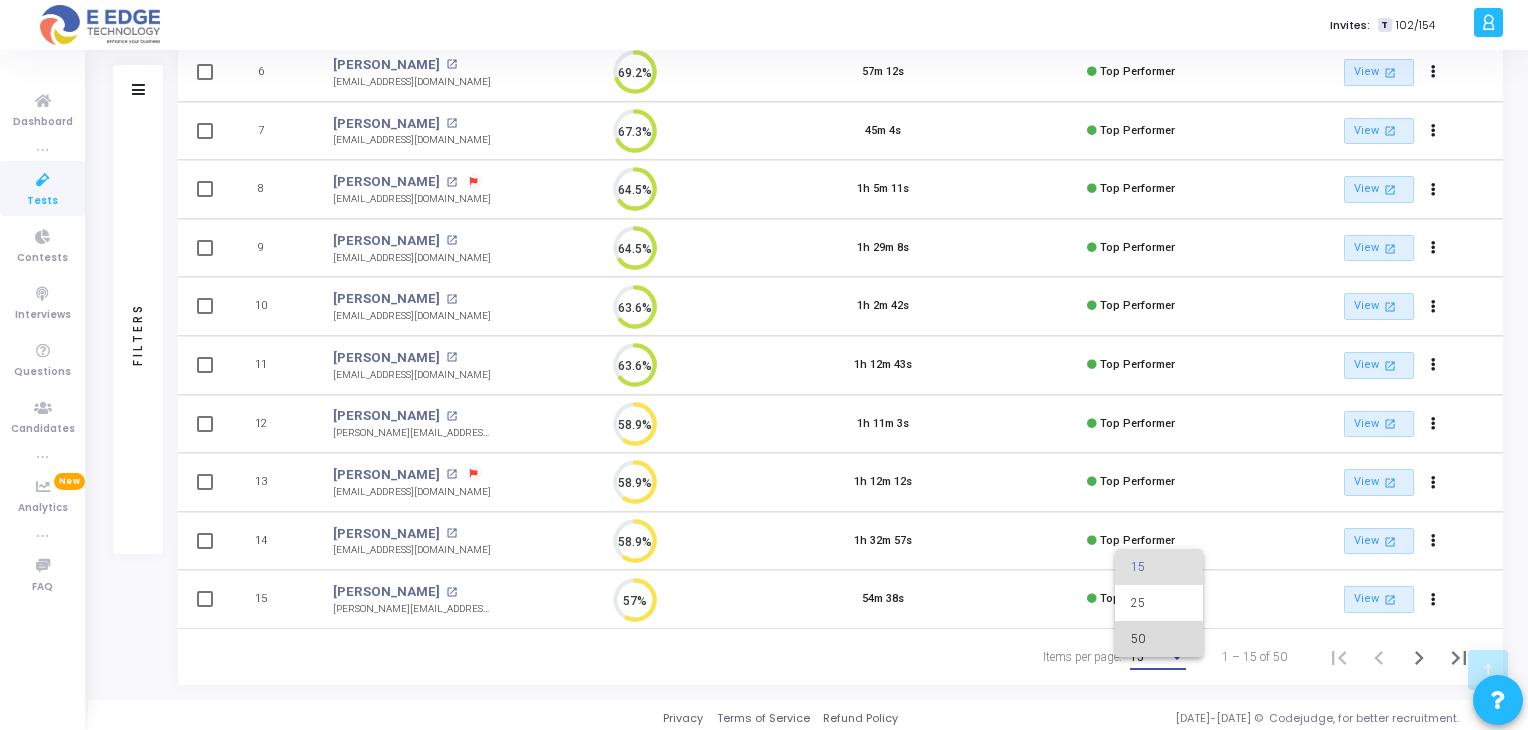 click on "50" at bounding box center (1159, 639) 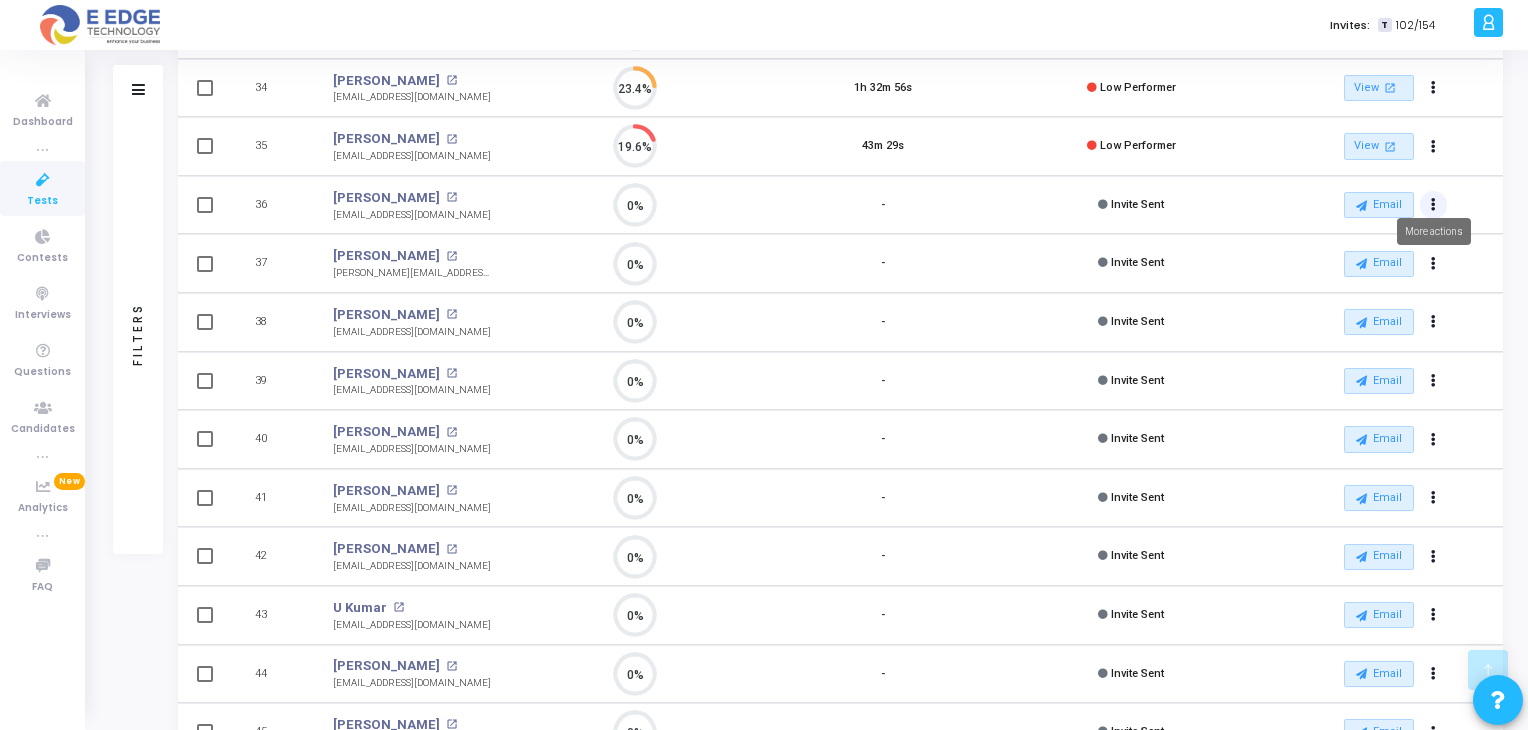 click at bounding box center (1433, 205) 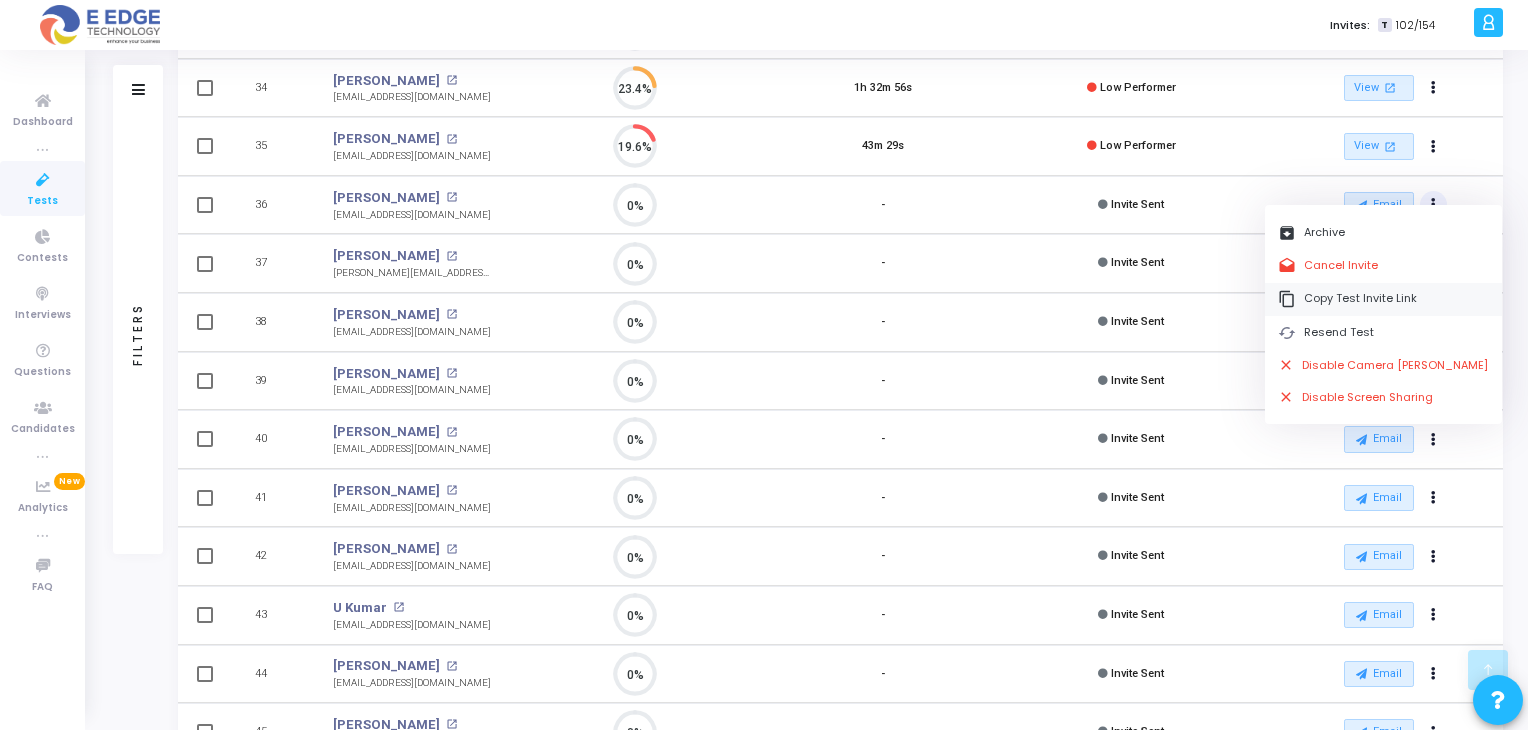 click on "content_copy  Copy Test Invite Link" at bounding box center (1383, 299) 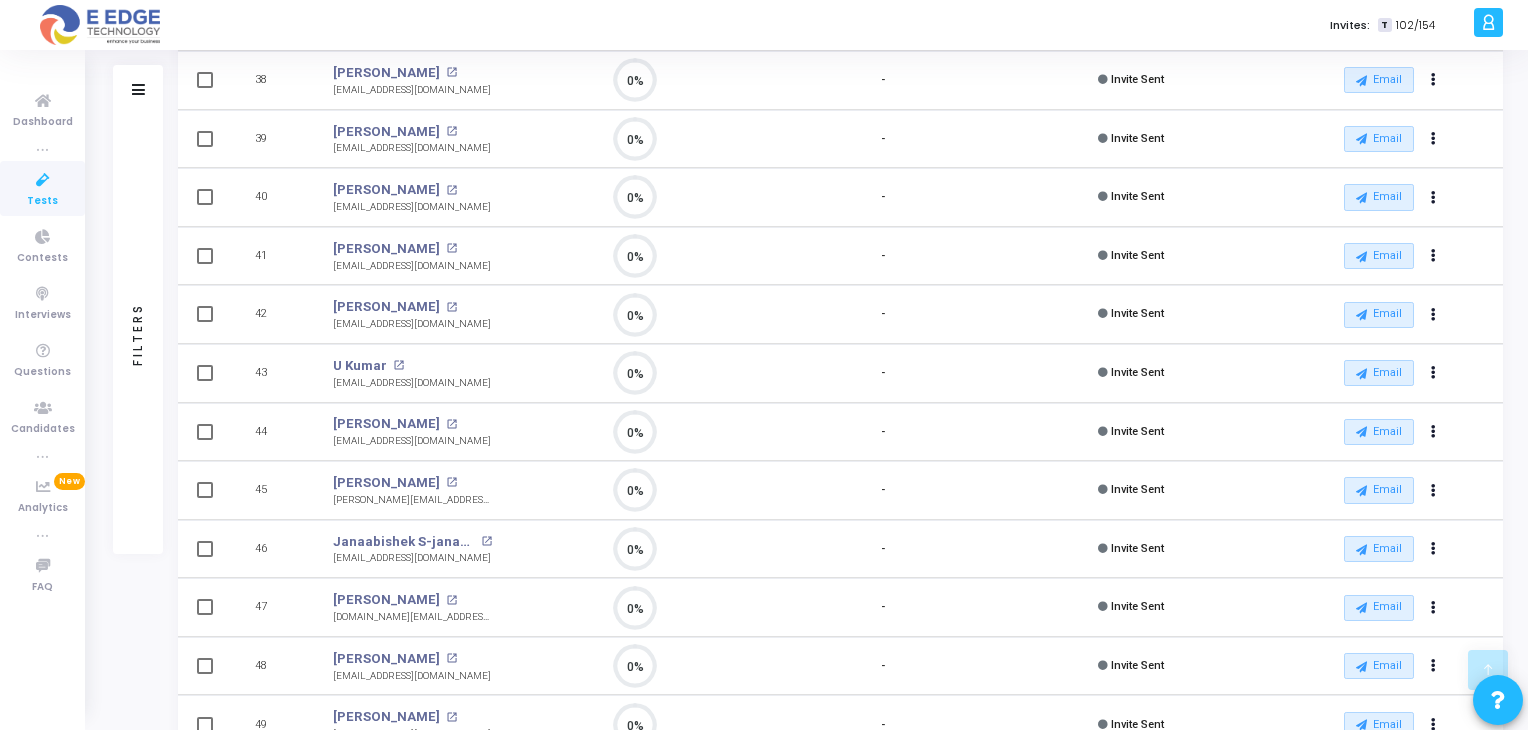 scroll, scrollTop: 2415, scrollLeft: 0, axis: vertical 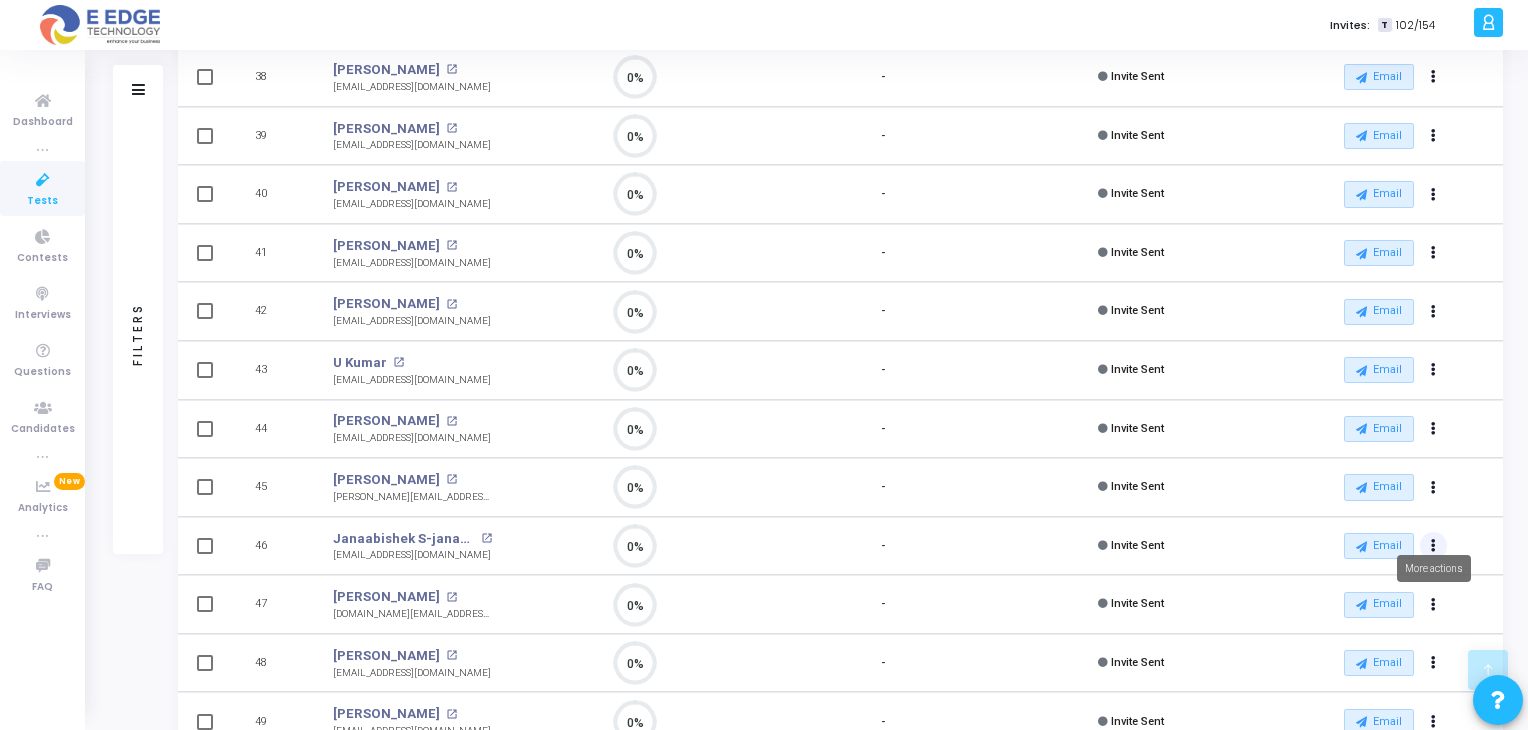 click at bounding box center [1433, 546] 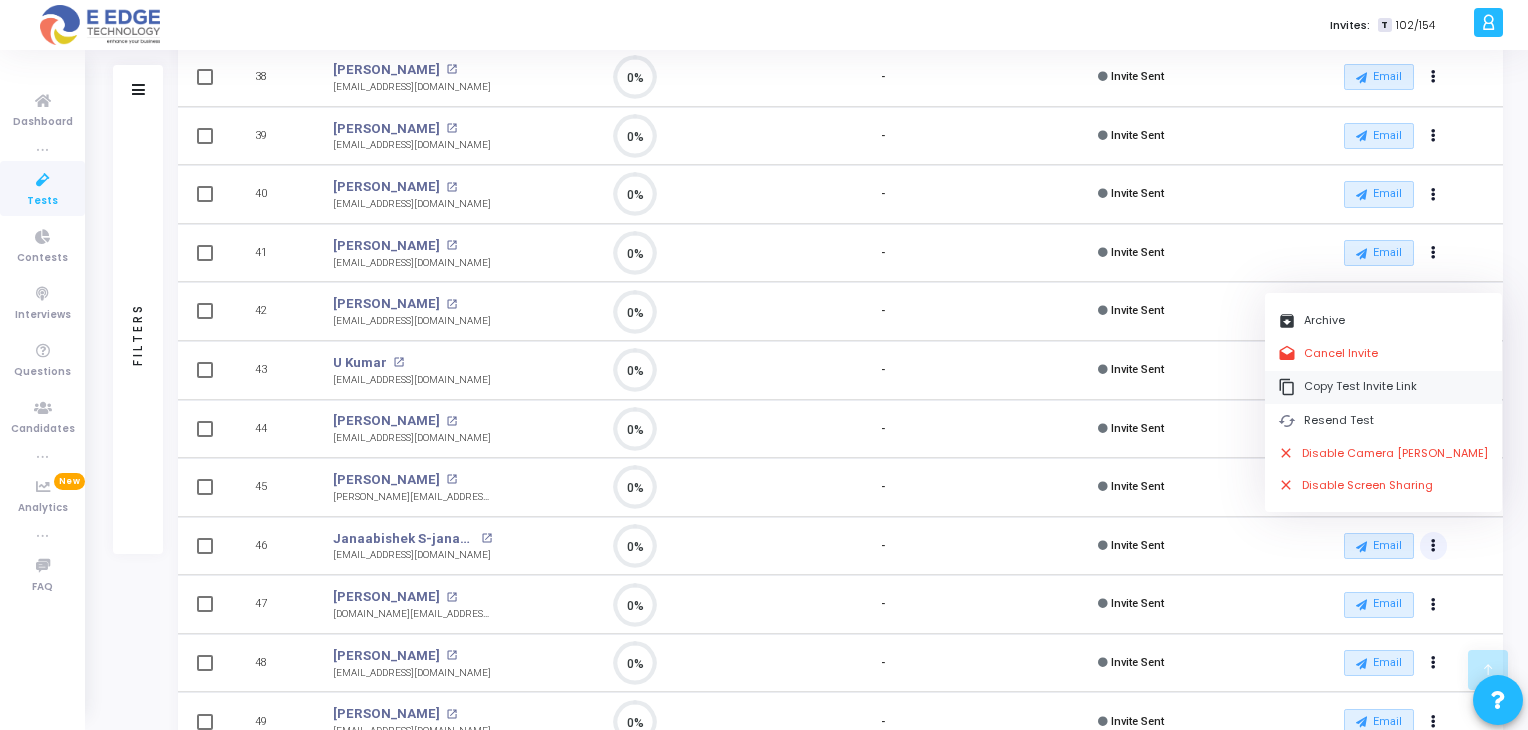 click on "content_copy  Copy Test Invite Link" at bounding box center [1383, 387] 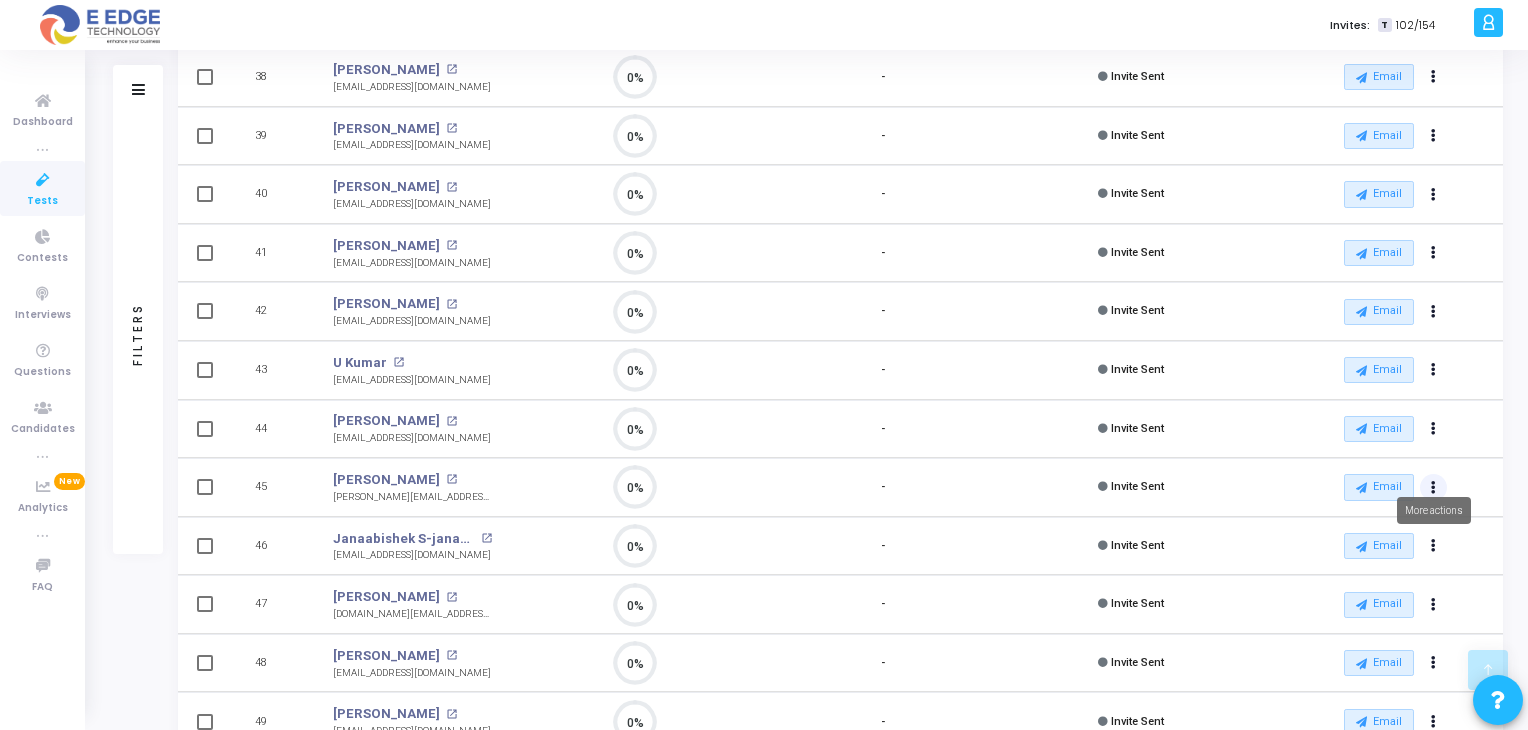 click at bounding box center (1433, 488) 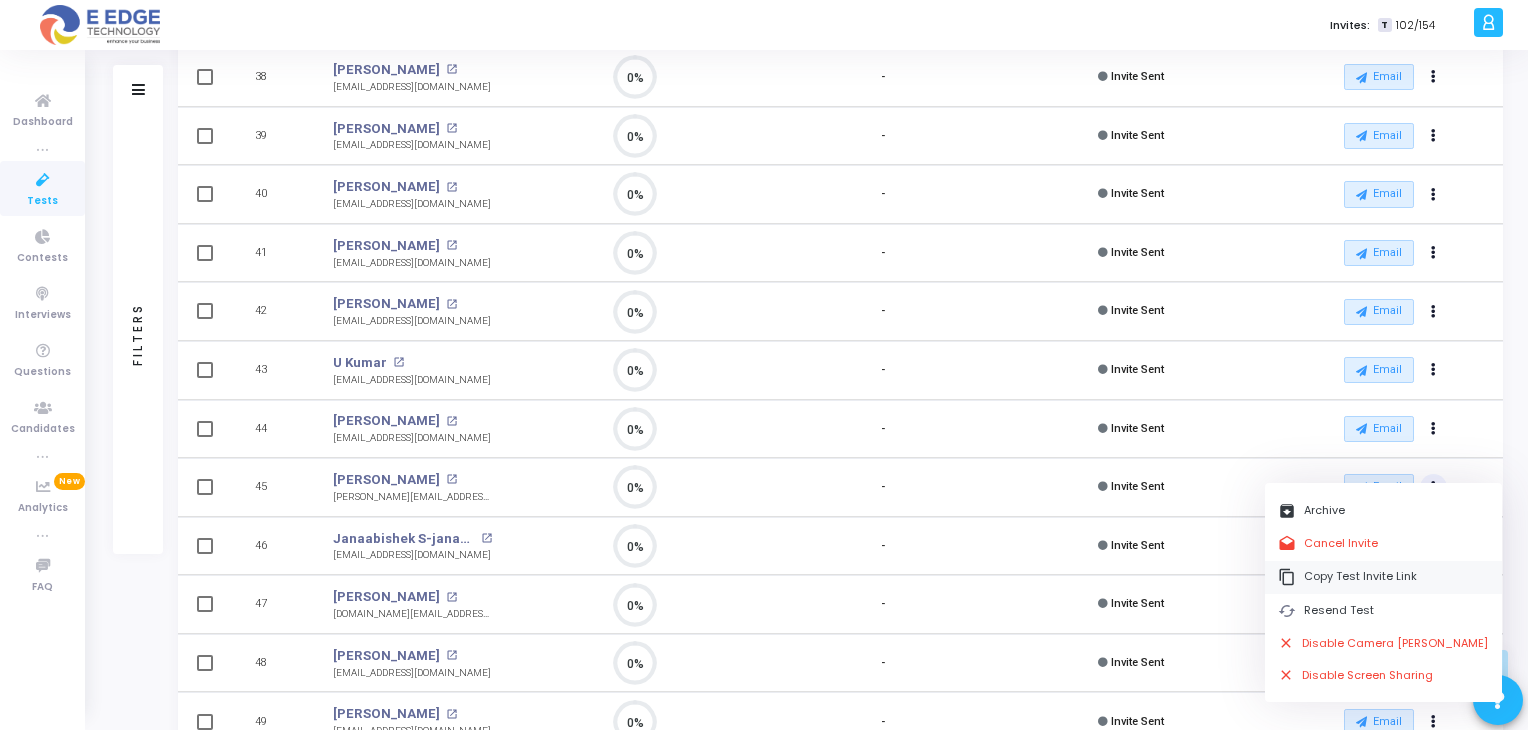 click on "content_copy  Copy Test Invite Link" at bounding box center (1383, 577) 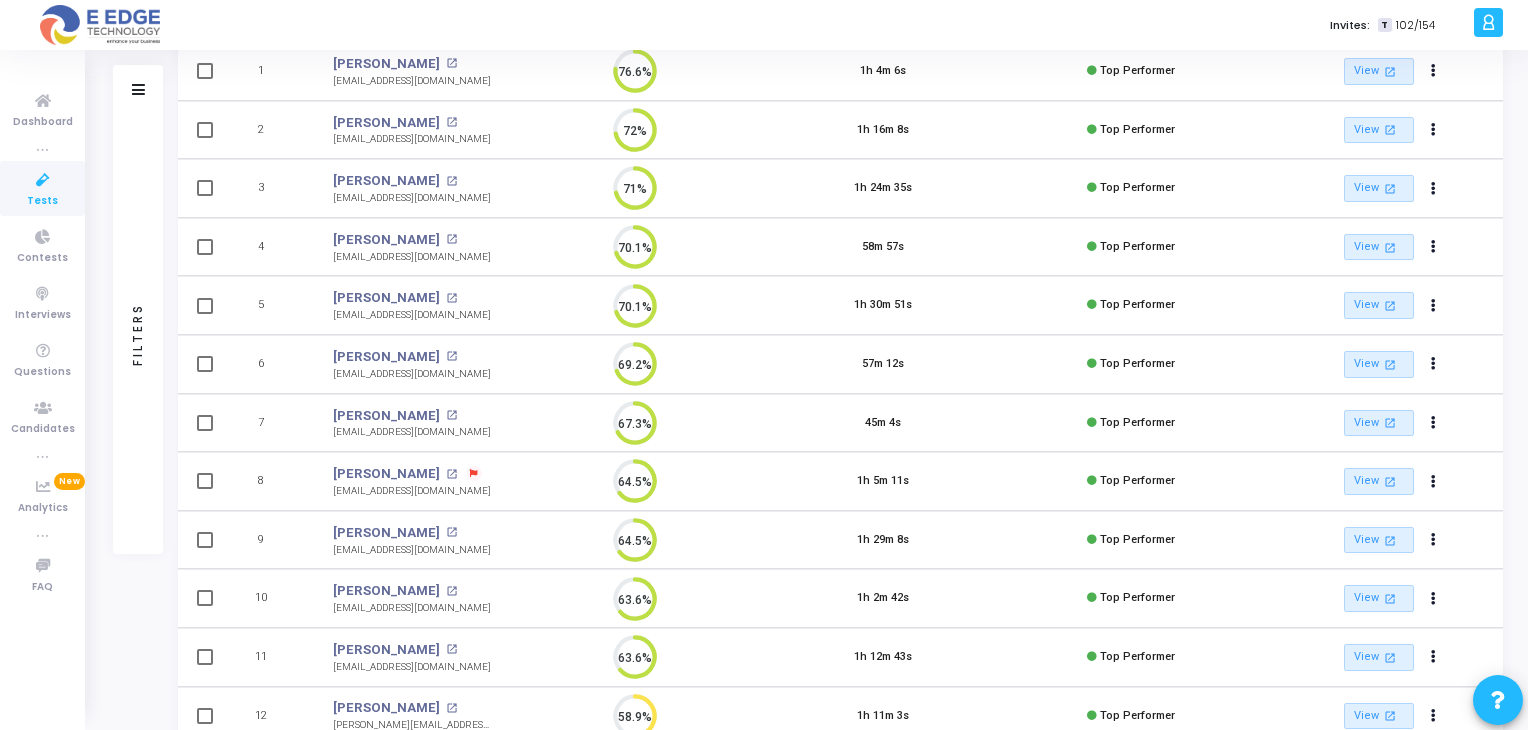 scroll, scrollTop: 78, scrollLeft: 0, axis: vertical 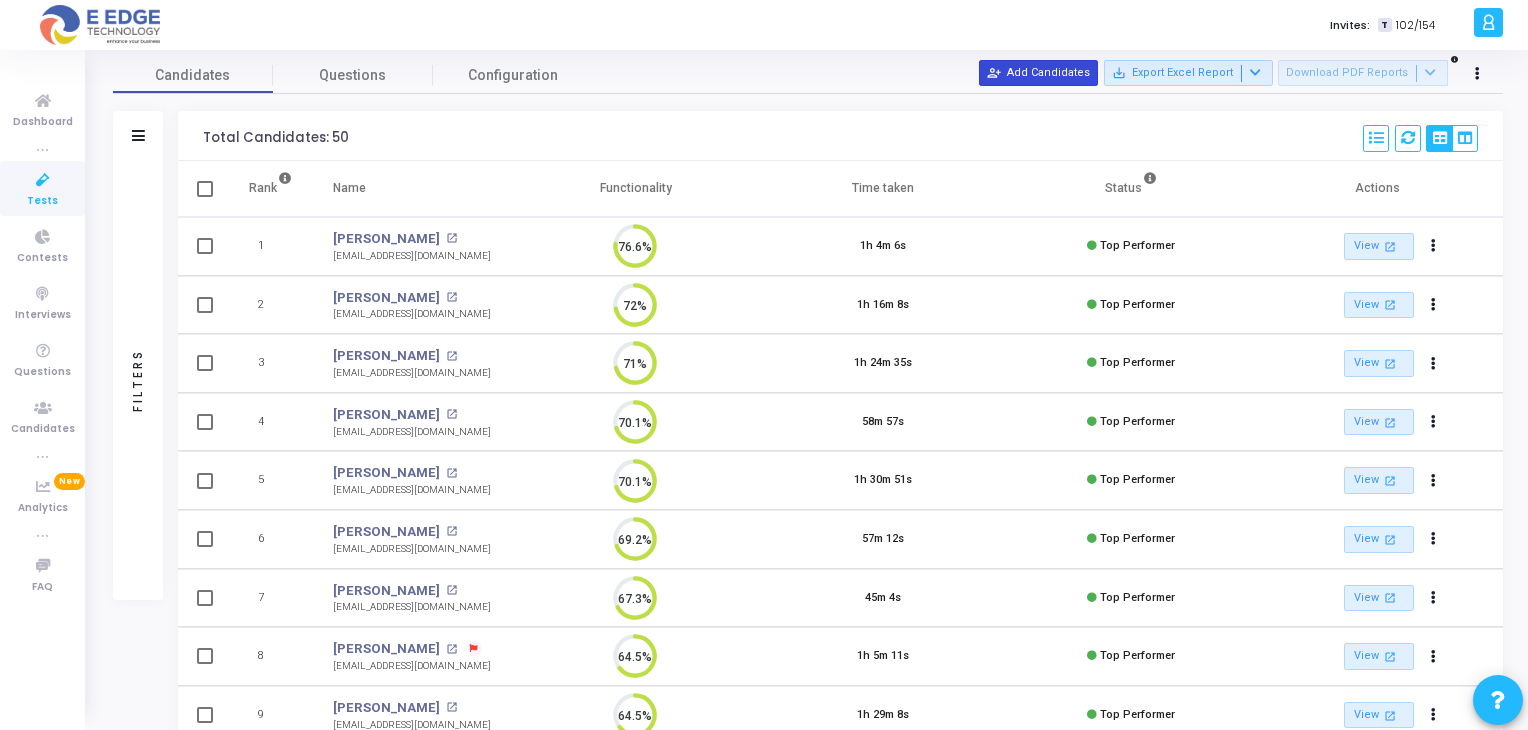 click on "person_add_alt  Add Candidates" at bounding box center [1038, 73] 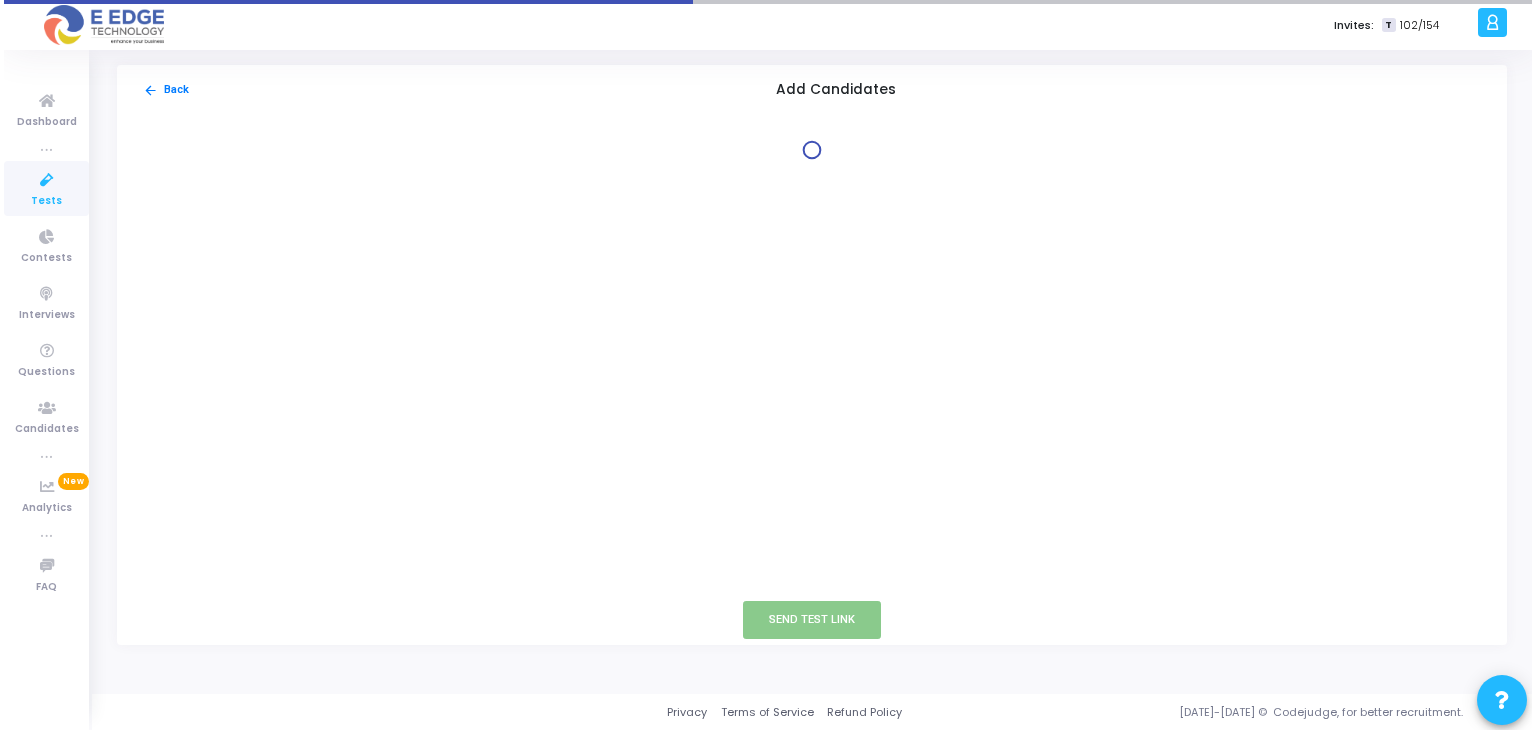 scroll, scrollTop: 0, scrollLeft: 0, axis: both 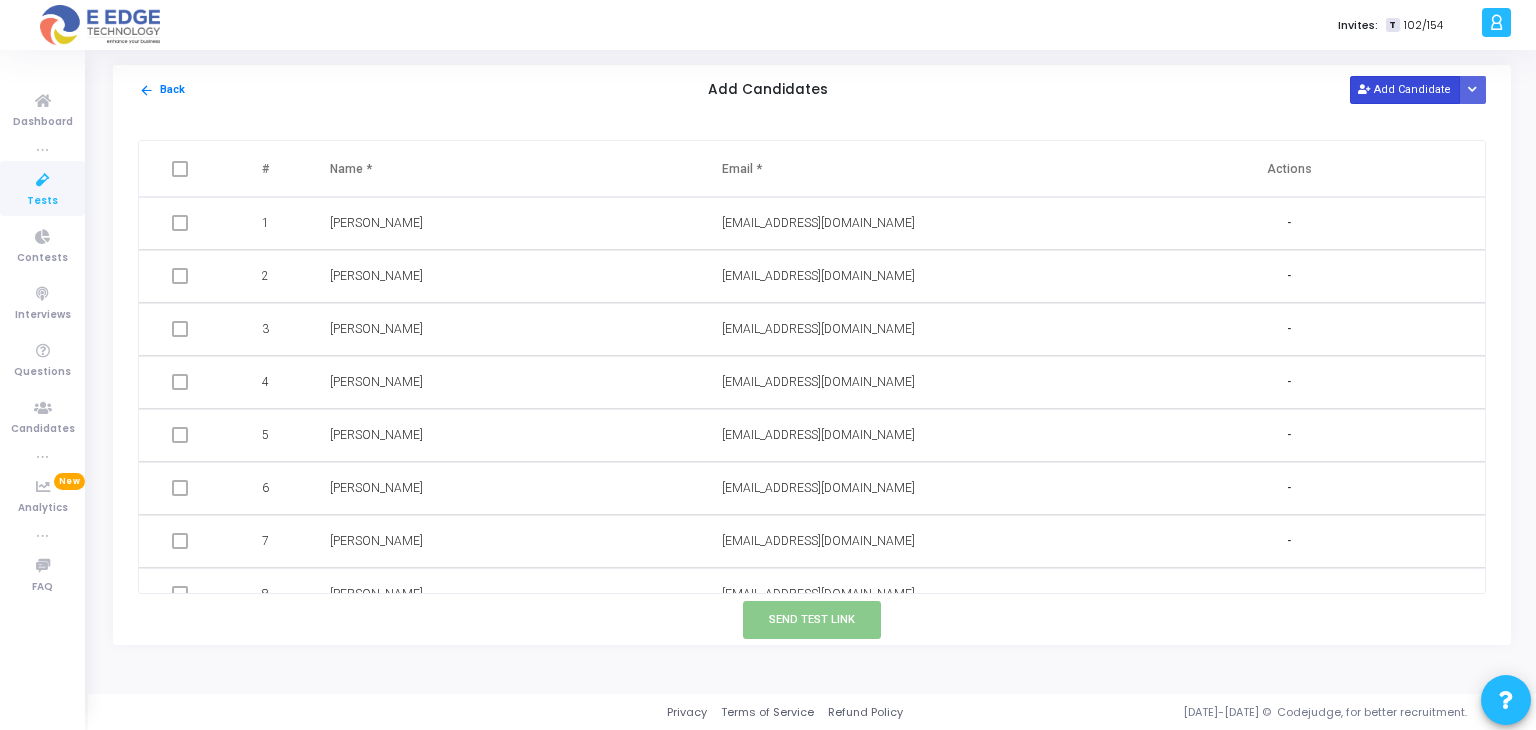 click on "Add Candidate" at bounding box center [1405, 89] 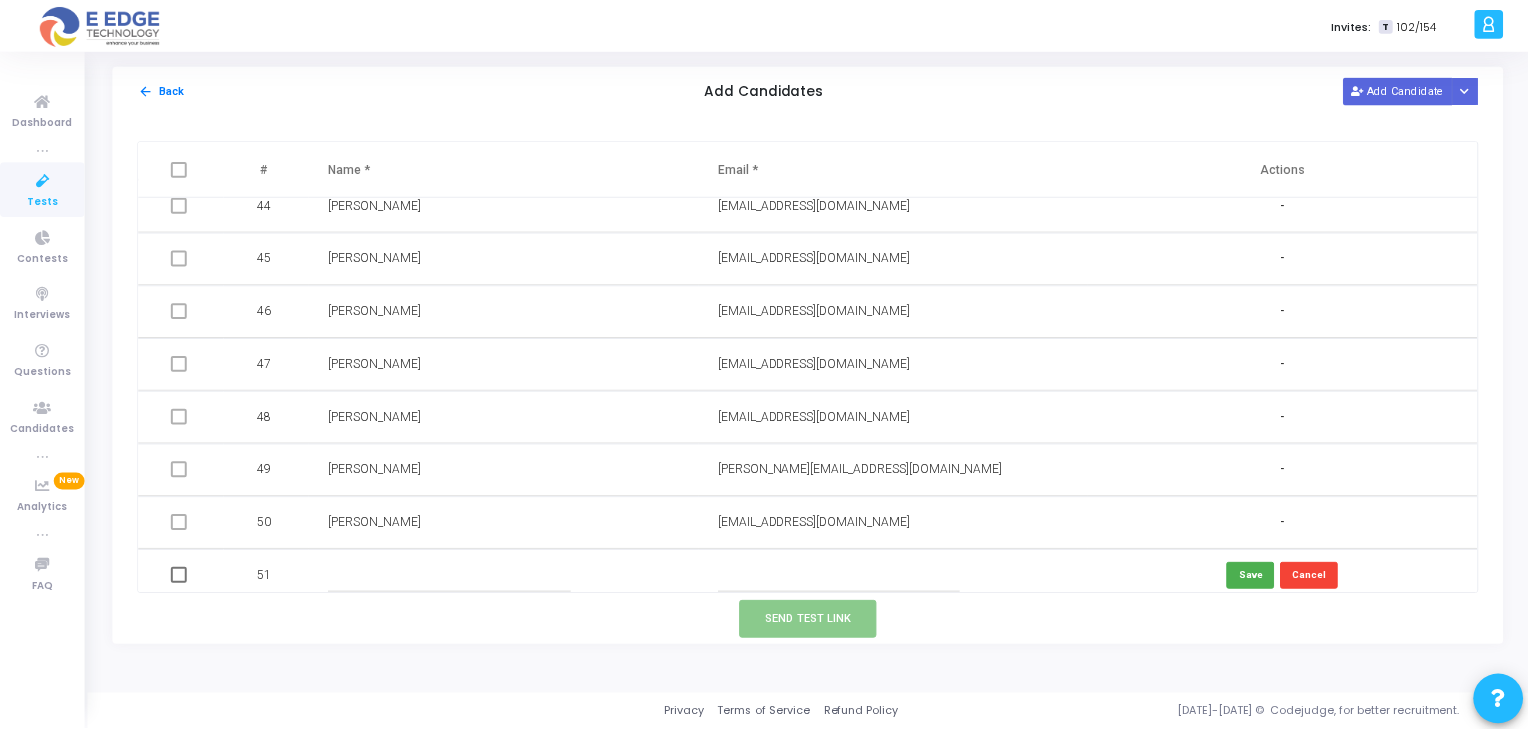 scroll, scrollTop: 2307, scrollLeft: 0, axis: vertical 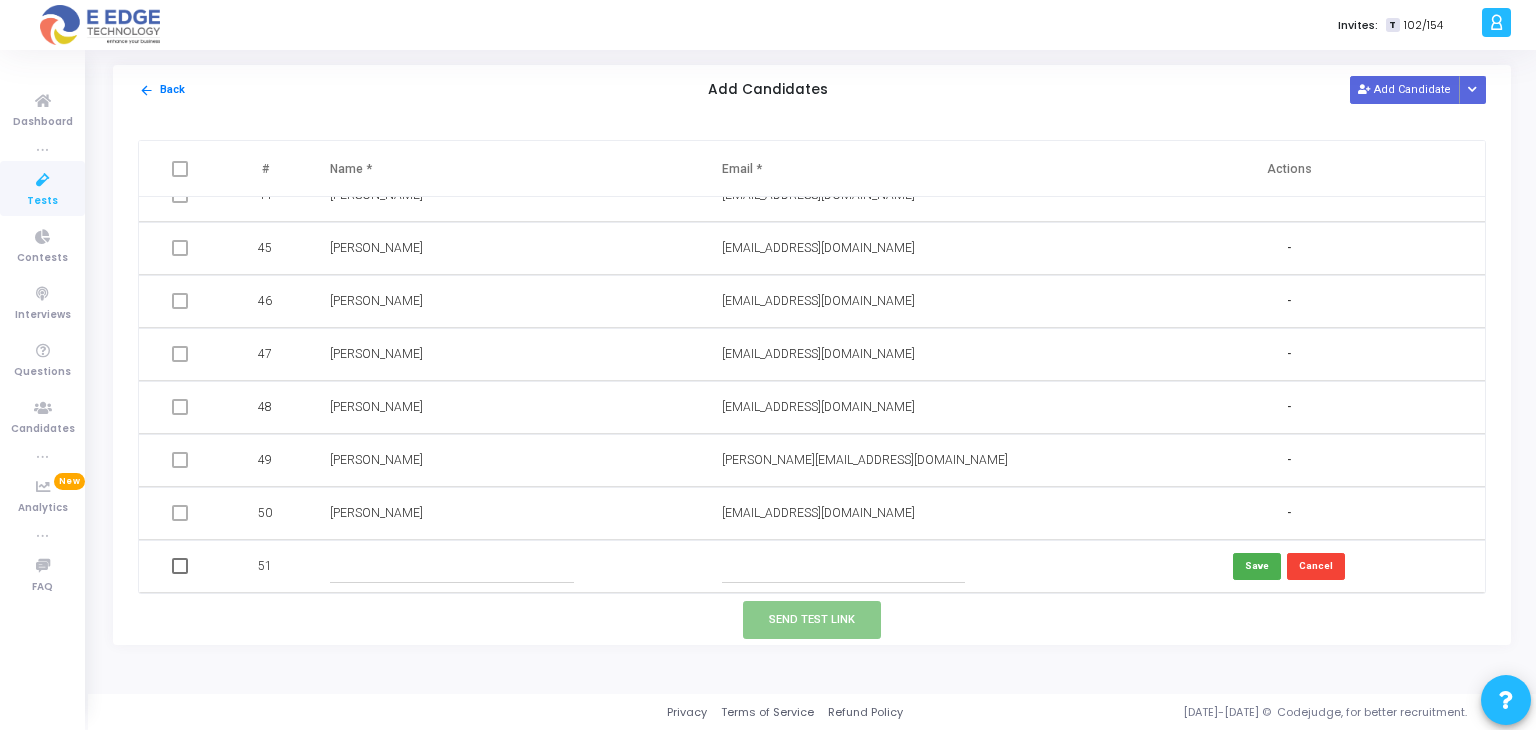 click at bounding box center [843, 566] 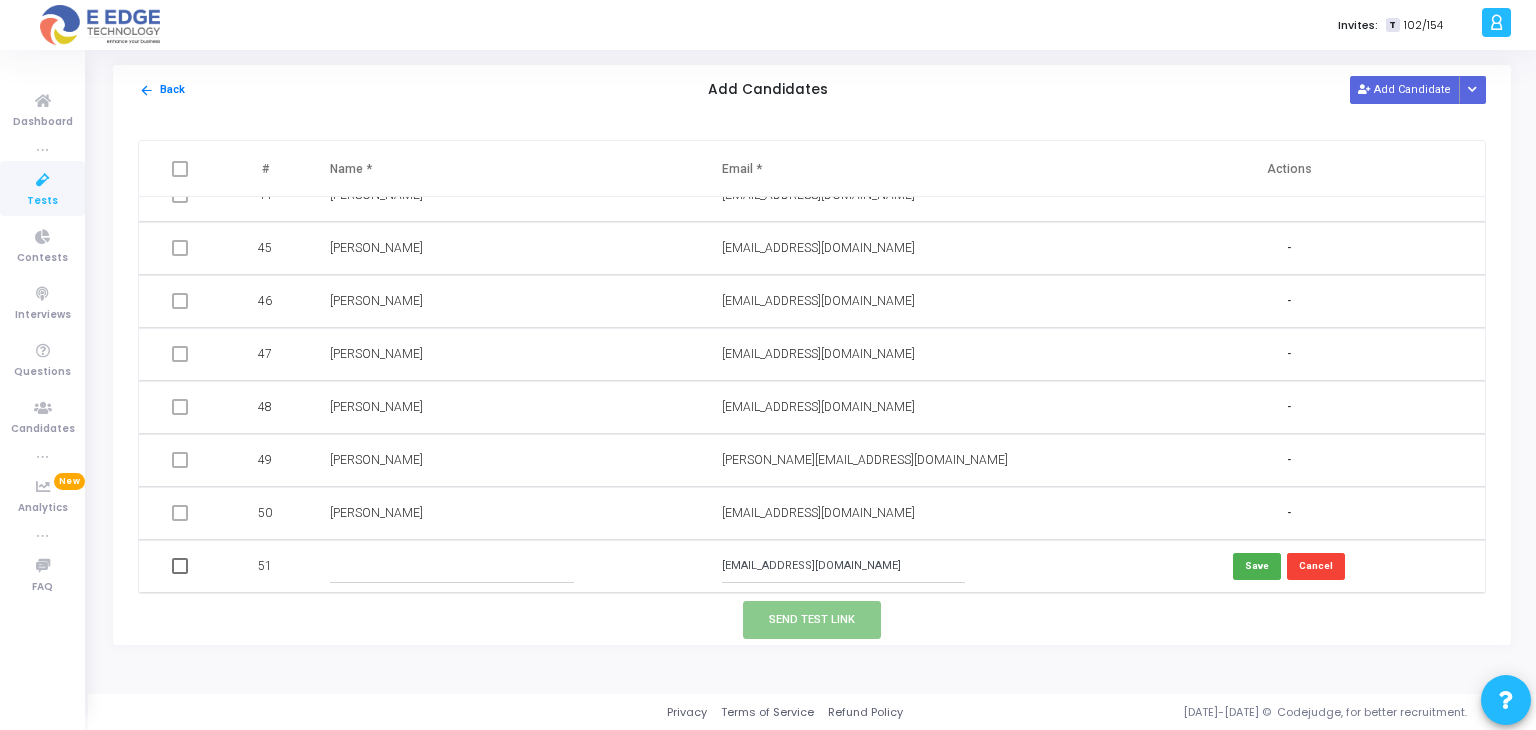 type on "[EMAIL_ADDRESS][DOMAIN_NAME]" 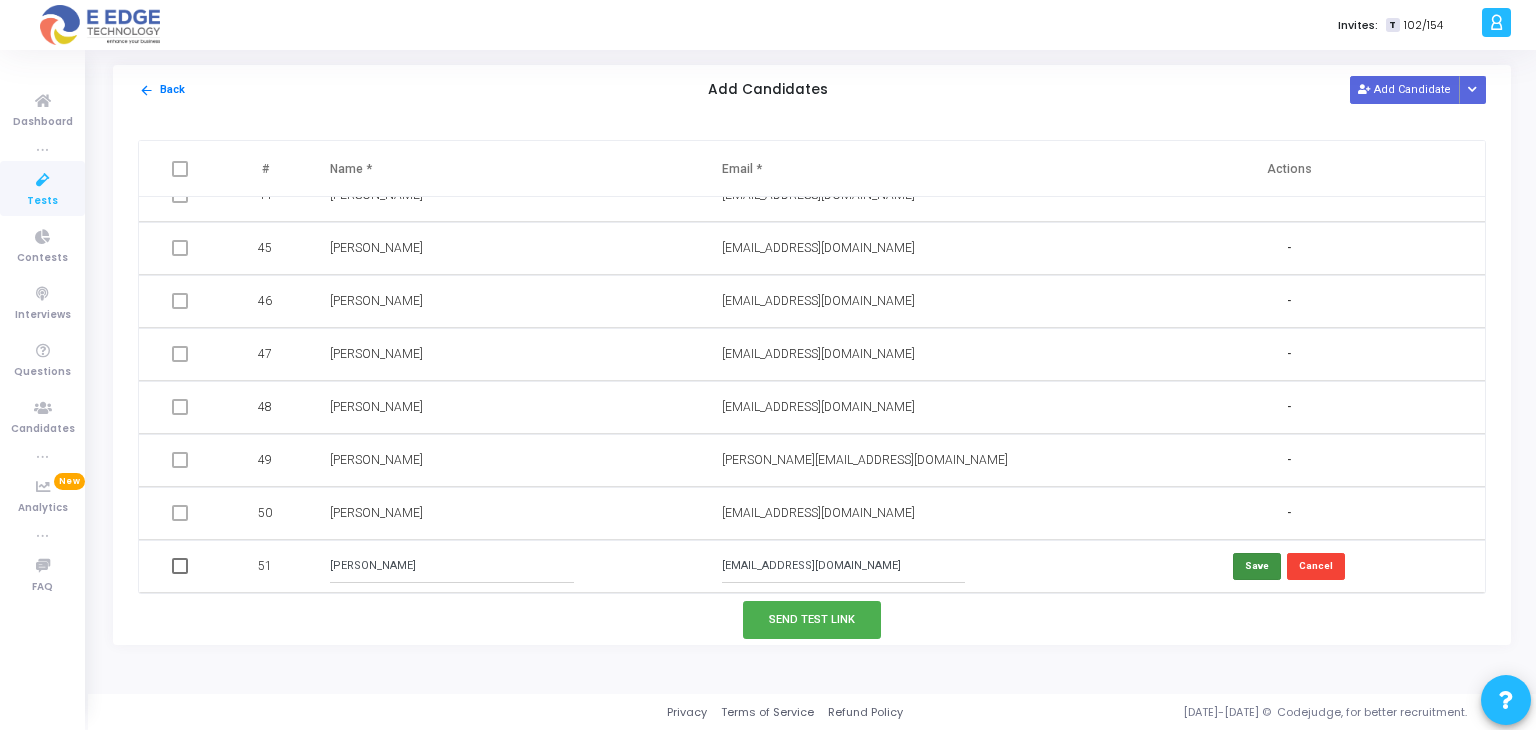 type on "[PERSON_NAME]" 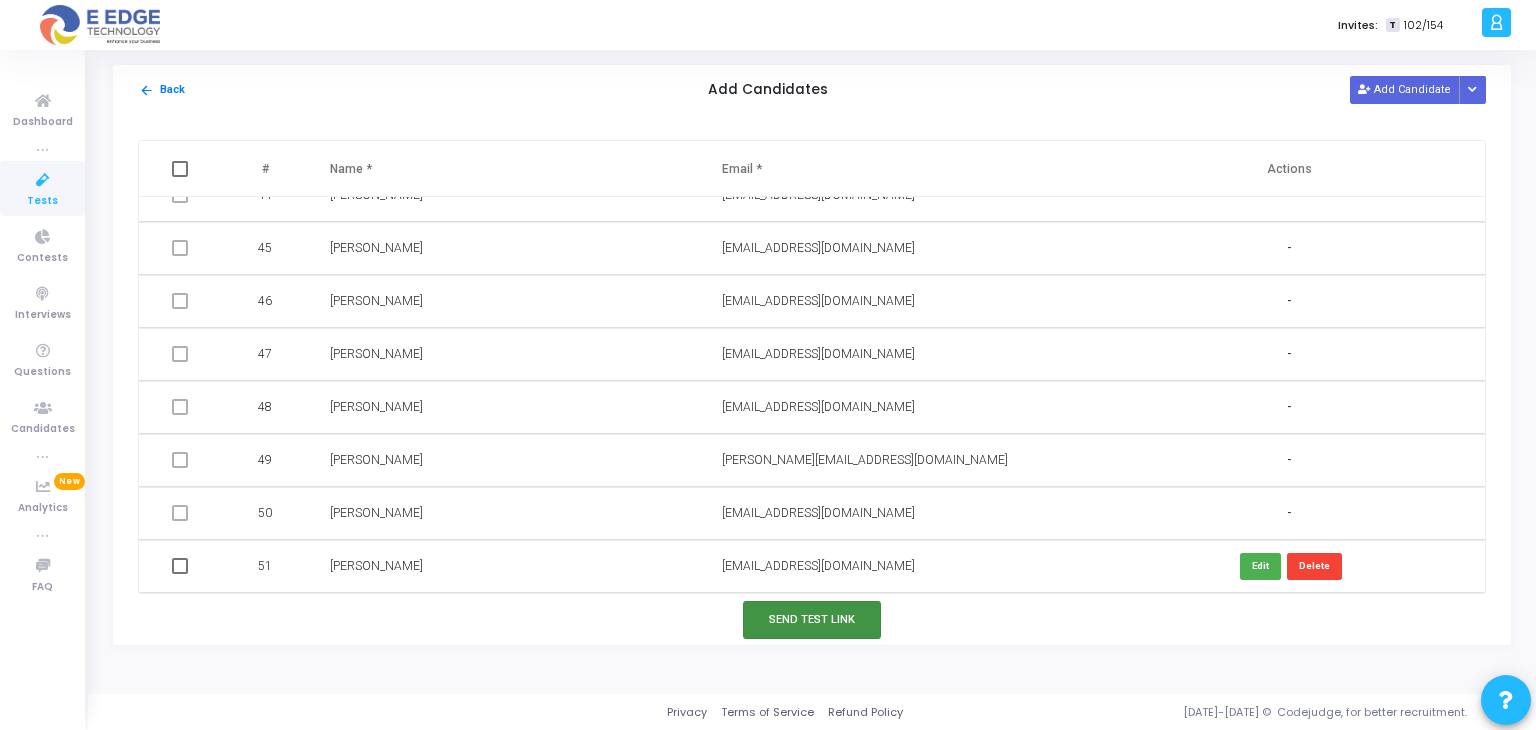 click on "Send Test Link" at bounding box center (812, 619) 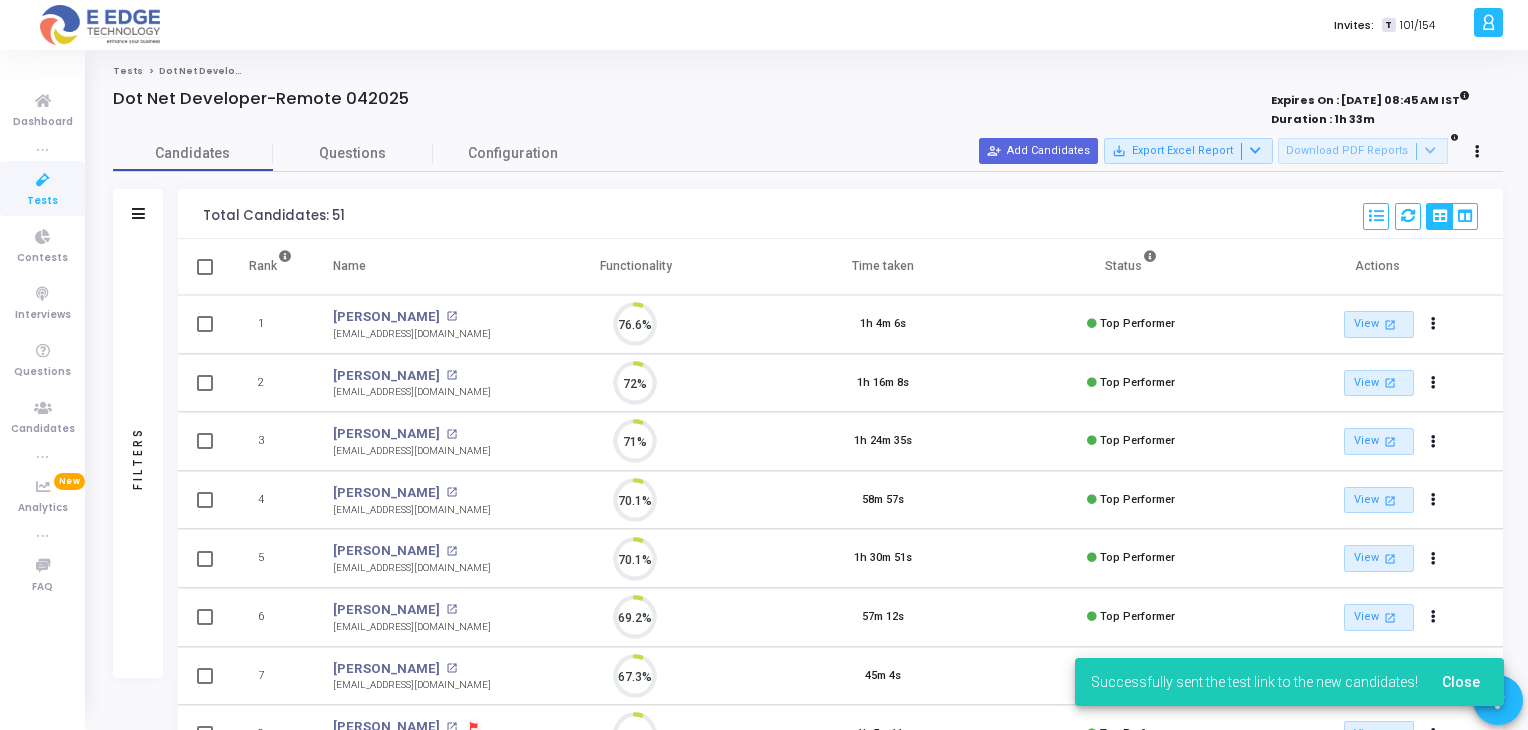 scroll, scrollTop: 8, scrollLeft: 8, axis: both 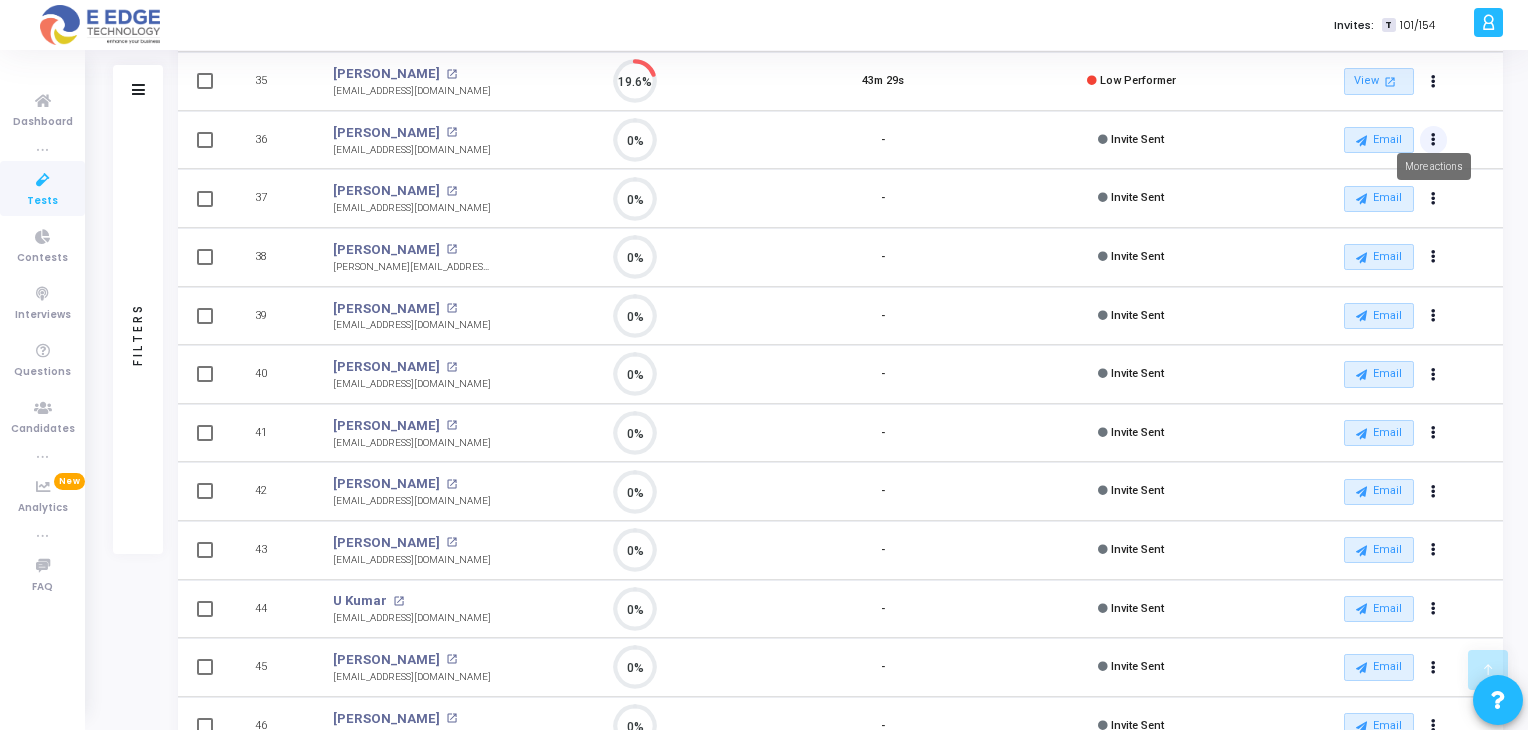 click at bounding box center [1433, 140] 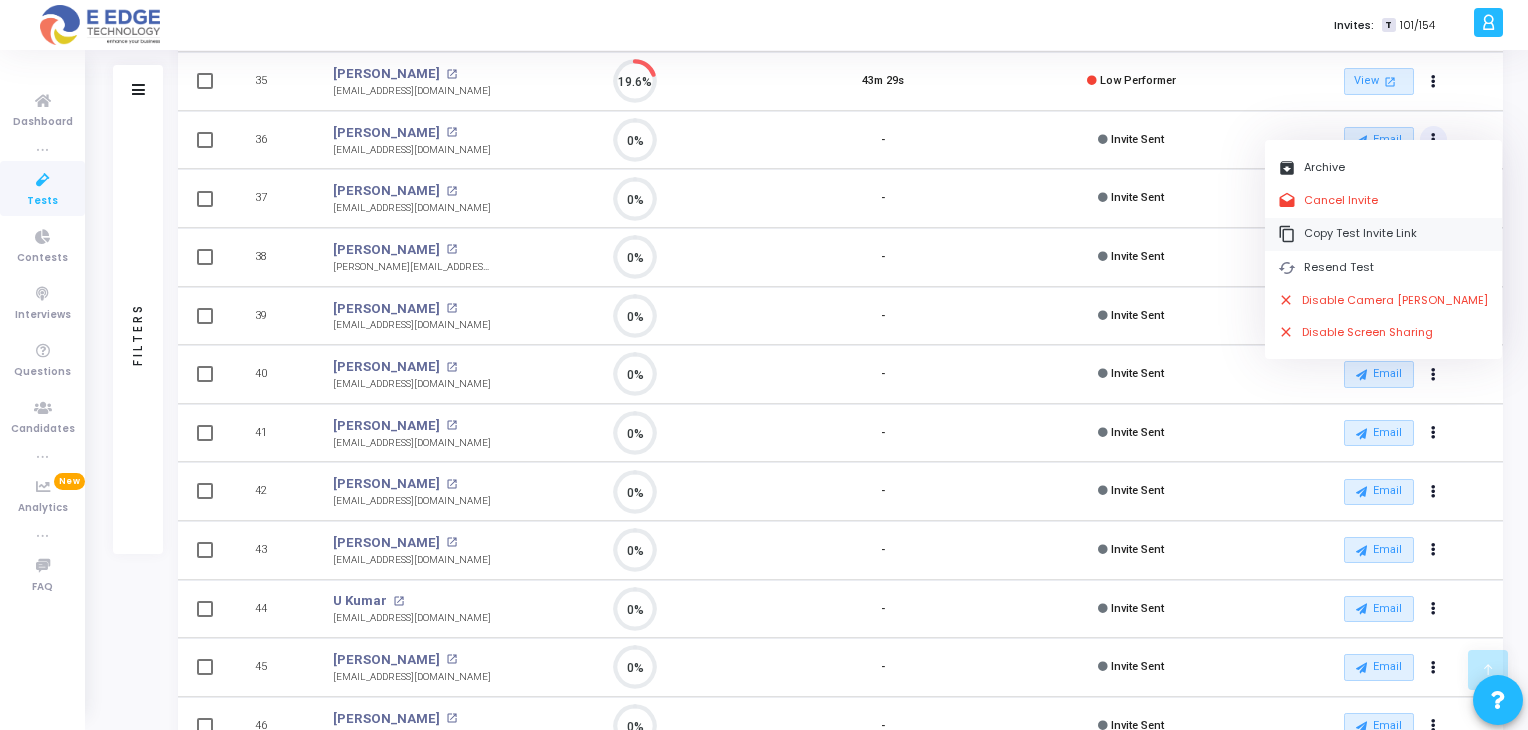 click on "content_copy  Copy Test Invite Link" at bounding box center (1383, 234) 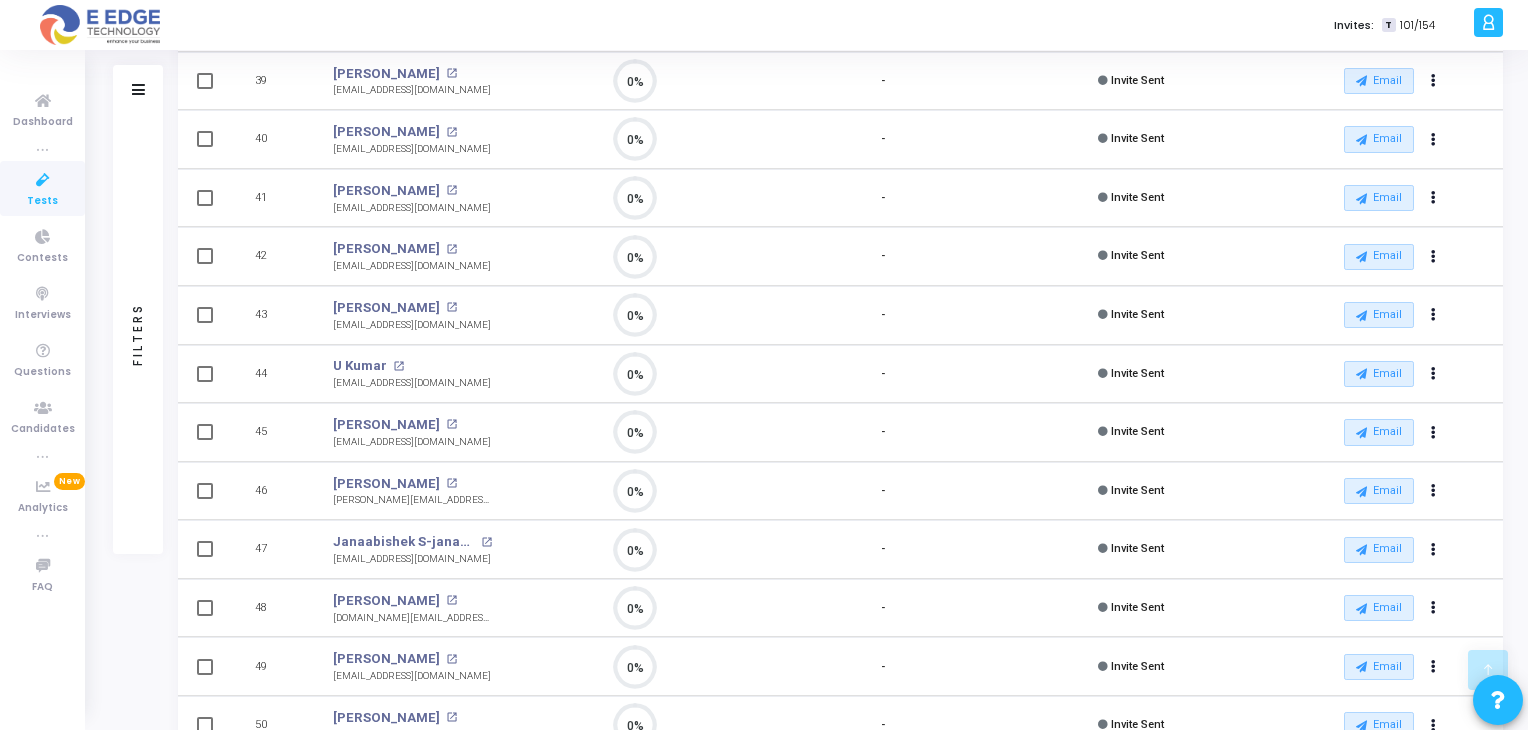 scroll, scrollTop: 2471, scrollLeft: 0, axis: vertical 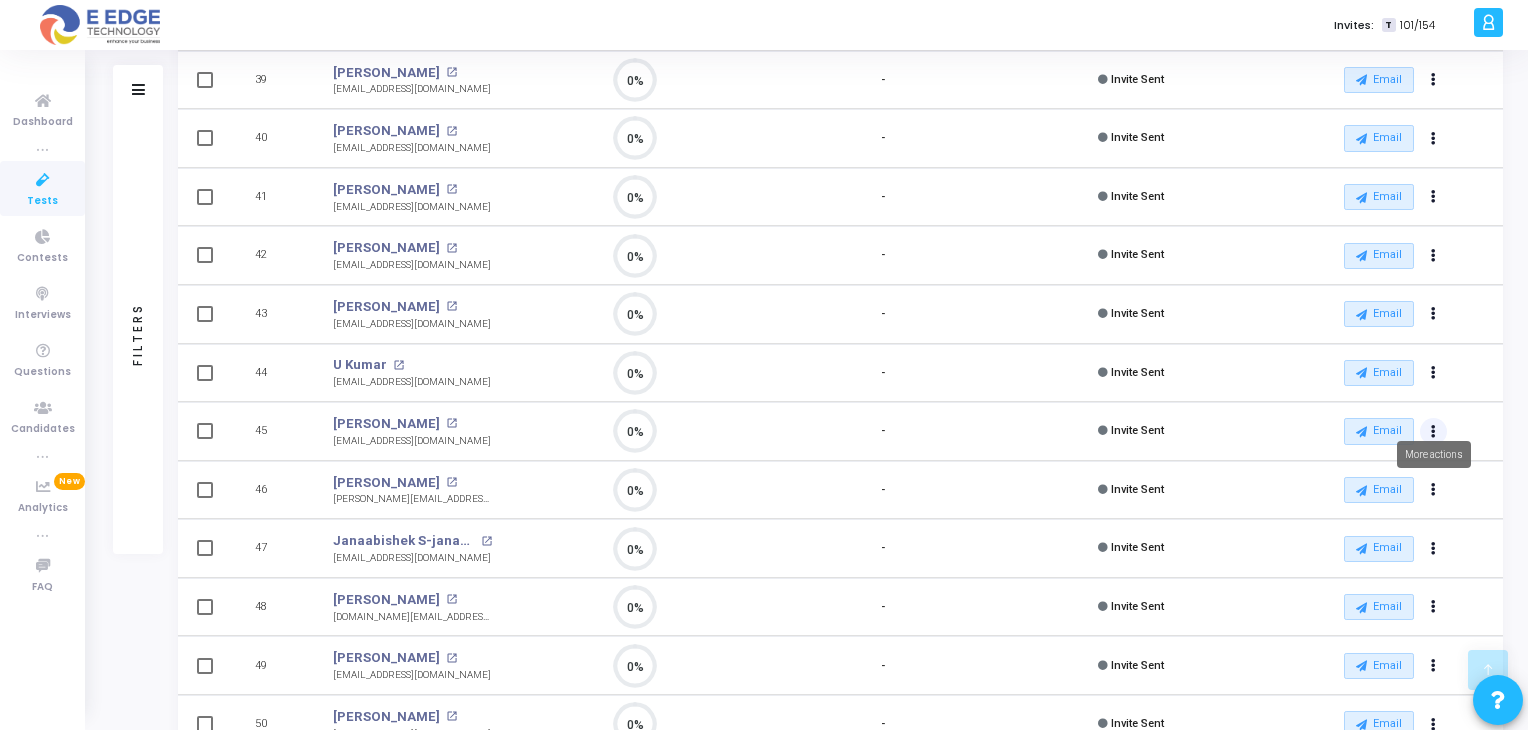 click at bounding box center (1434, 432) 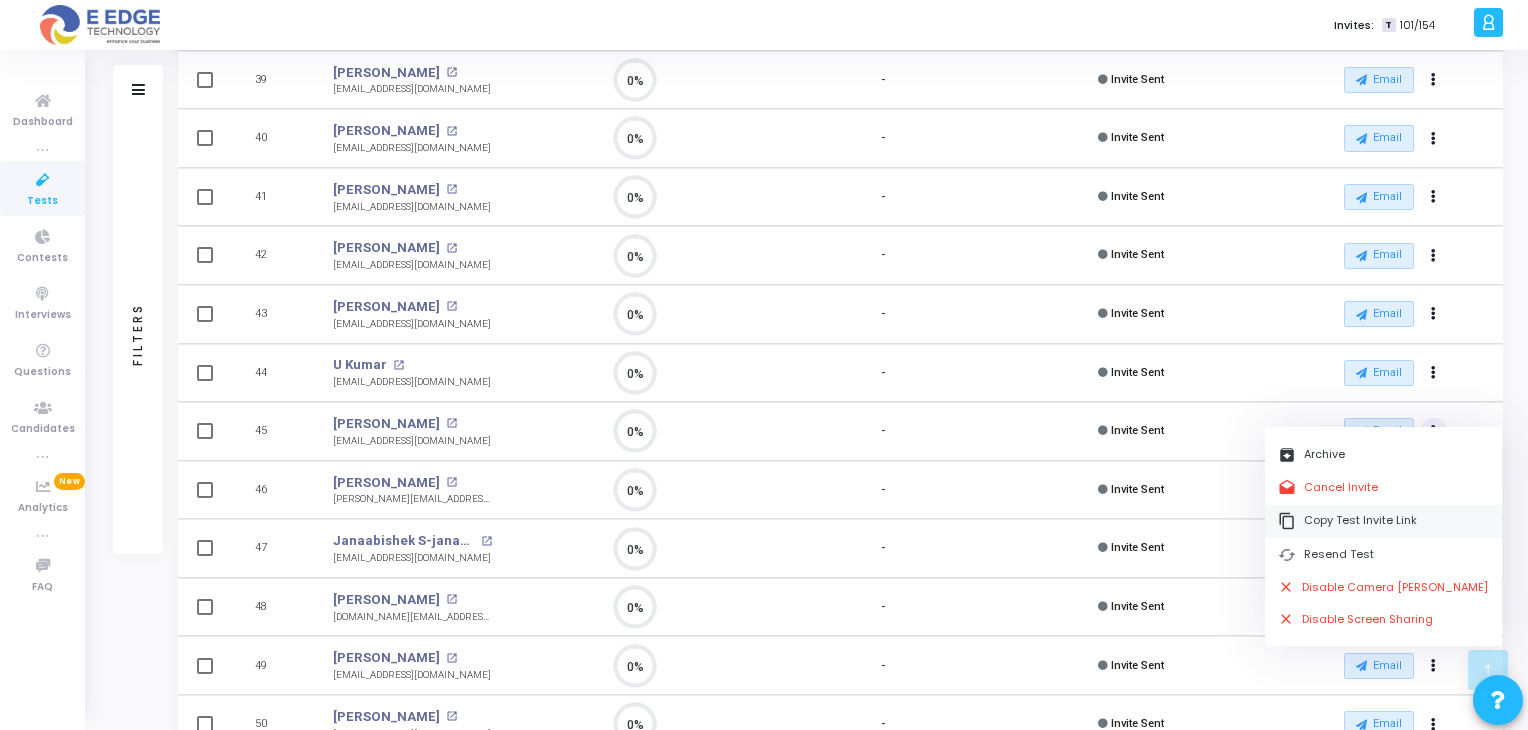 click on "content_copy  Copy Test Invite Link" at bounding box center [1383, 521] 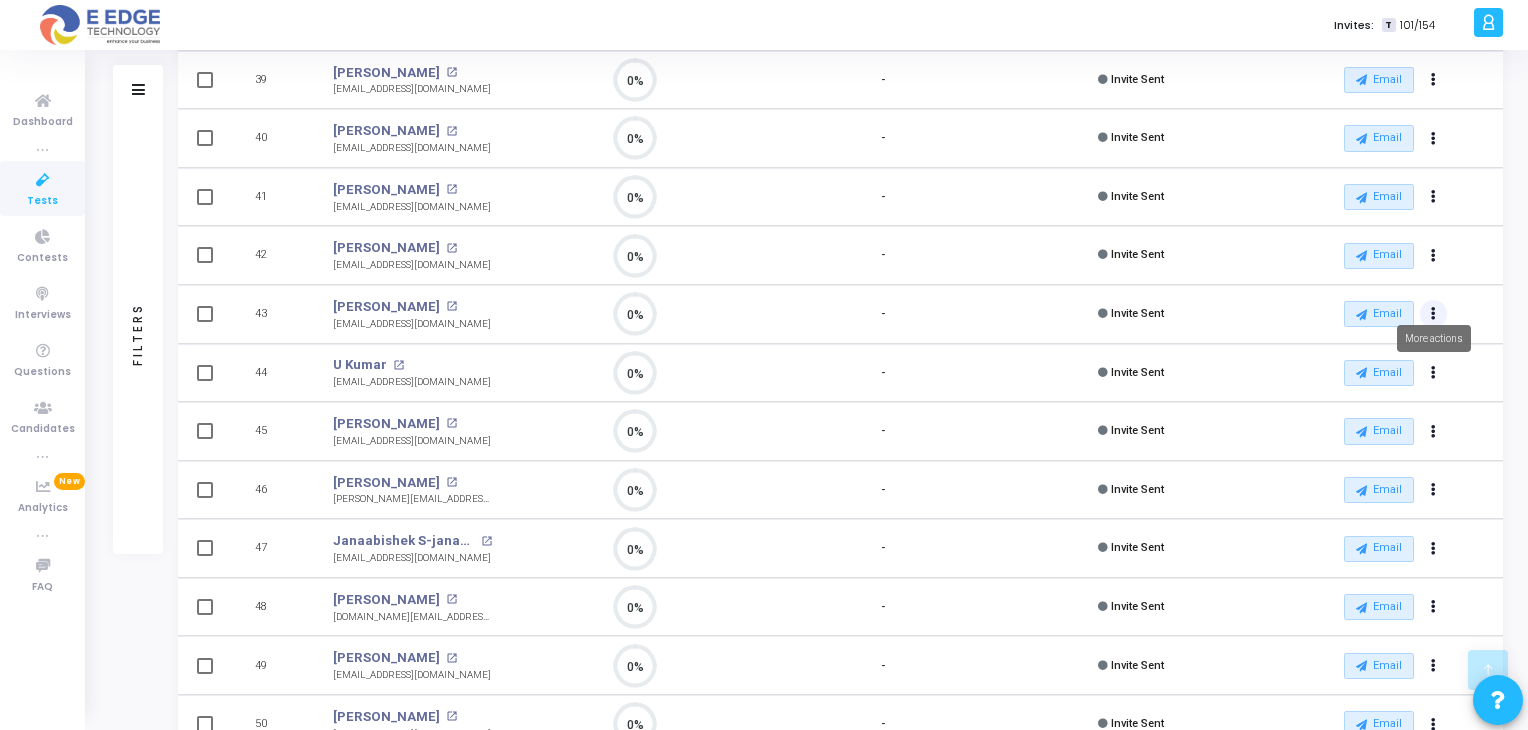 click at bounding box center [1433, 314] 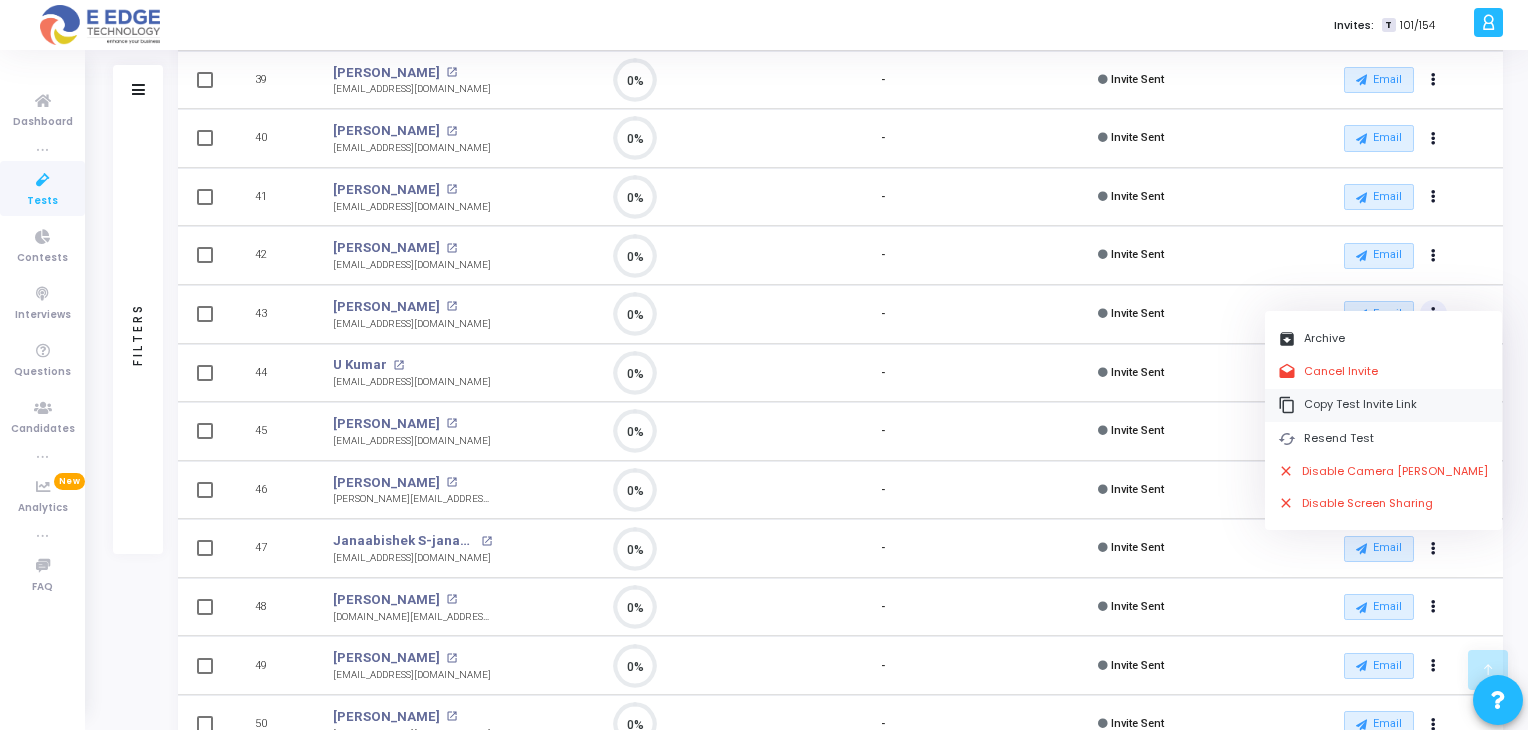 click on "content_copy  Copy Test Invite Link" at bounding box center [1383, 405] 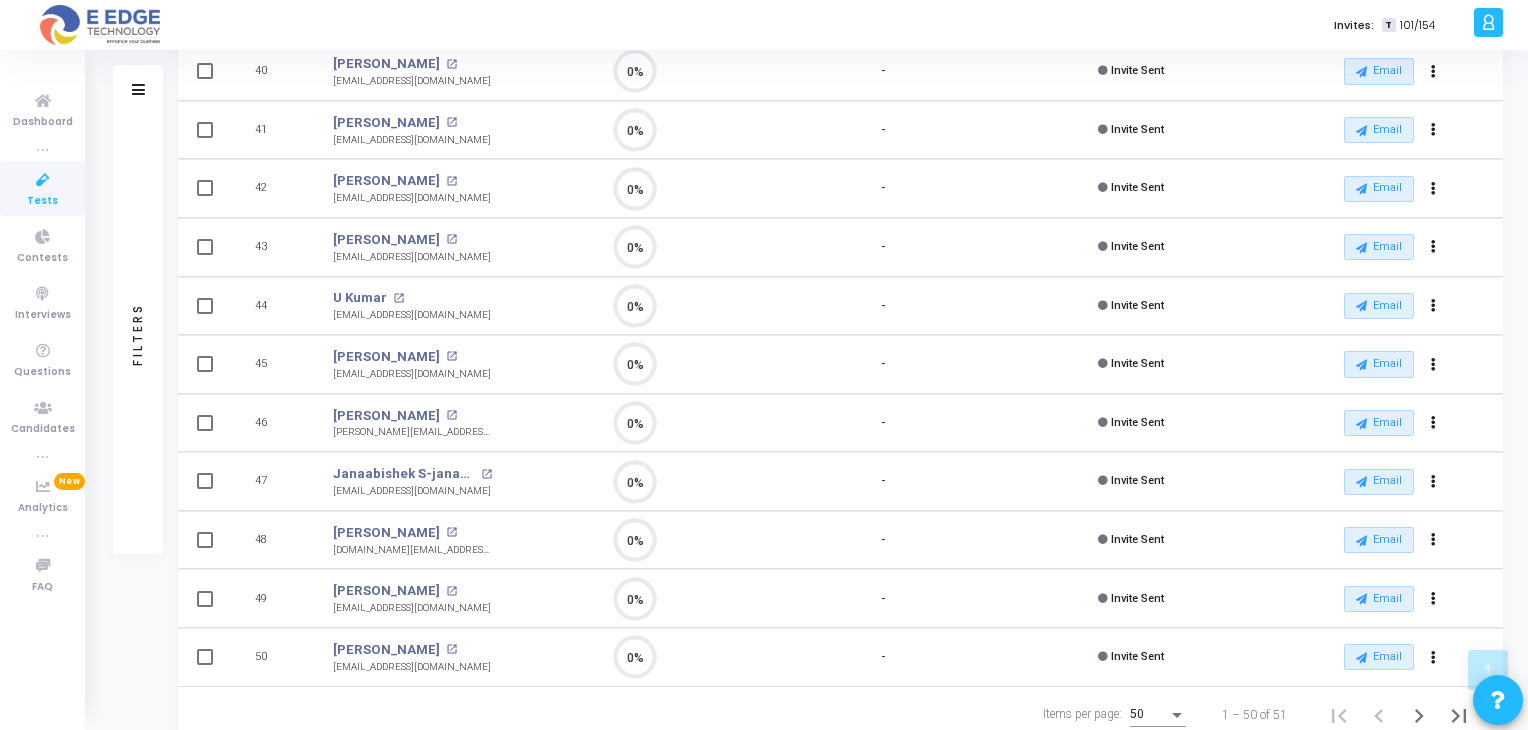 scroll, scrollTop: 2539, scrollLeft: 0, axis: vertical 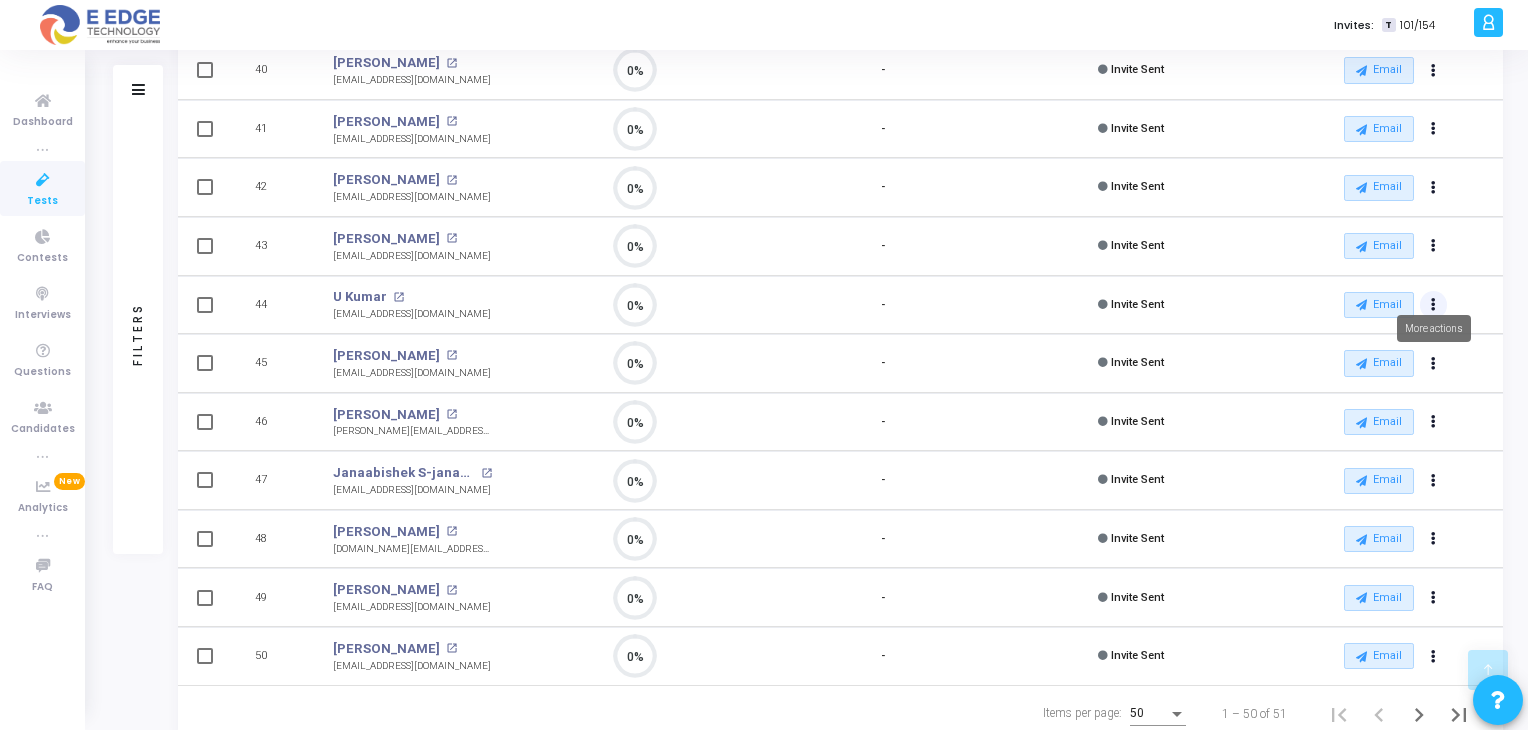 click at bounding box center (1434, 305) 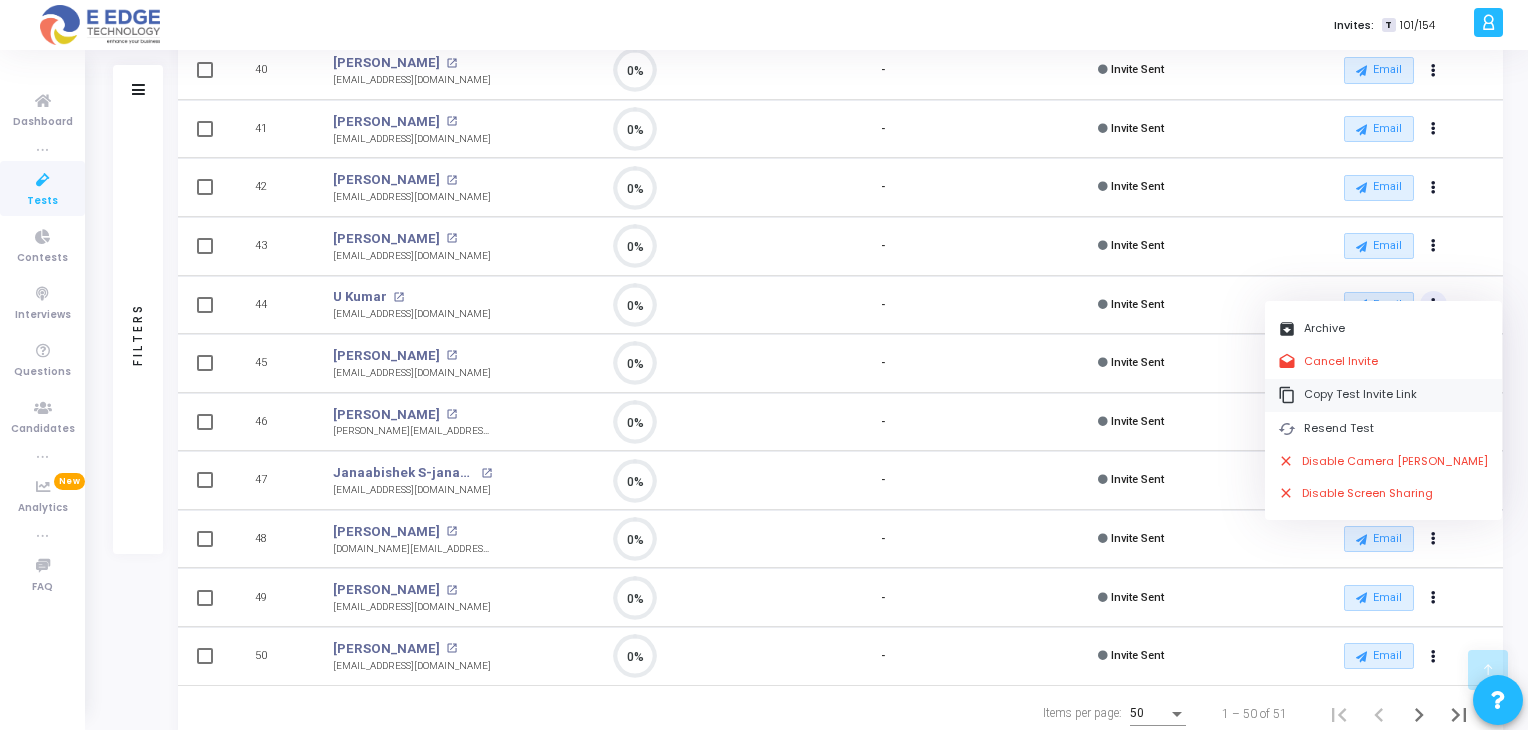 click on "content_copy  Copy Test Invite Link" at bounding box center [1383, 395] 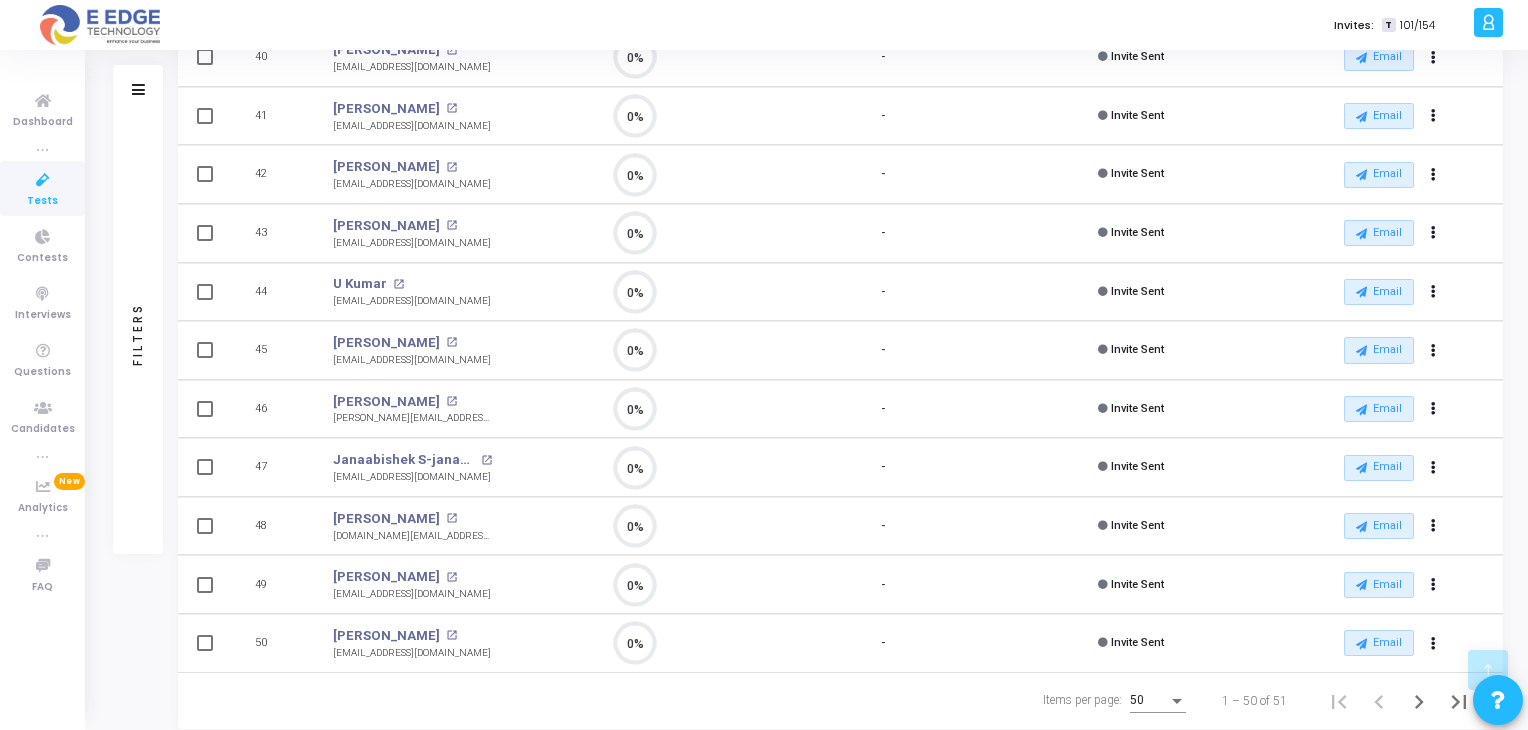 scroll, scrollTop: 2551, scrollLeft: 0, axis: vertical 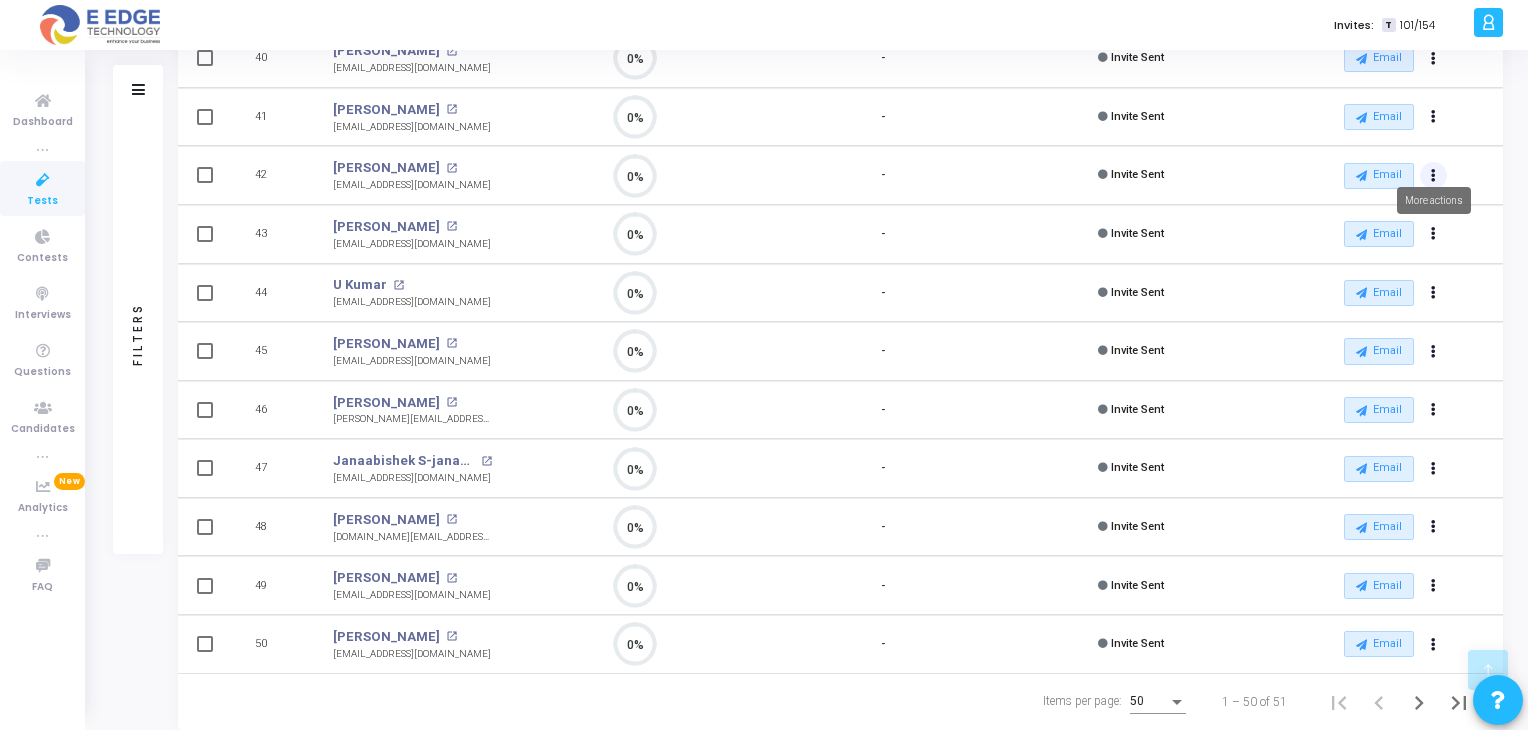 click at bounding box center [1434, 176] 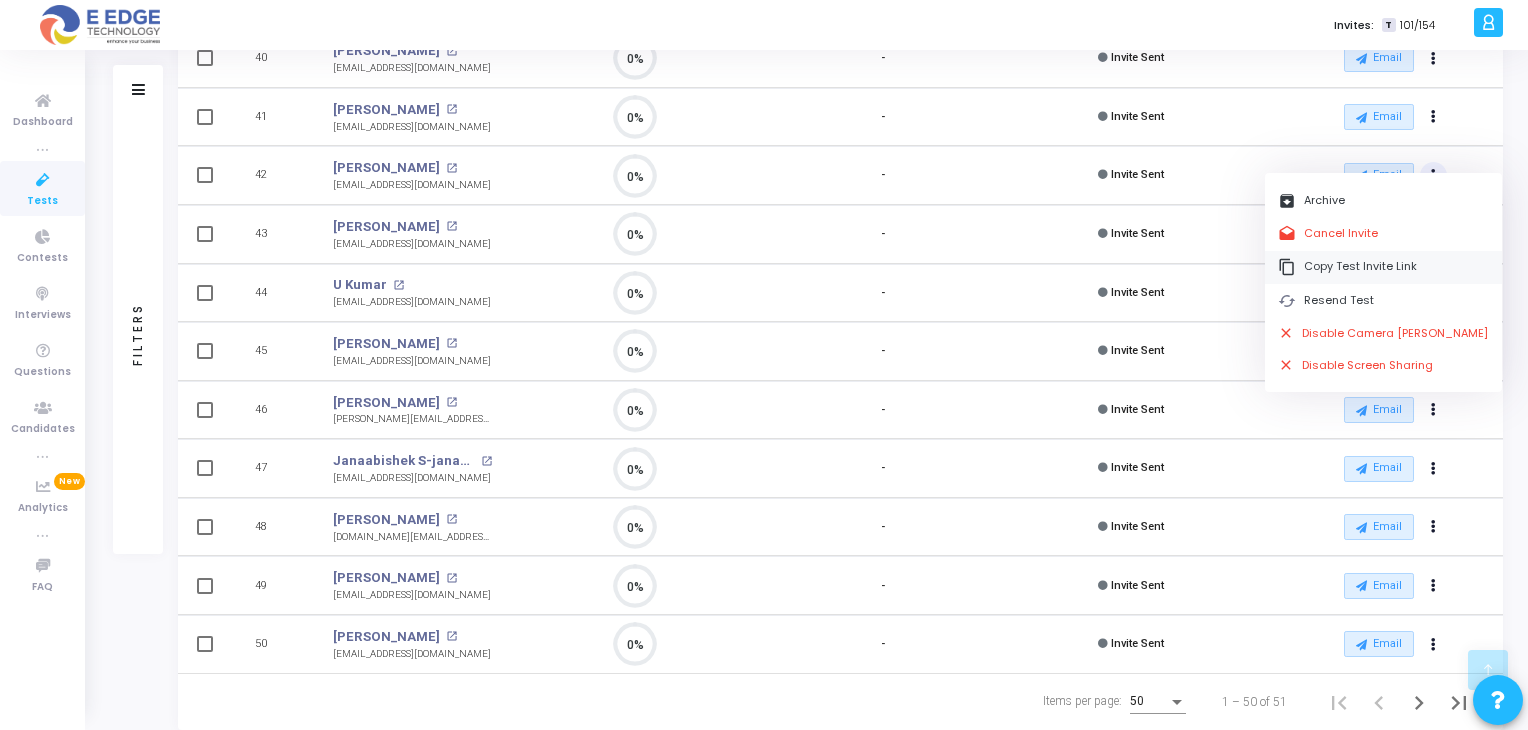 click on "content_copy" at bounding box center [1287, 267] 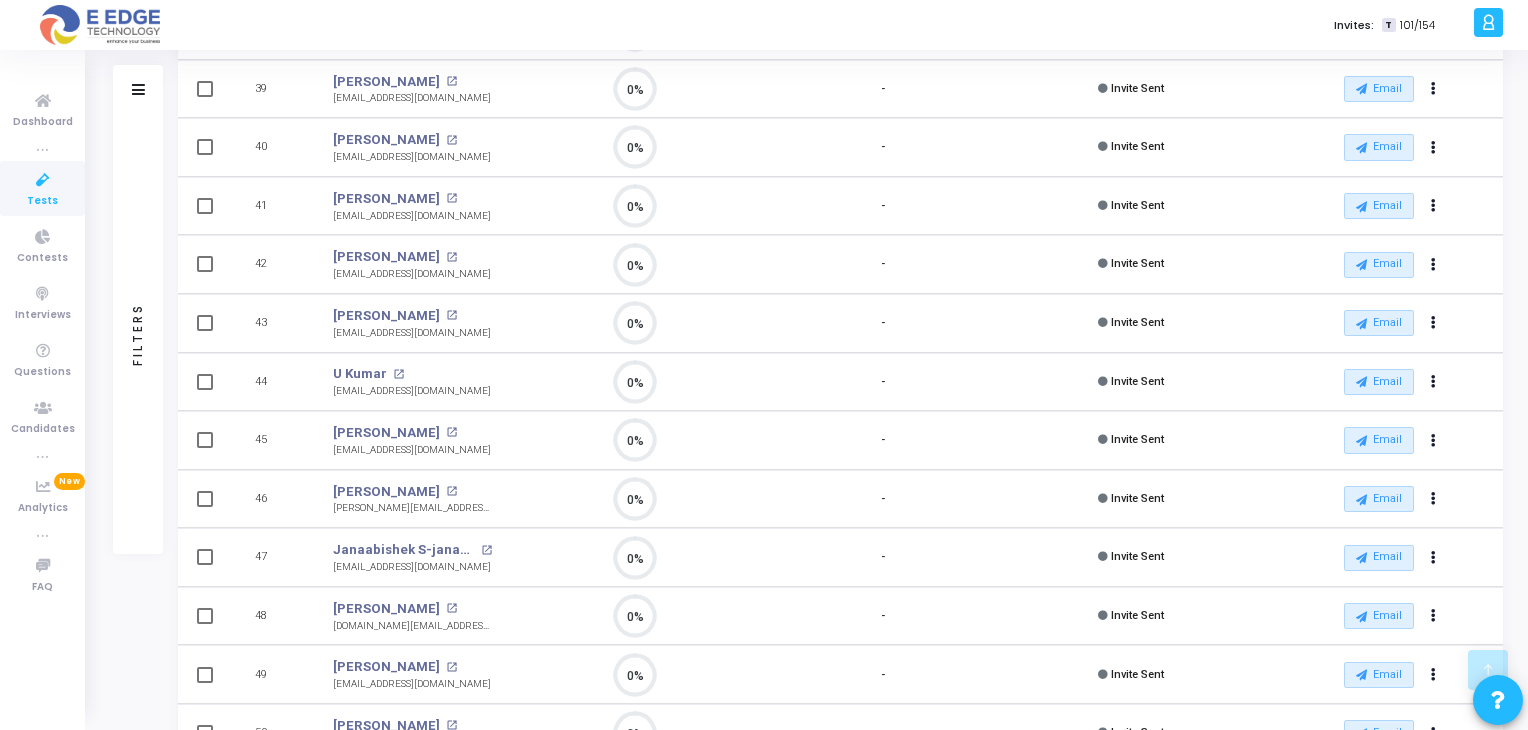 scroll, scrollTop: 2459, scrollLeft: 0, axis: vertical 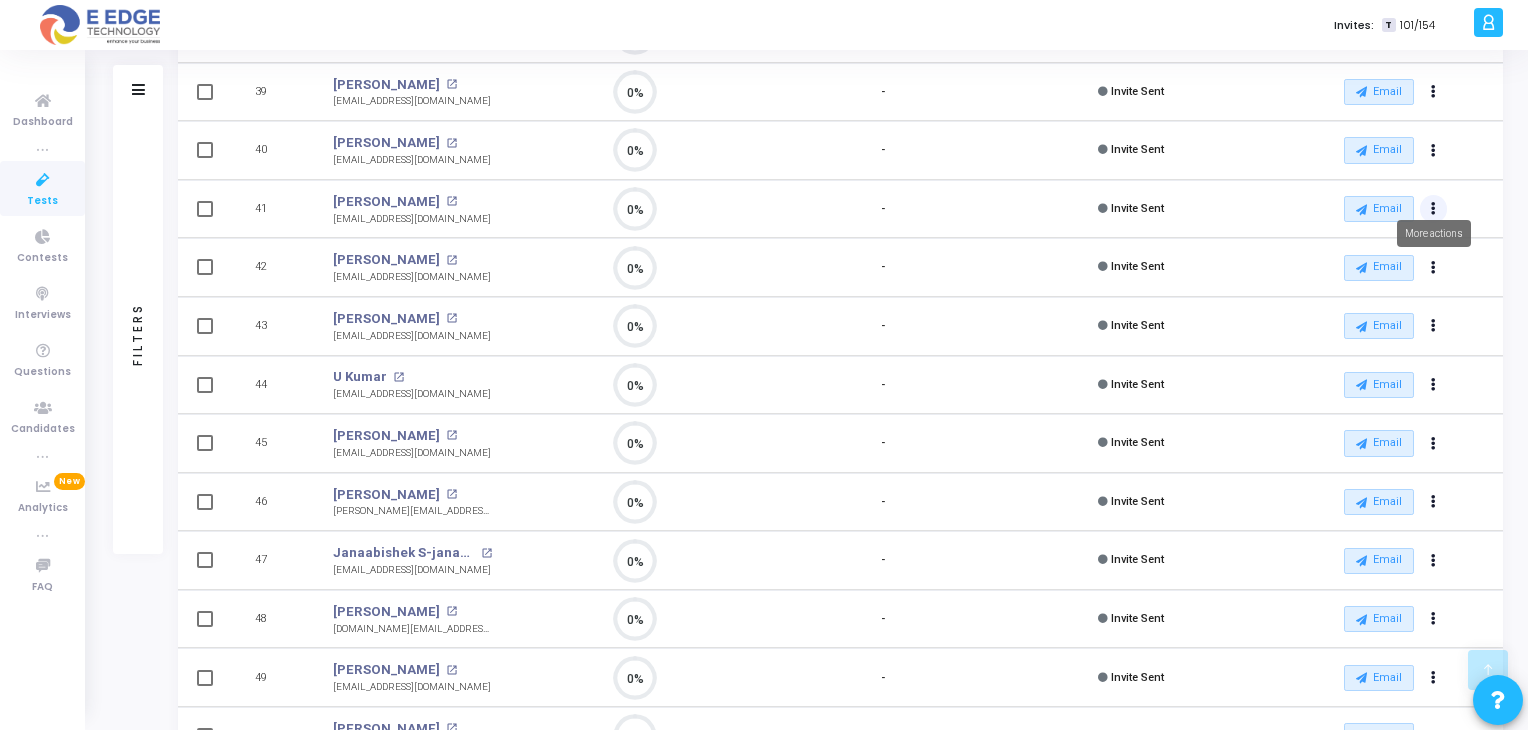 click at bounding box center [1434, 209] 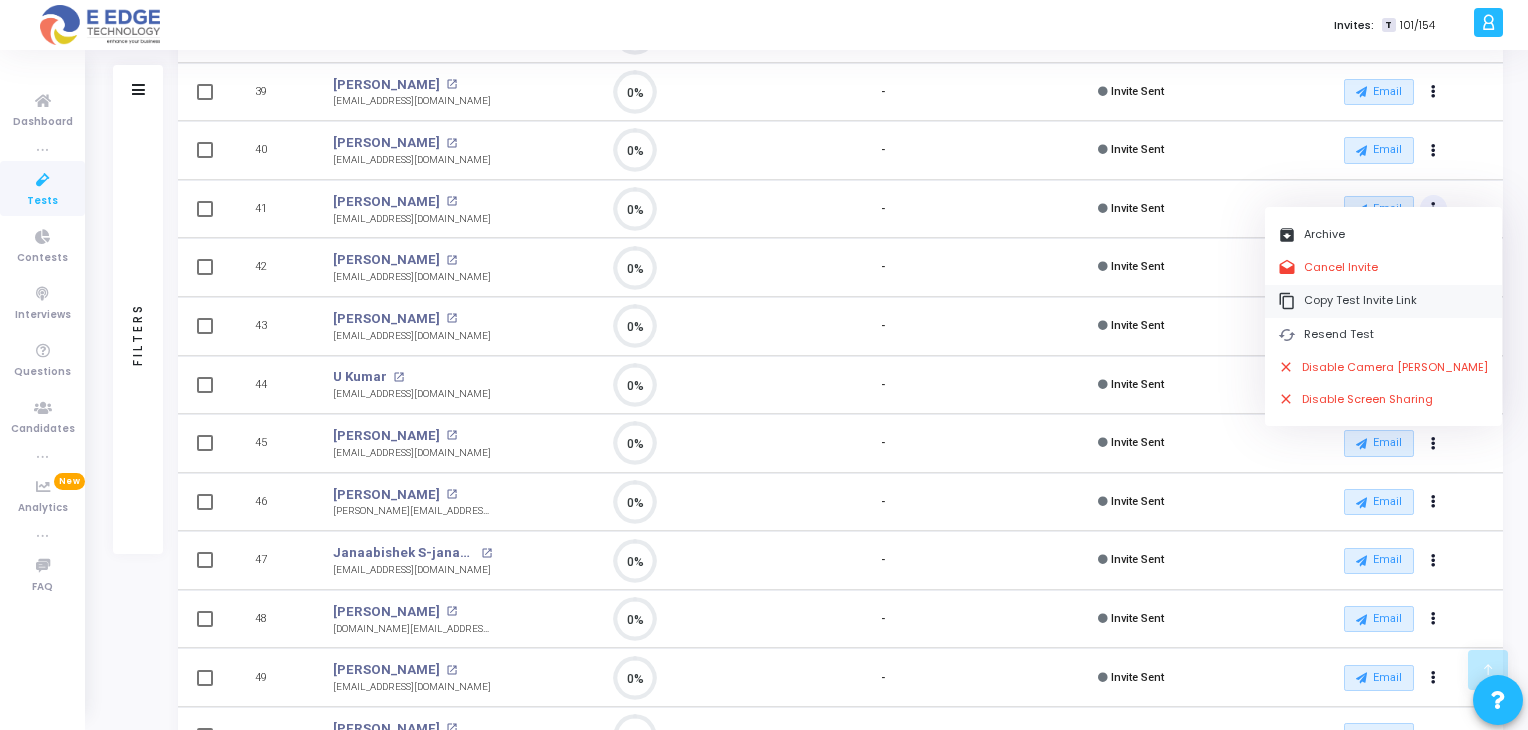 click on "content_copy  Copy Test Invite Link" at bounding box center [1383, 301] 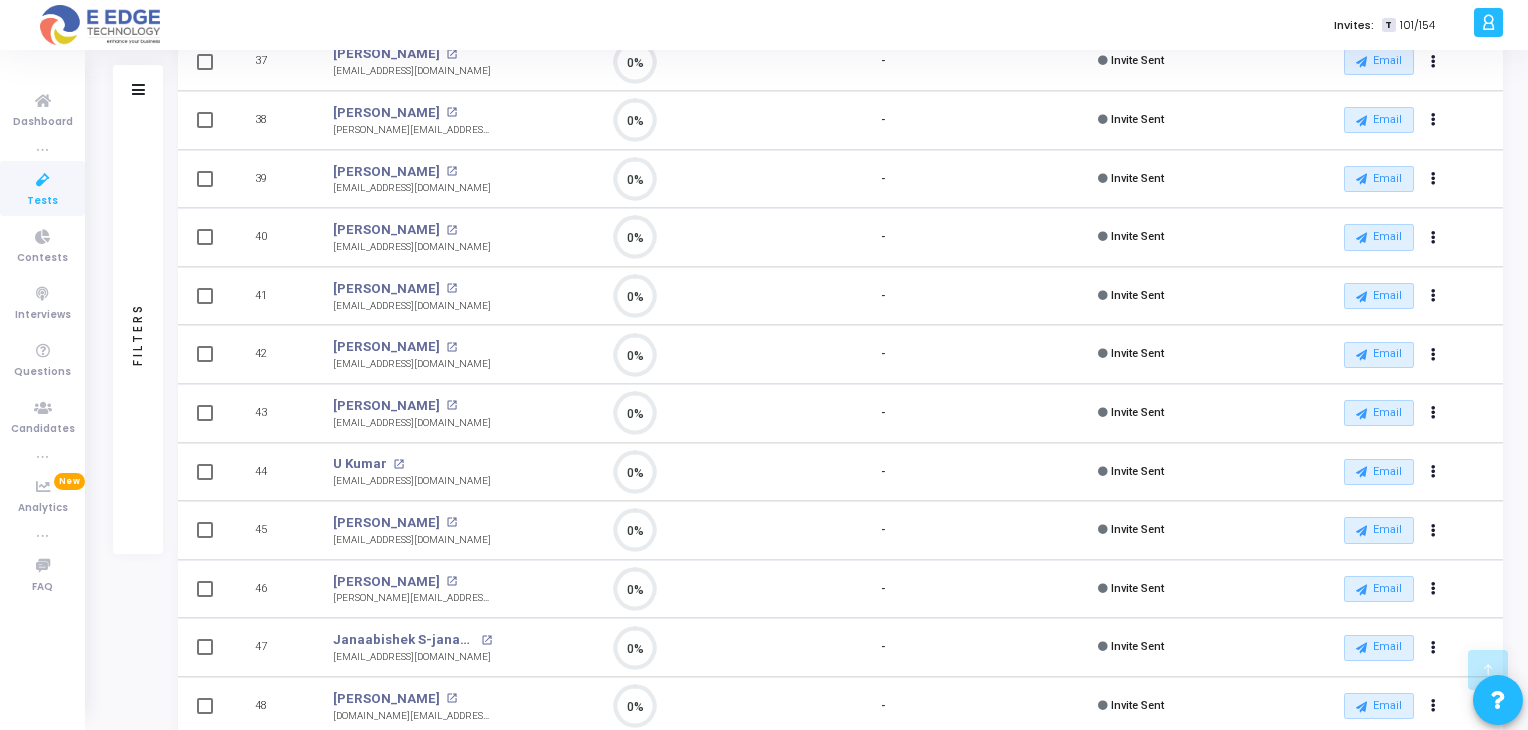 scroll, scrollTop: 2371, scrollLeft: 0, axis: vertical 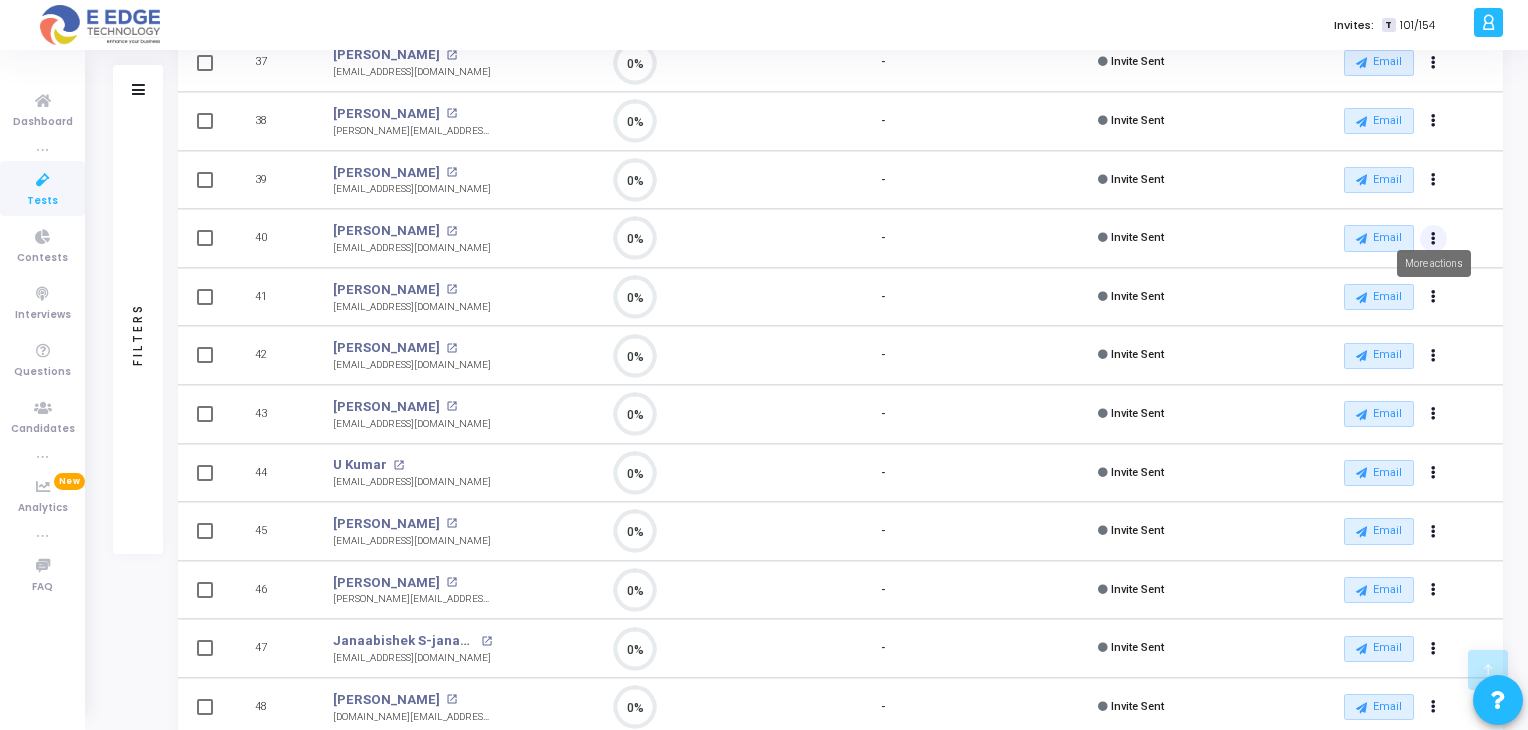 click at bounding box center (1434, -2046) 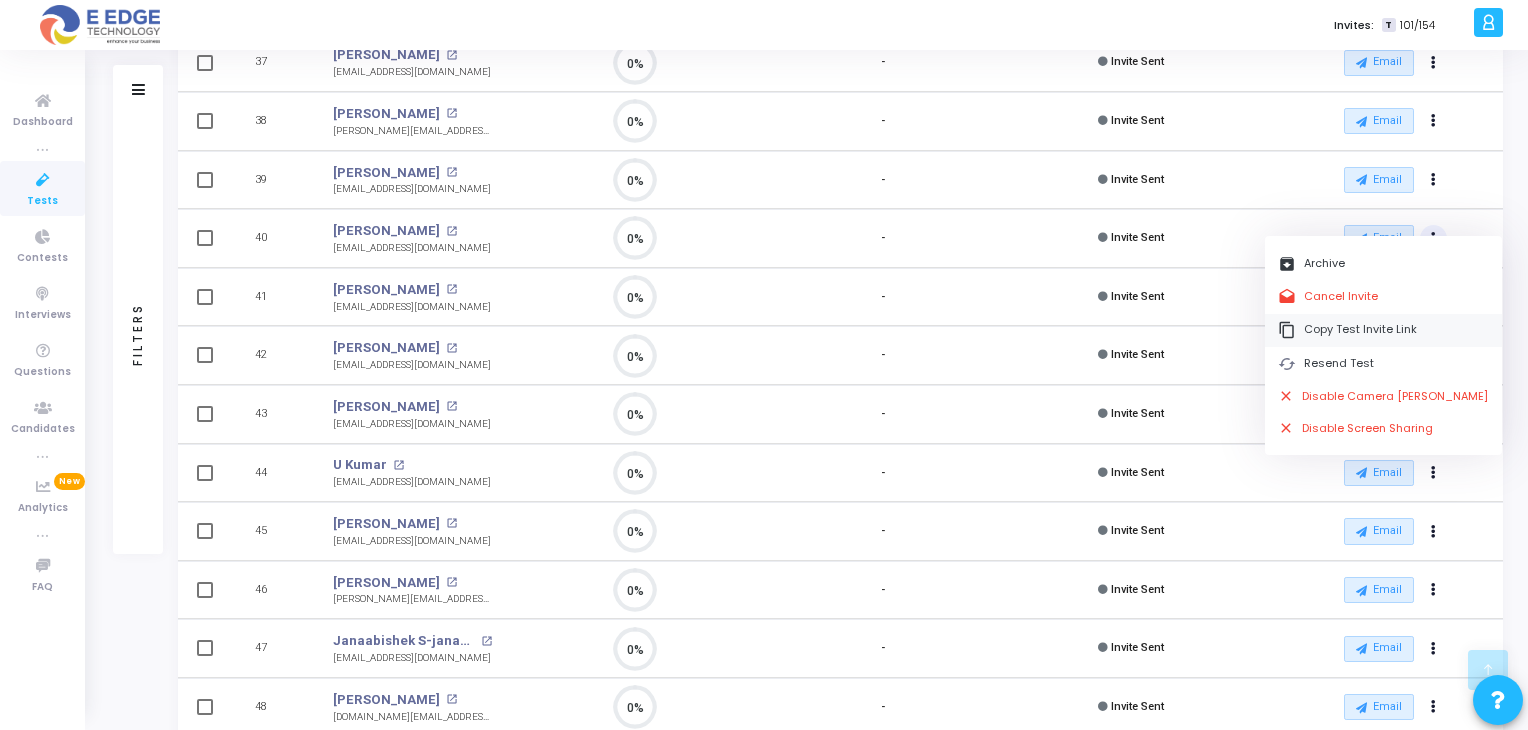 click on "content_copy  Copy Test Invite Link" at bounding box center [1383, 330] 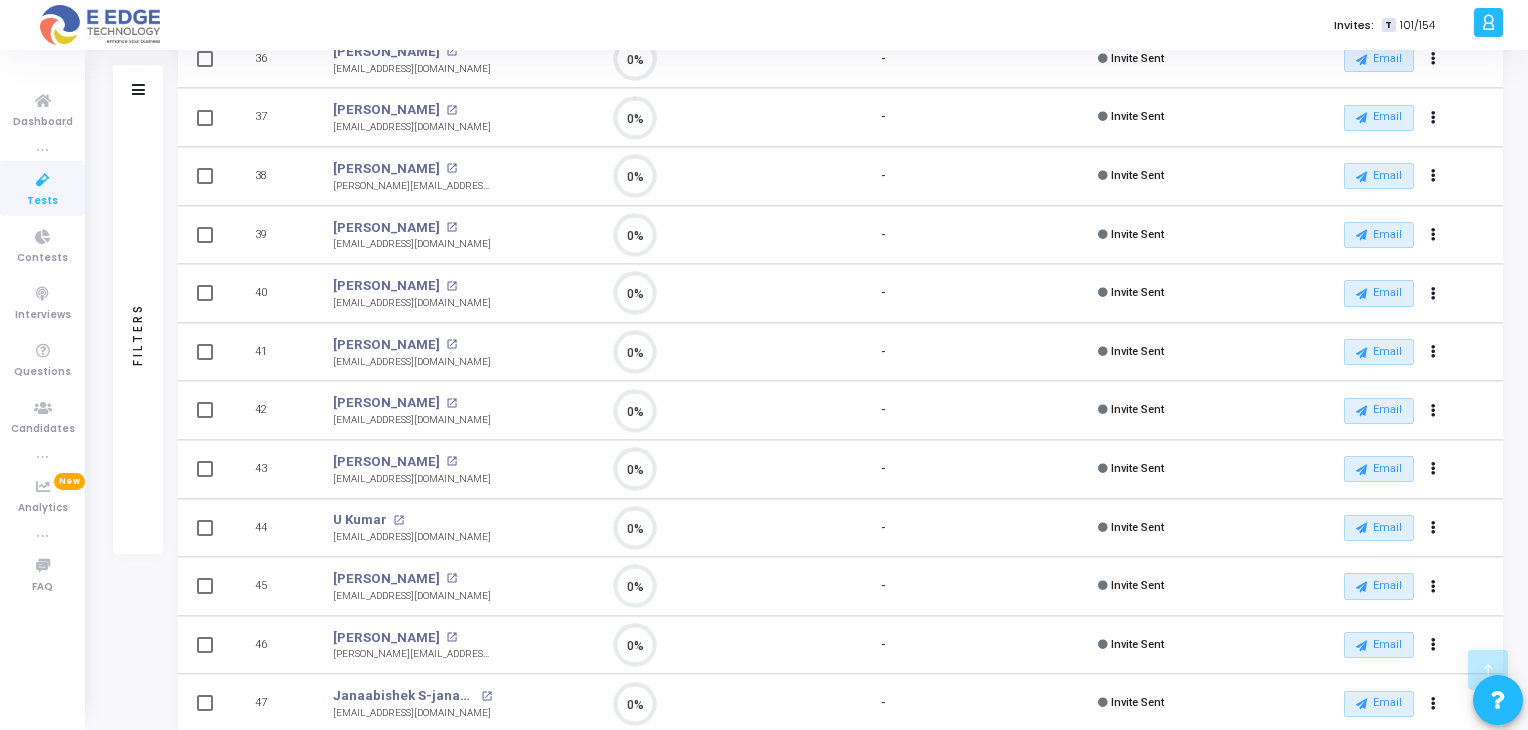 scroll, scrollTop: 2308, scrollLeft: 0, axis: vertical 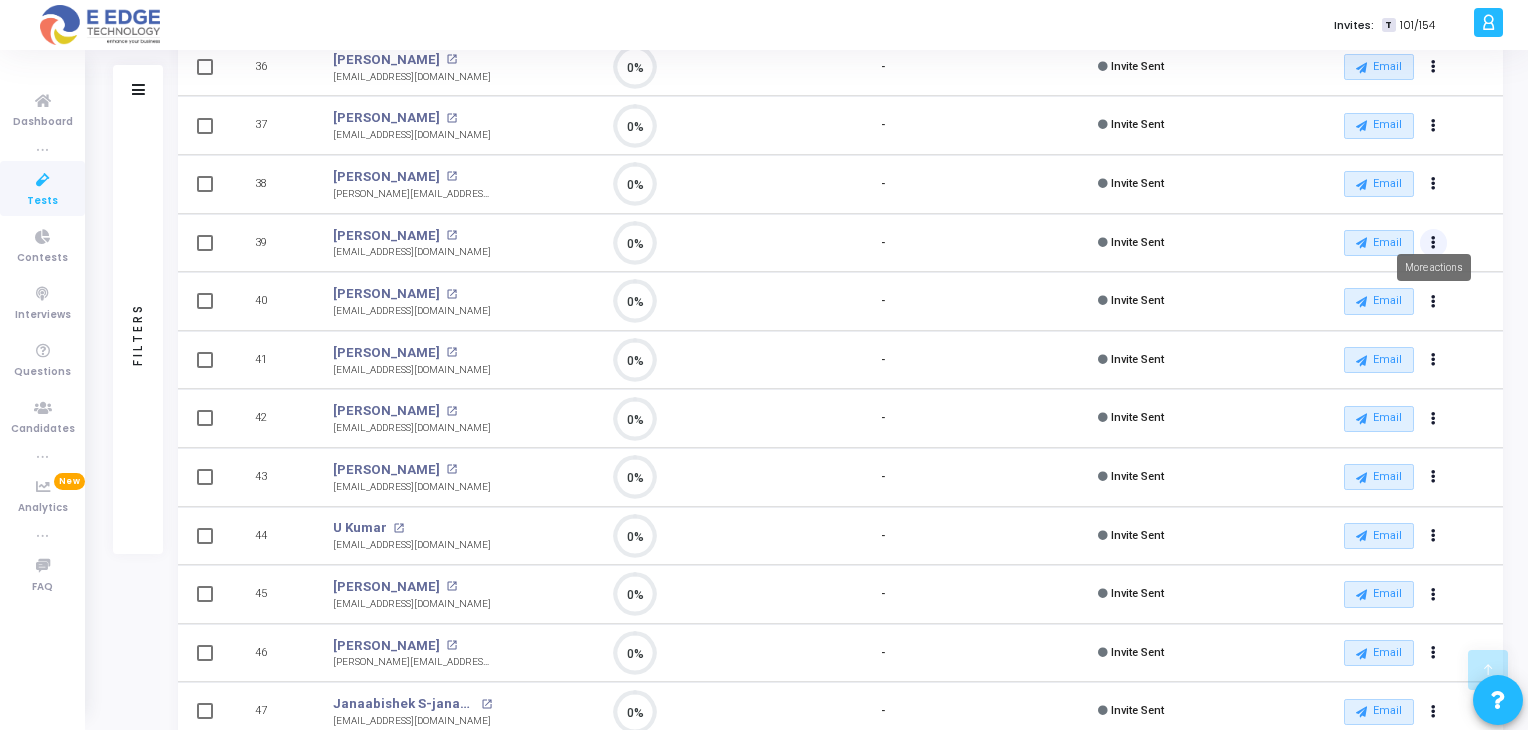 click at bounding box center [1434, 243] 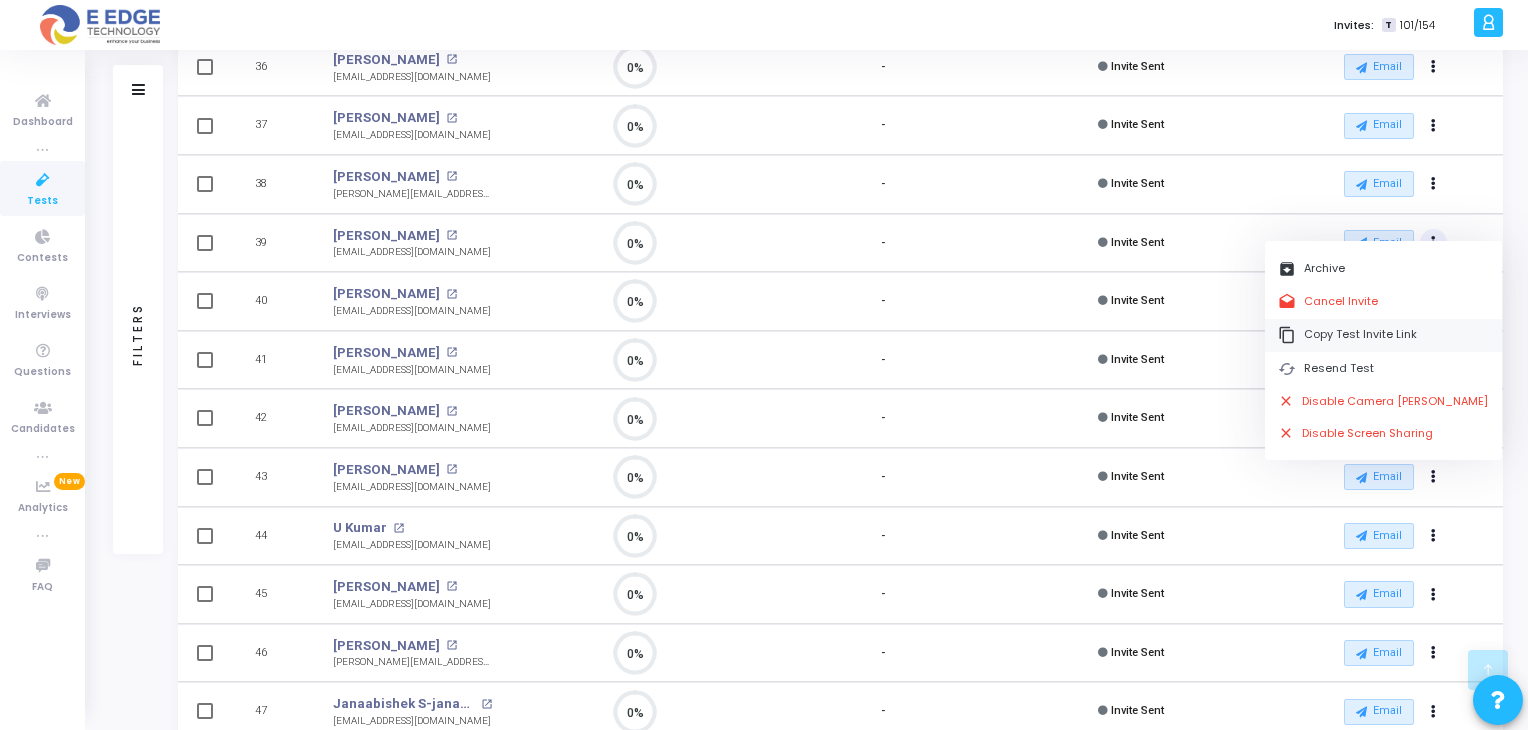 click on "content_copy  Copy Test Invite Link" at bounding box center (1383, 335) 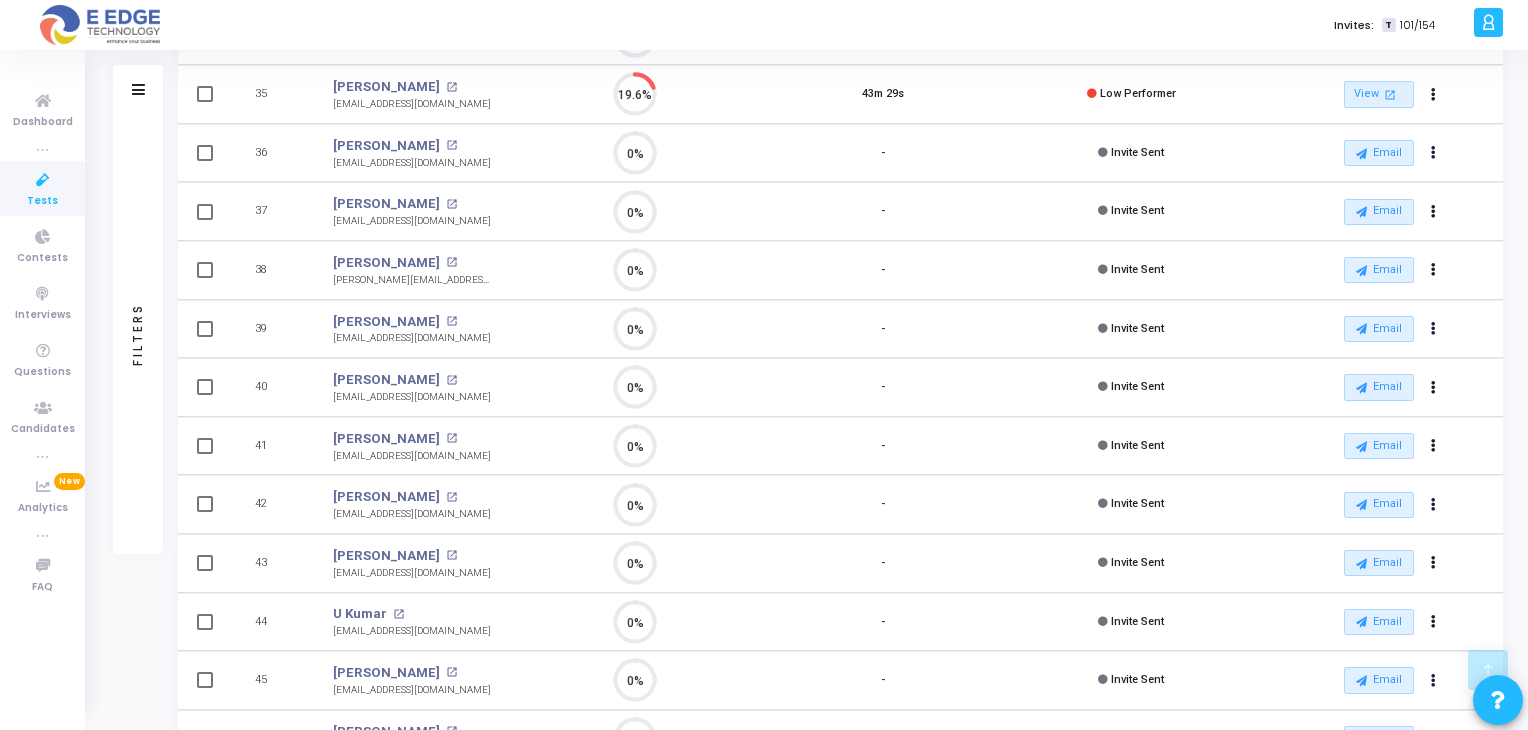 scroll, scrollTop: 2218, scrollLeft: 0, axis: vertical 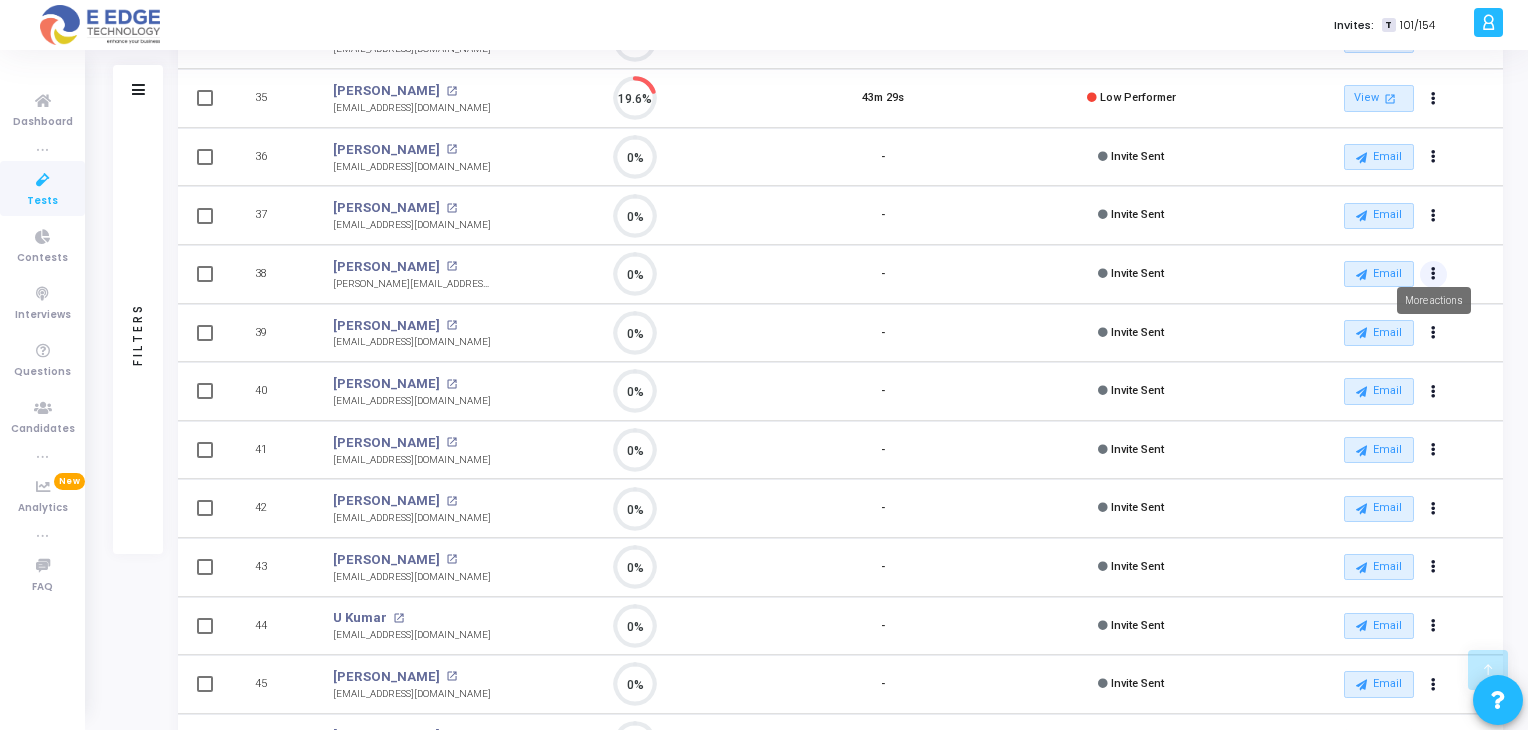 click at bounding box center (1433, 274) 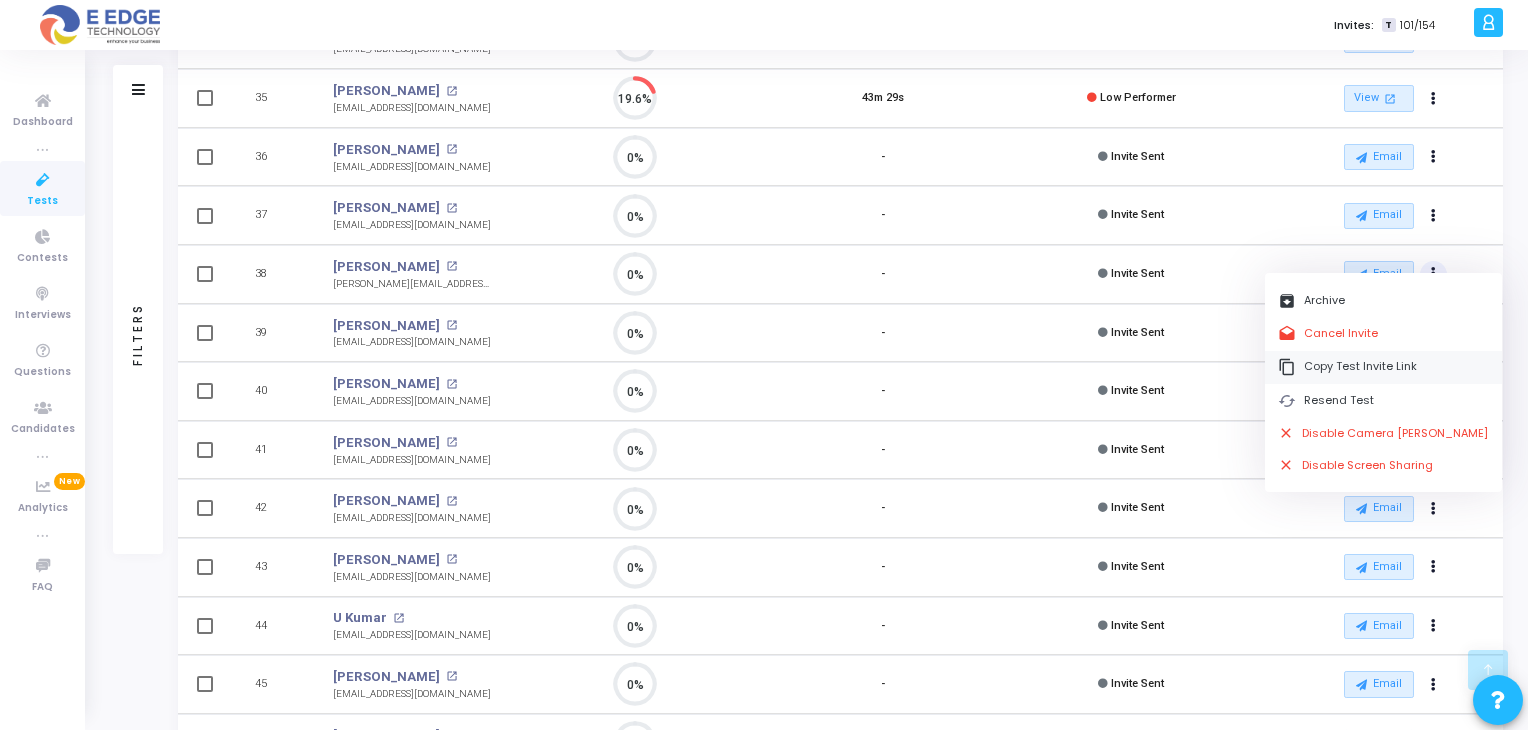 click on "content_copy  Copy Test Invite Link" at bounding box center (1383, 367) 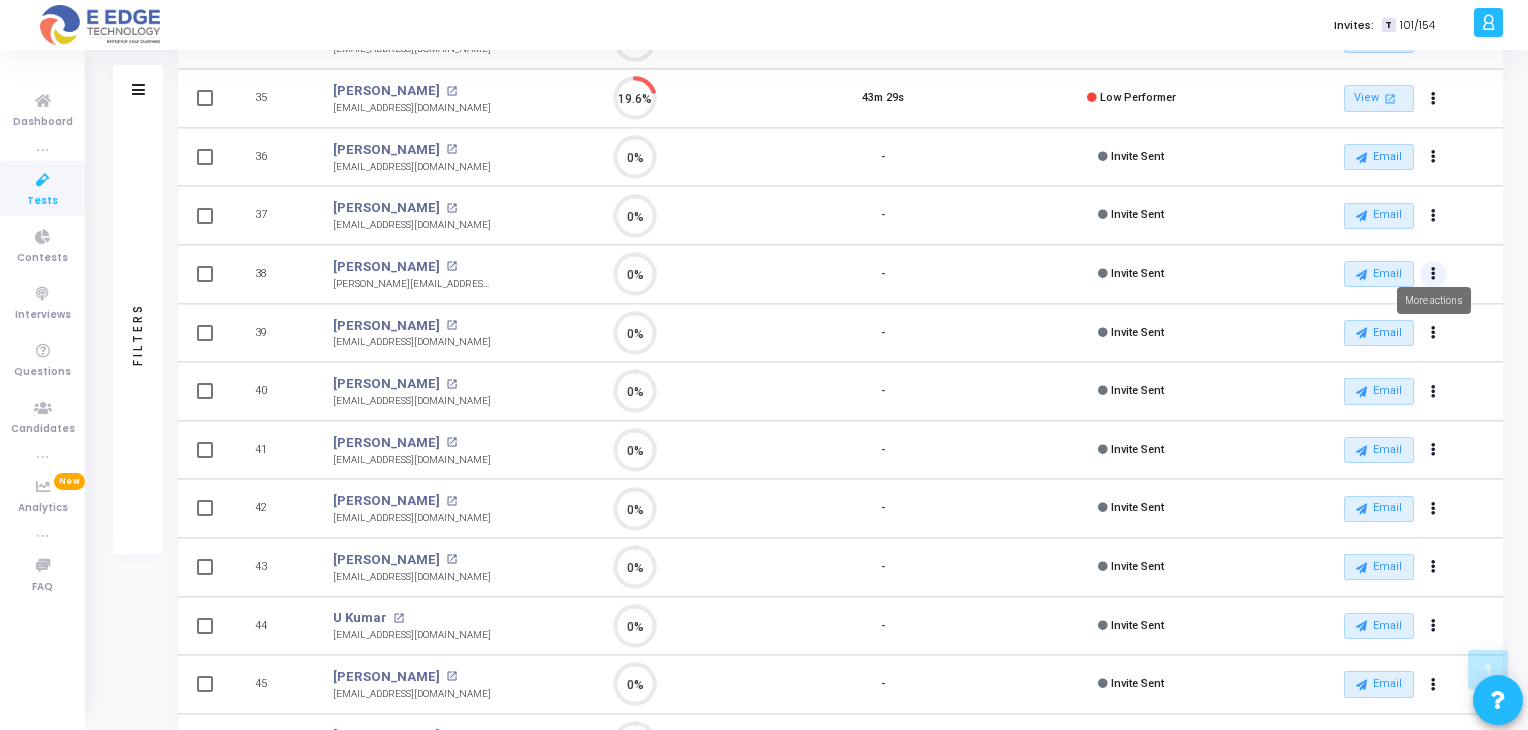 click at bounding box center (1434, 275) 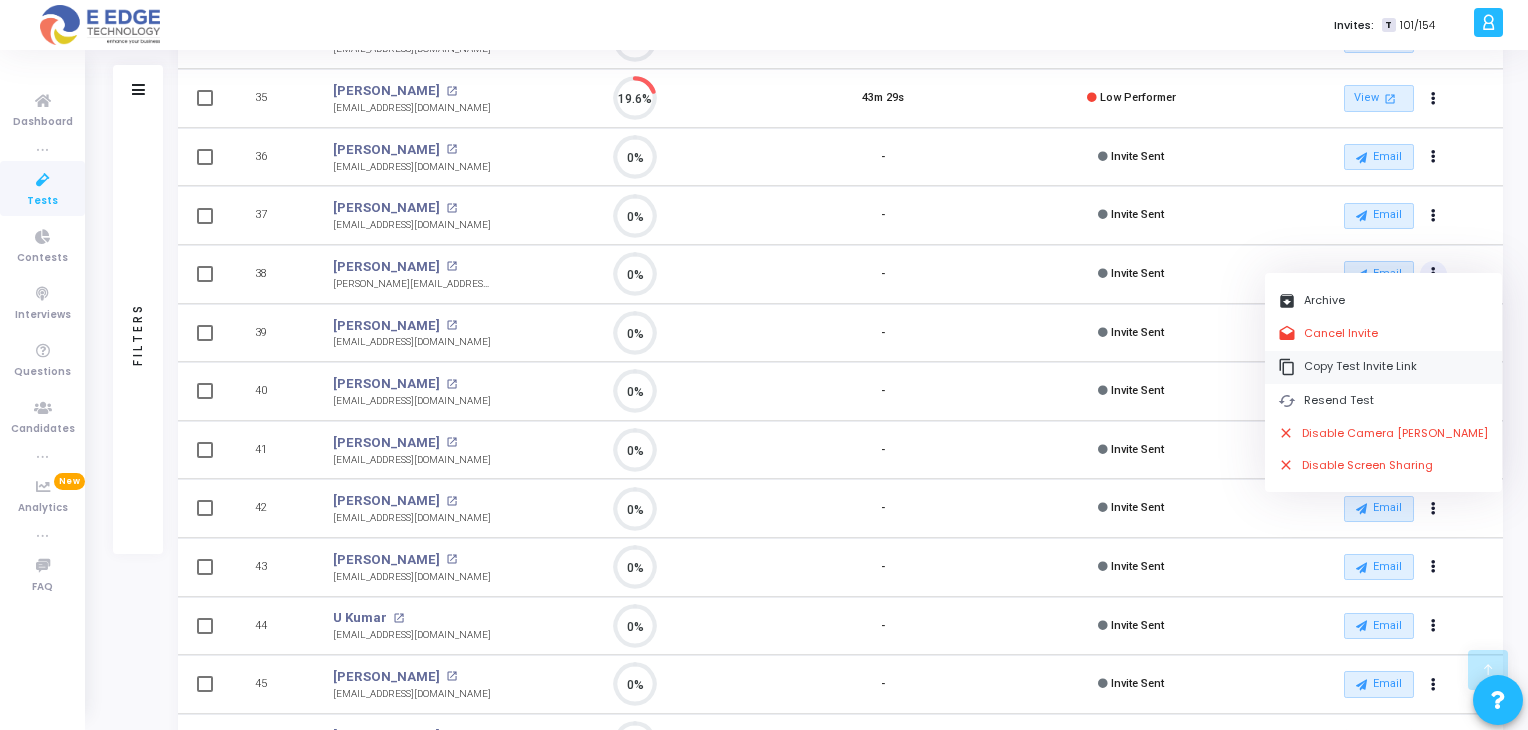 click on "content_copy  Copy Test Invite Link" at bounding box center (1383, 367) 